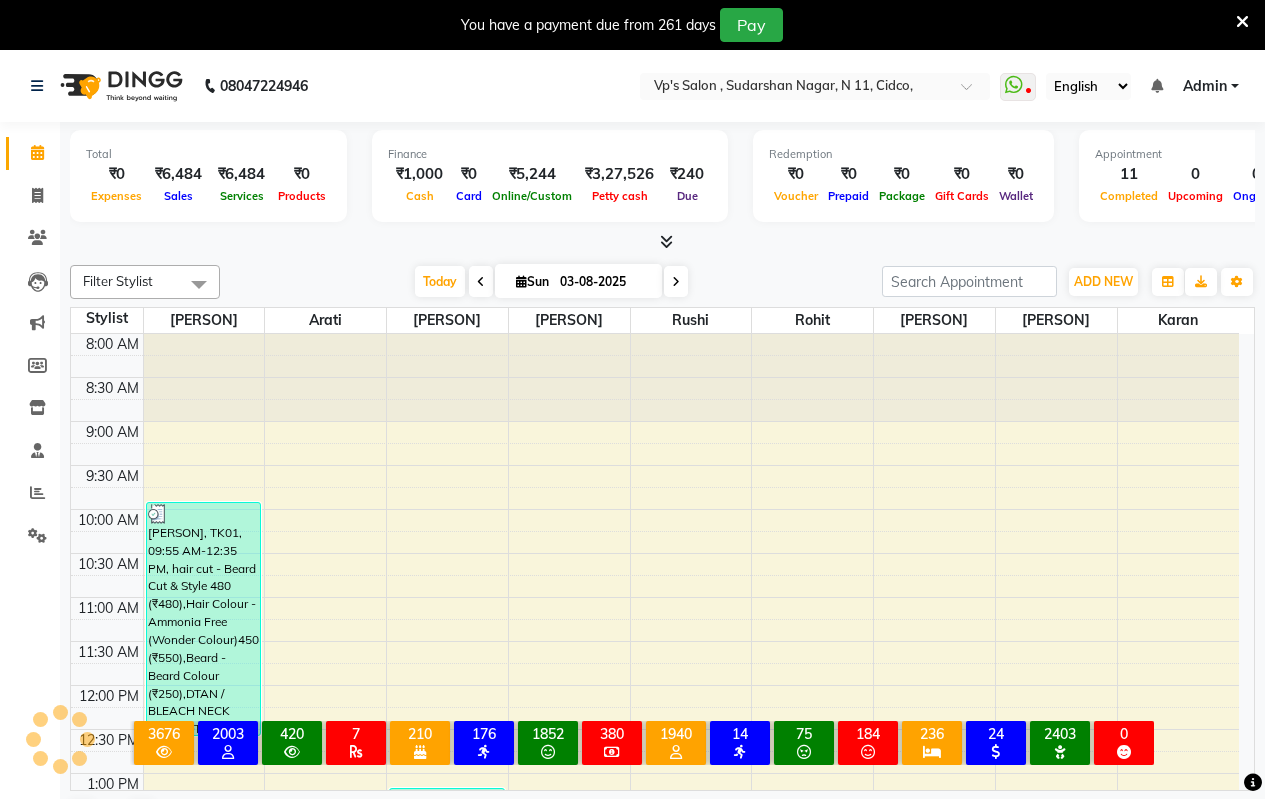 scroll, scrollTop: 0, scrollLeft: 0, axis: both 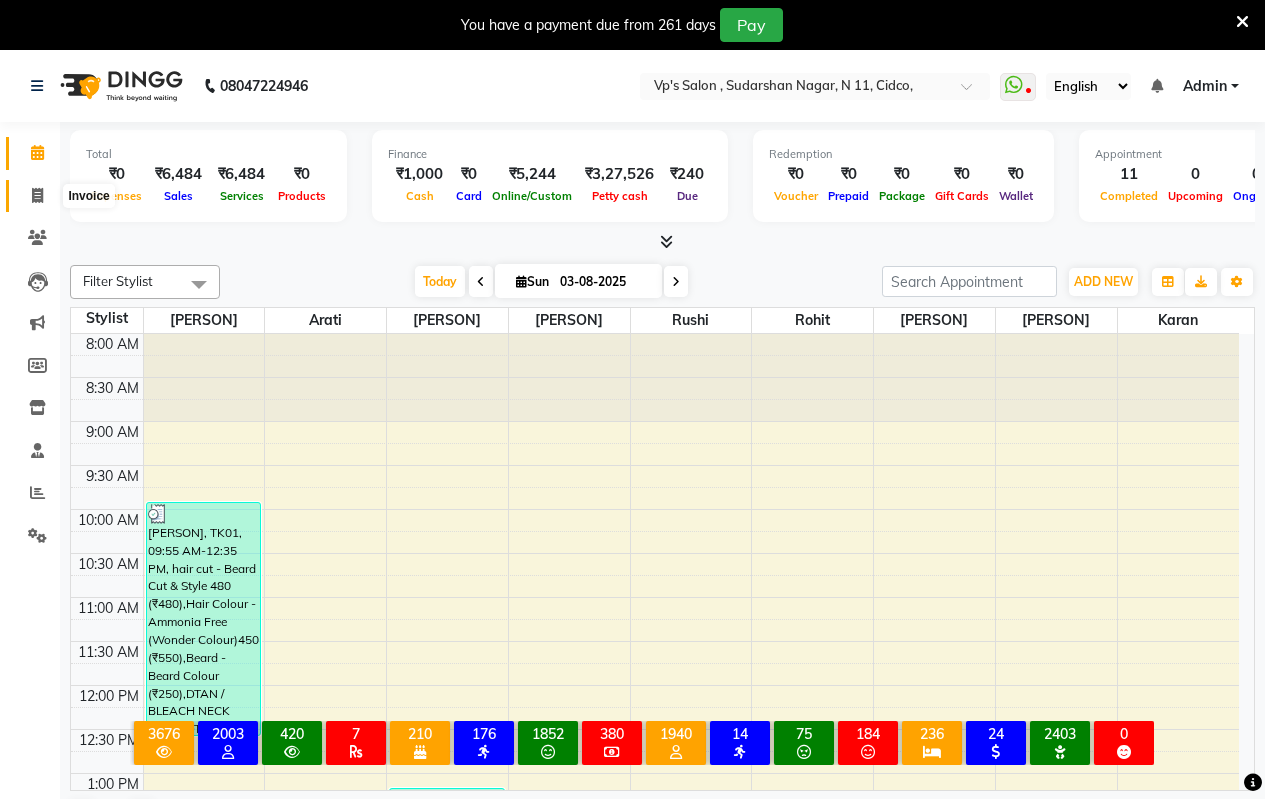 click 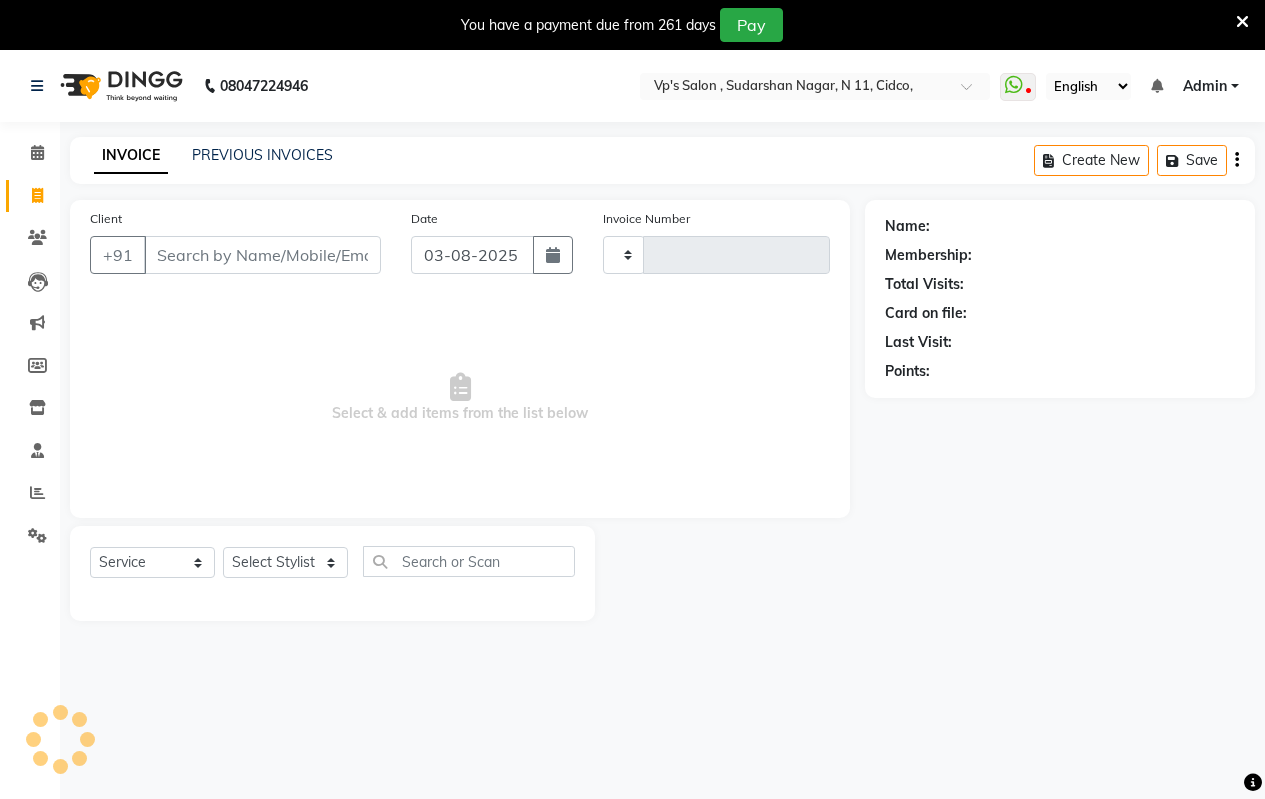 type on "1523" 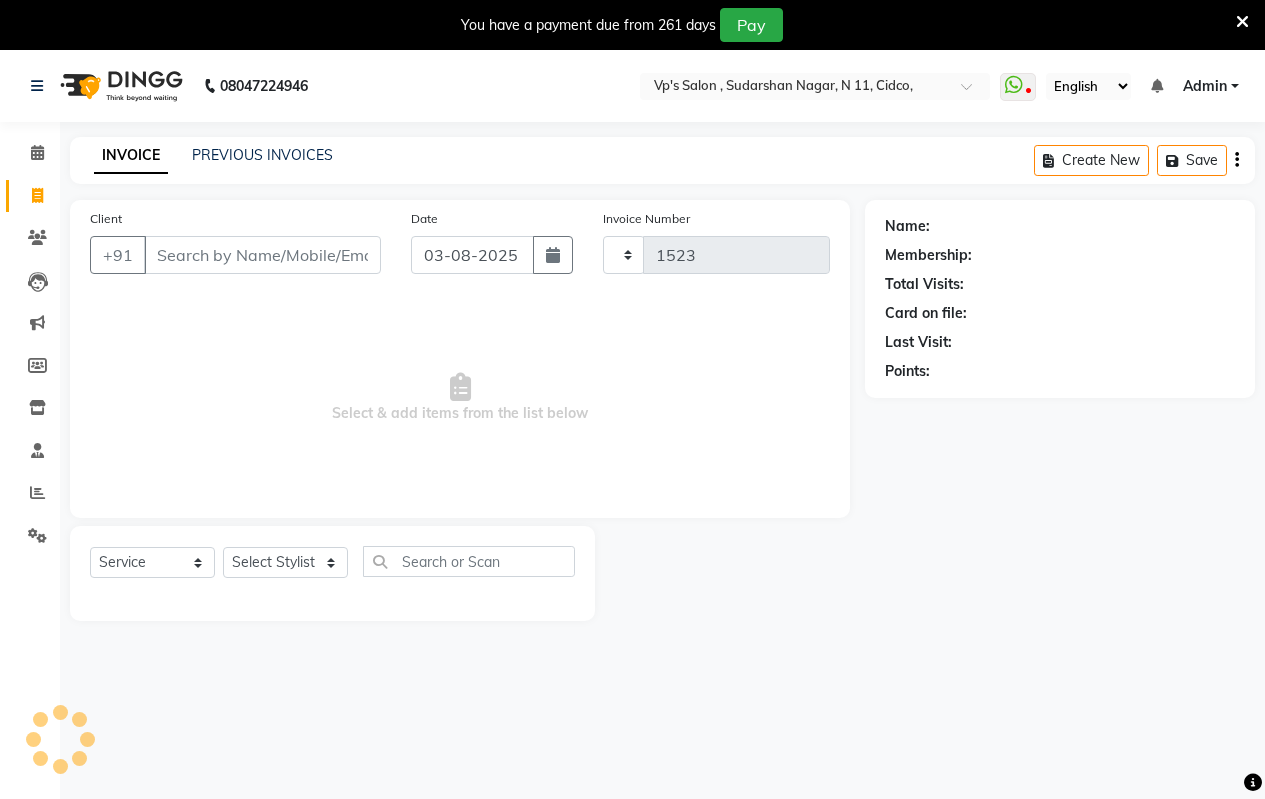 select on "4917" 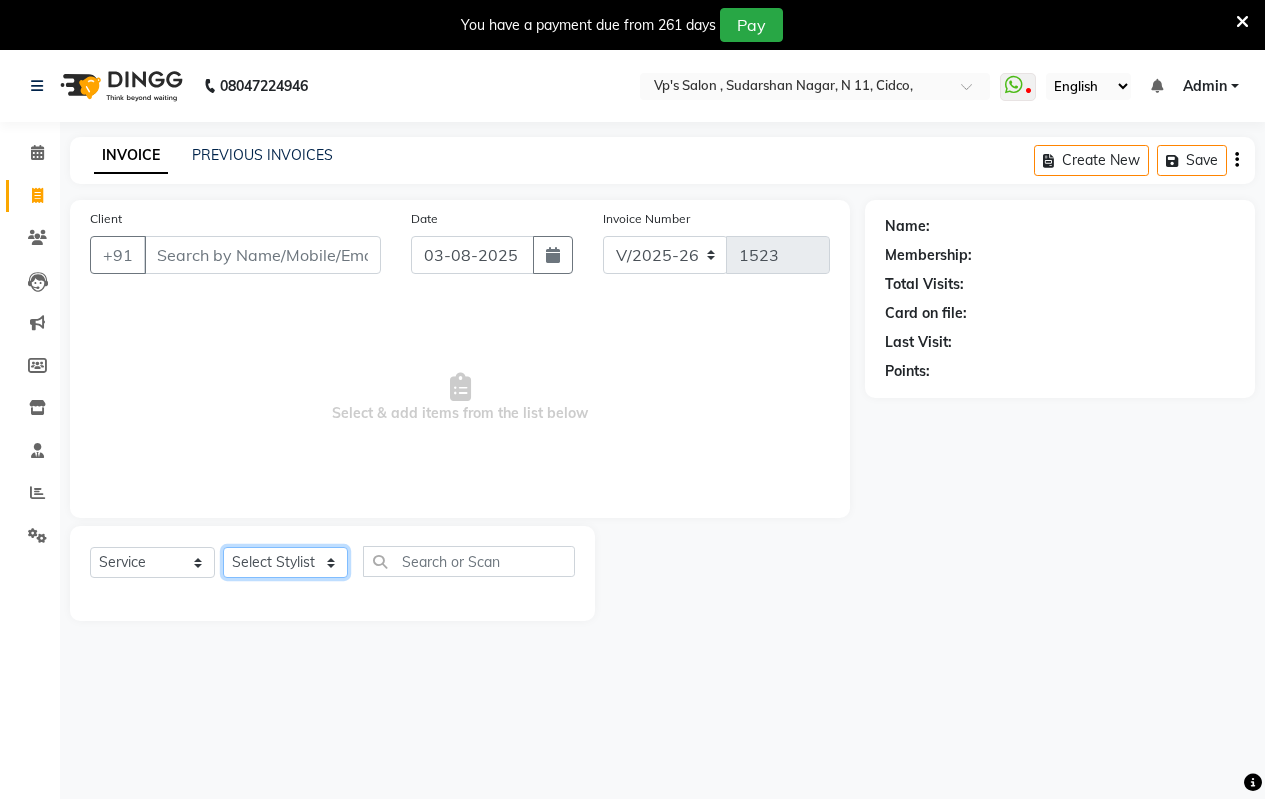 click on "Select Stylist [PERSON] [PERSON] [PERSON] [PERSON] [PERSON] [PERSON] [PERSON] [PERSON]" 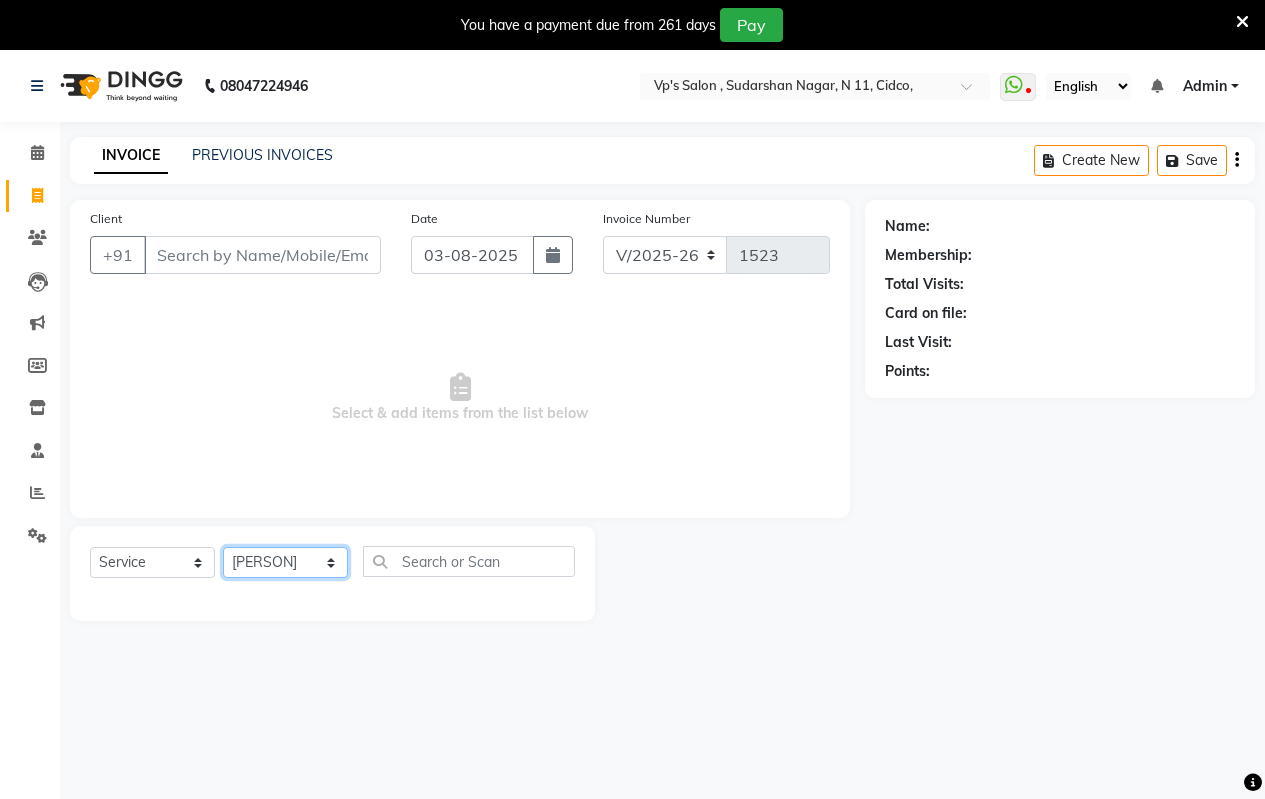 click on "Select Stylist [PERSON] [PERSON] [PERSON] [PERSON] [PERSON] [PERSON] [PERSON] [PERSON]" 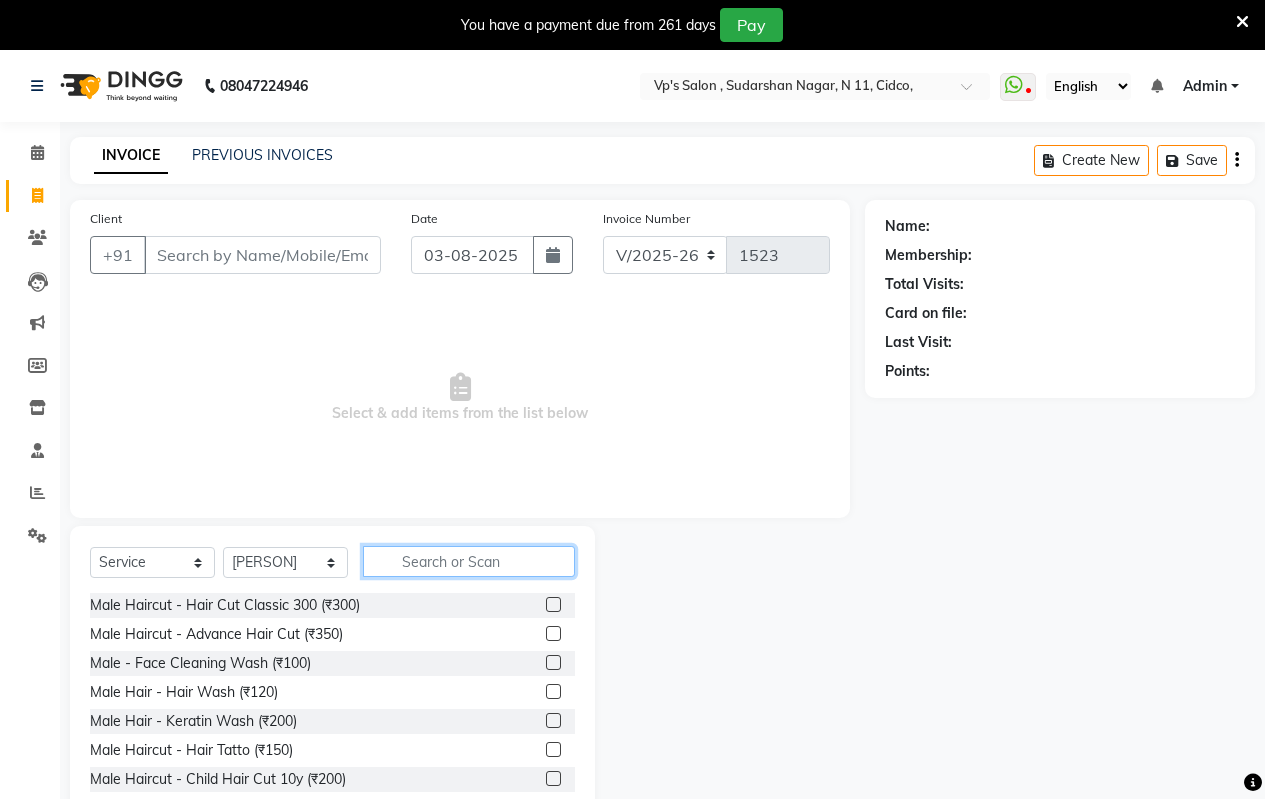 click 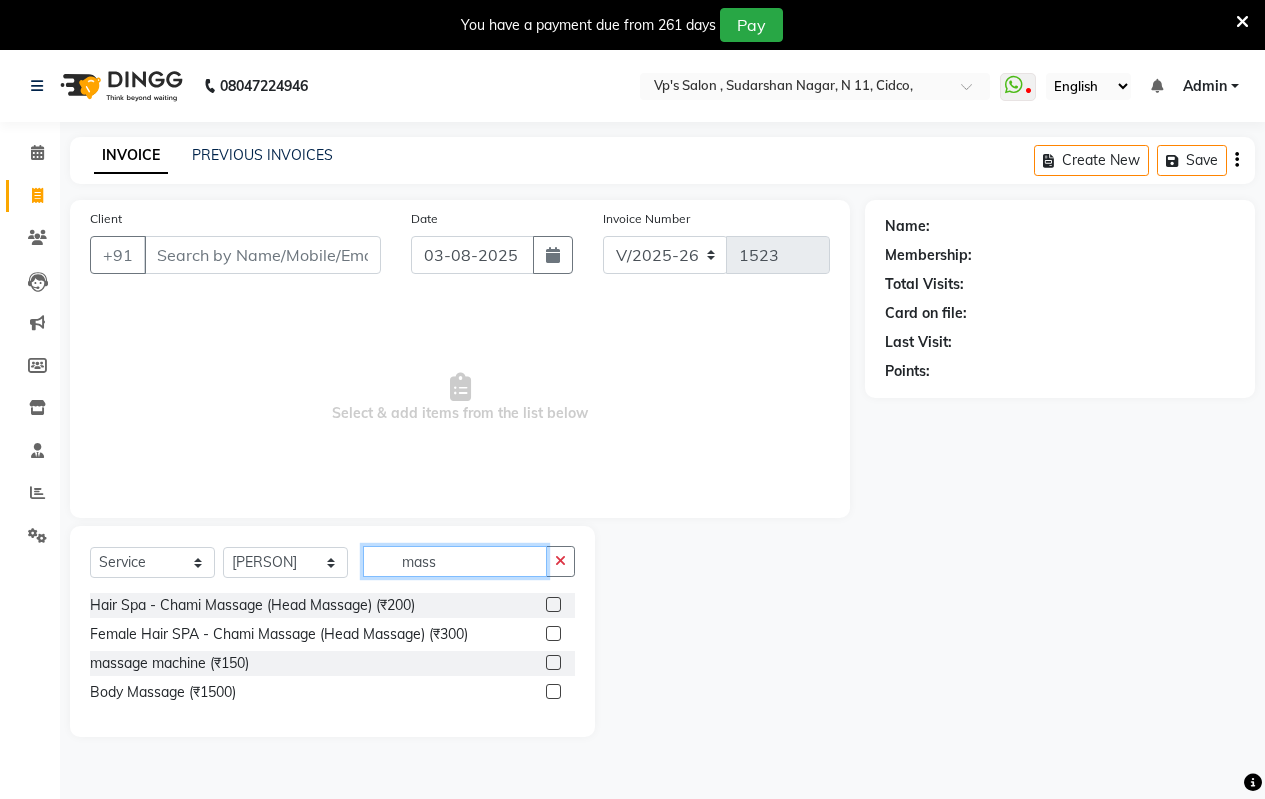 type on "mass" 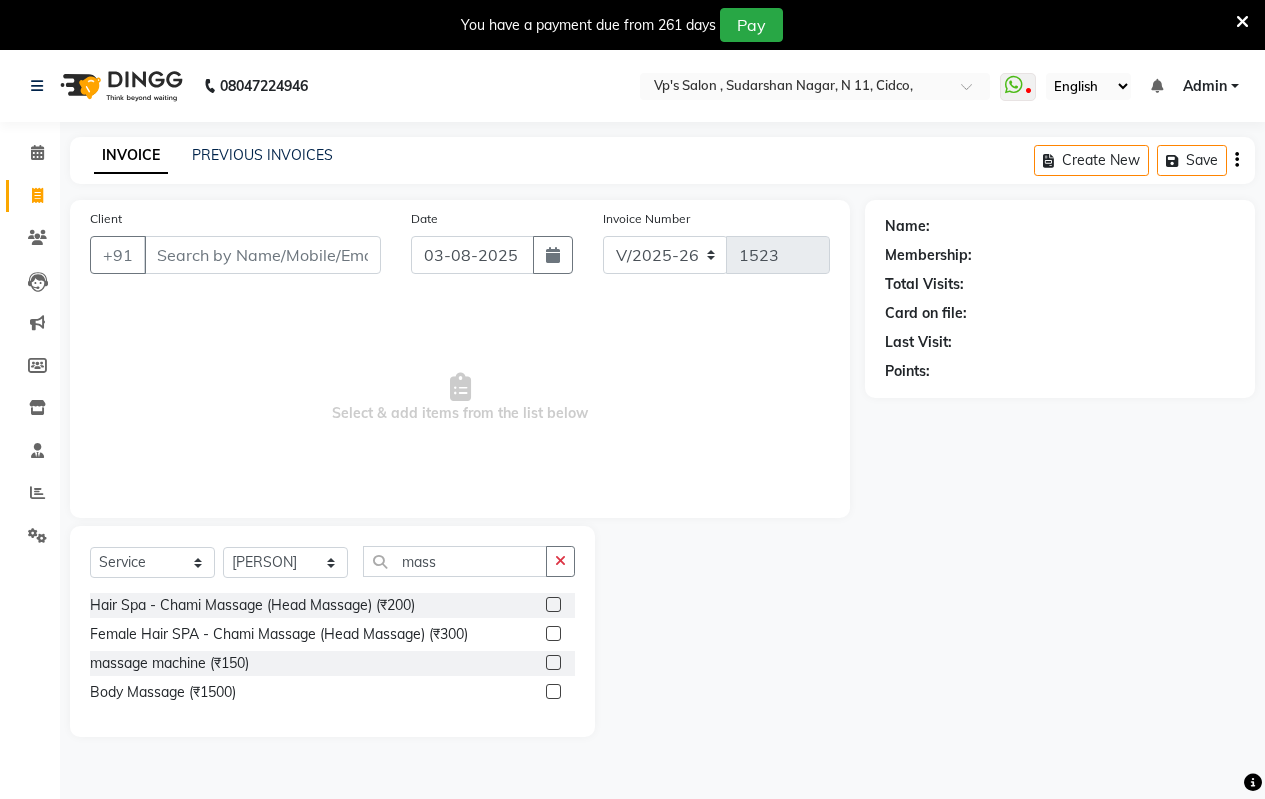 click 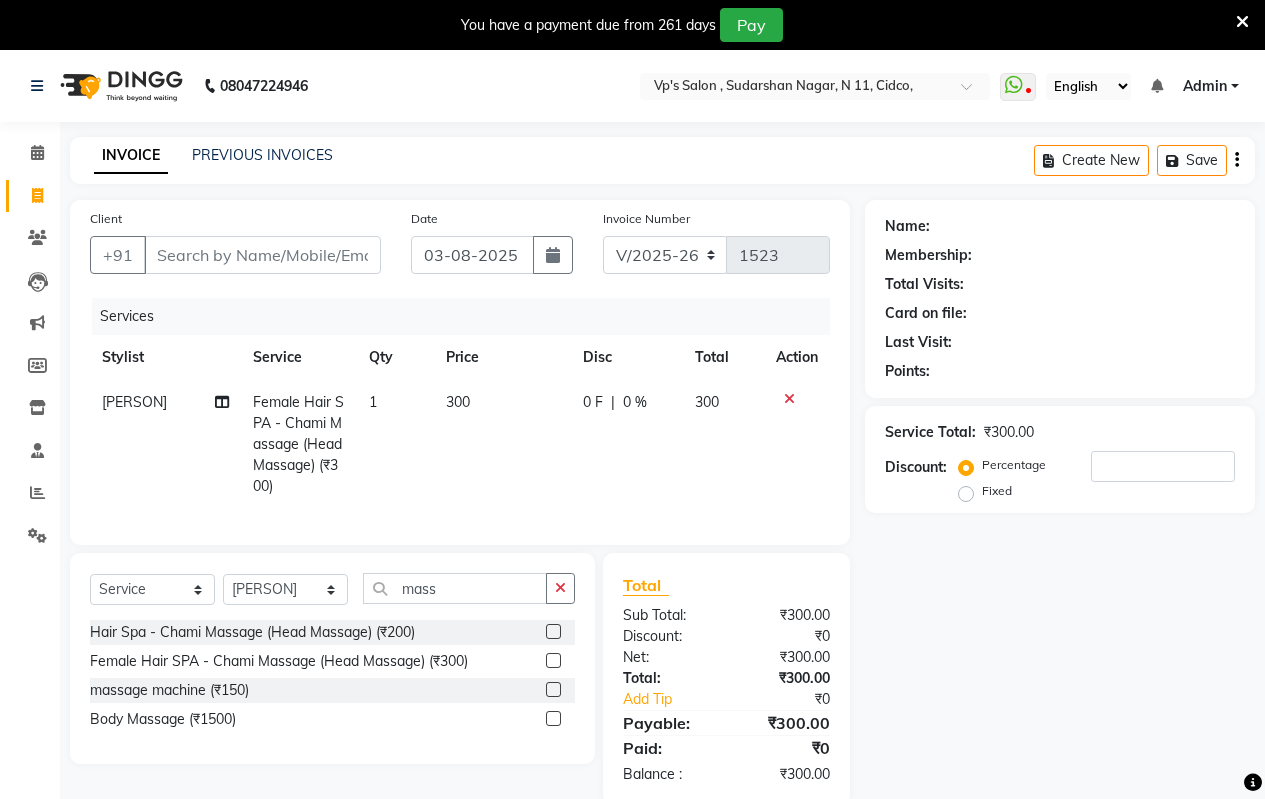 click 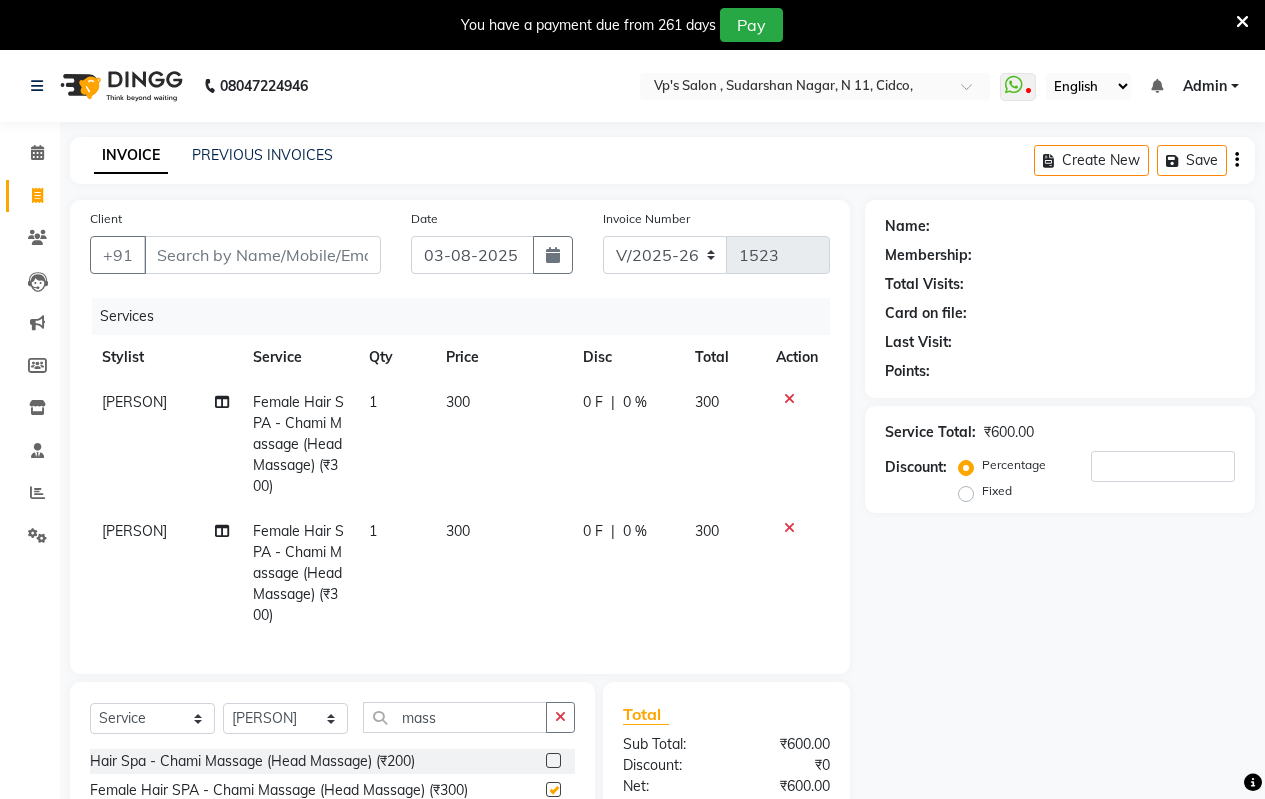 checkbox on "false" 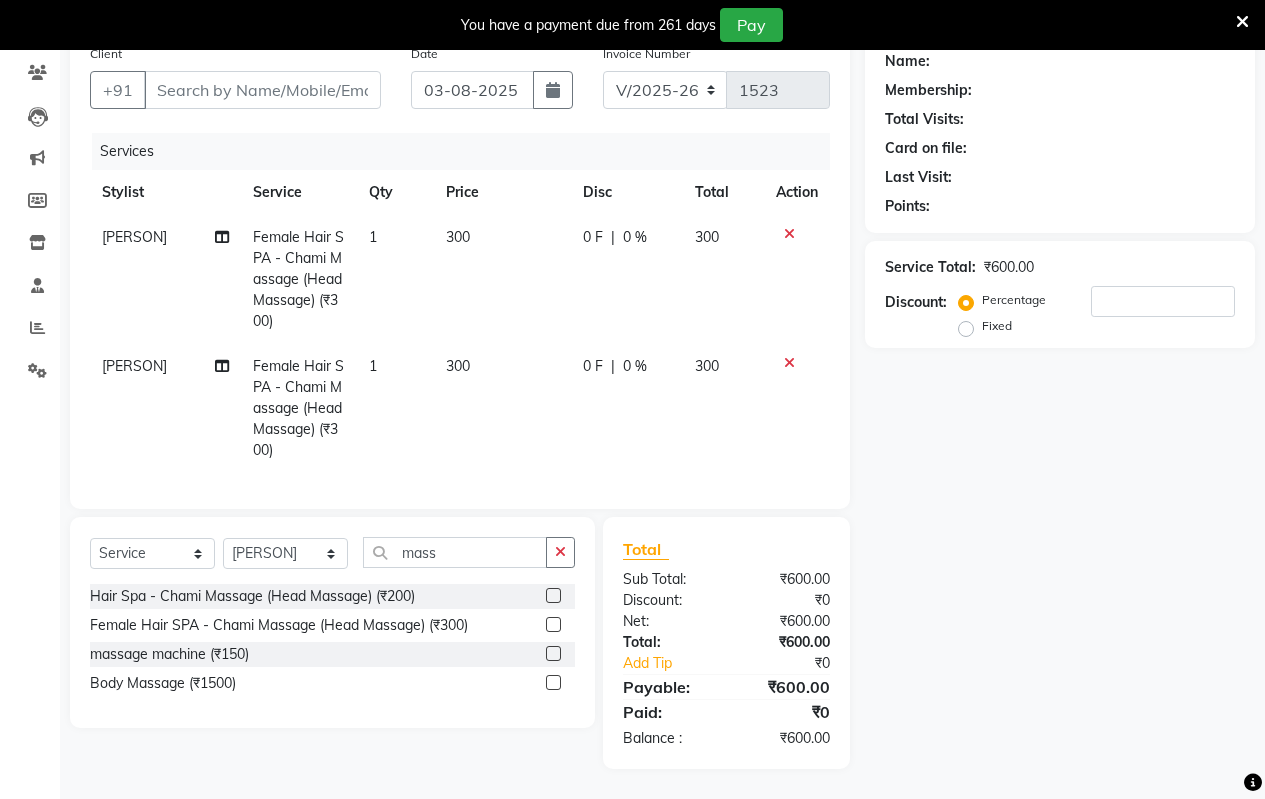 scroll, scrollTop: 180, scrollLeft: 0, axis: vertical 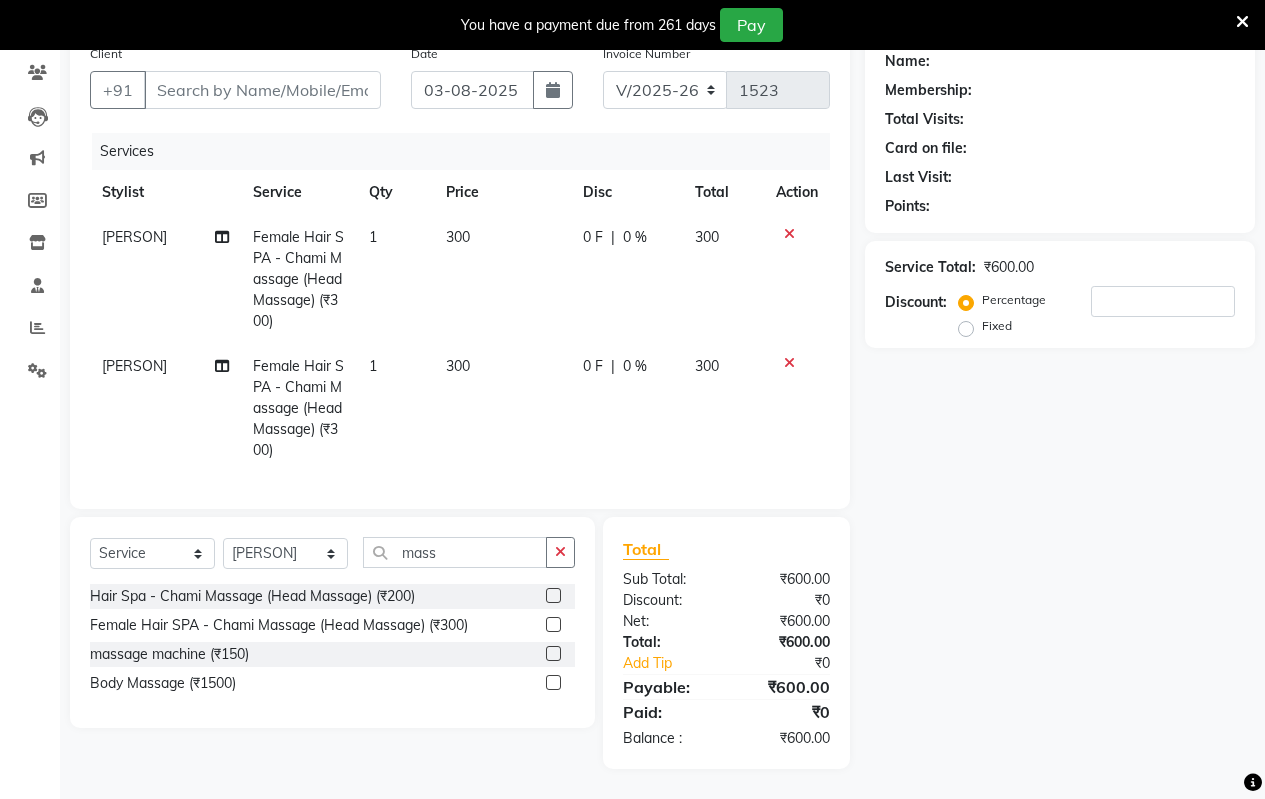 click 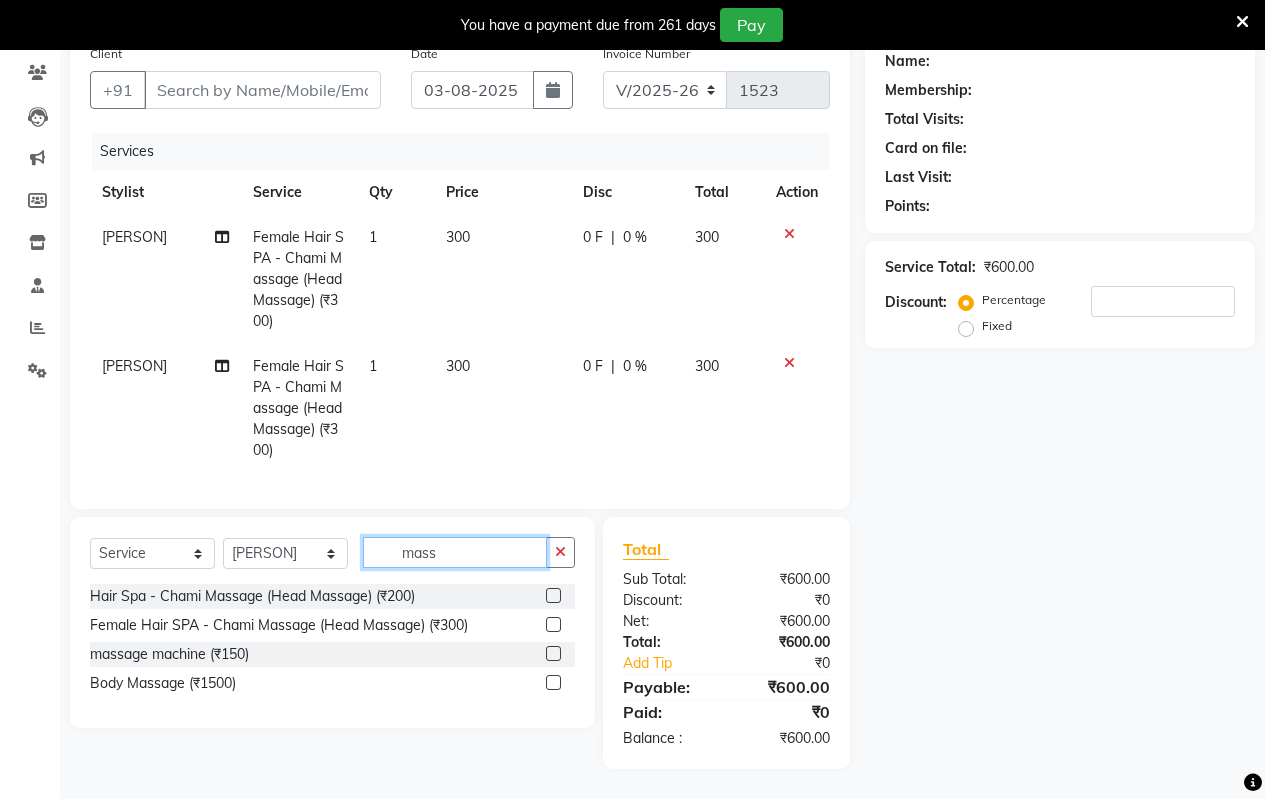 type 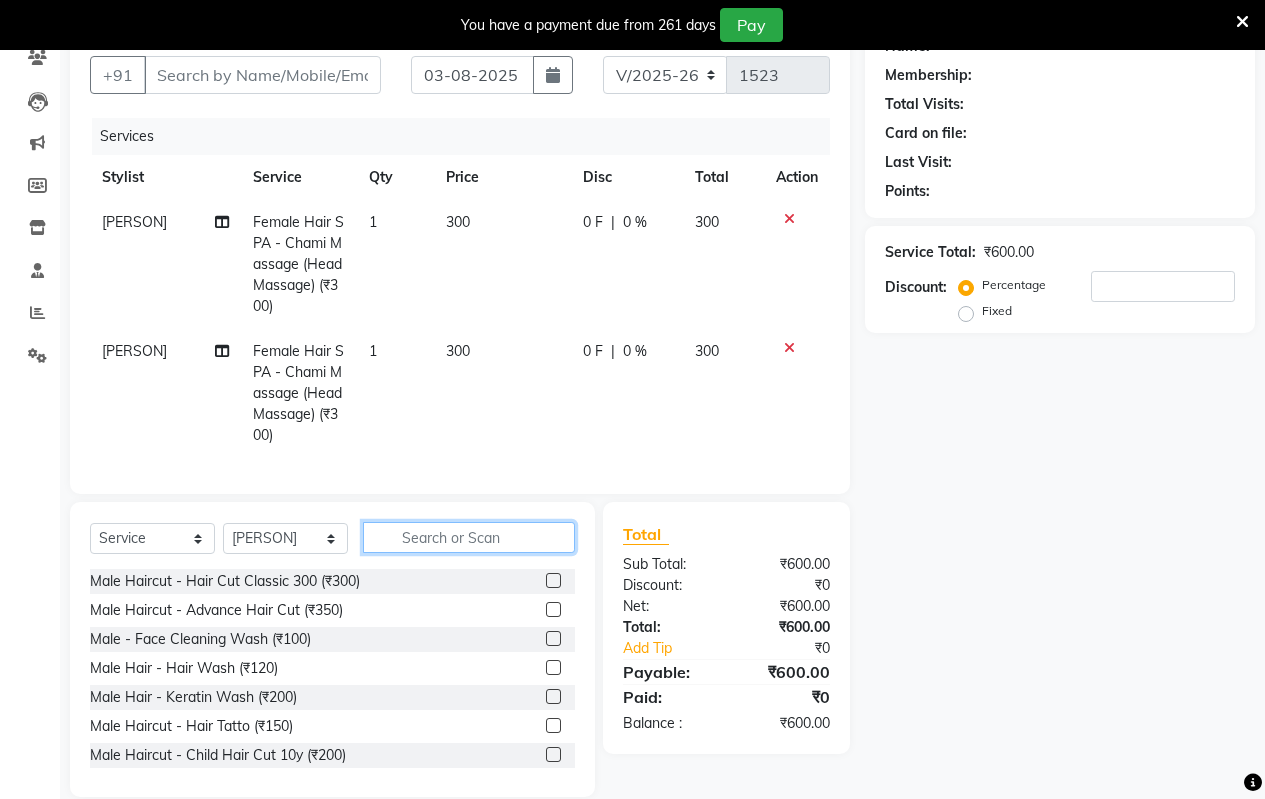 click 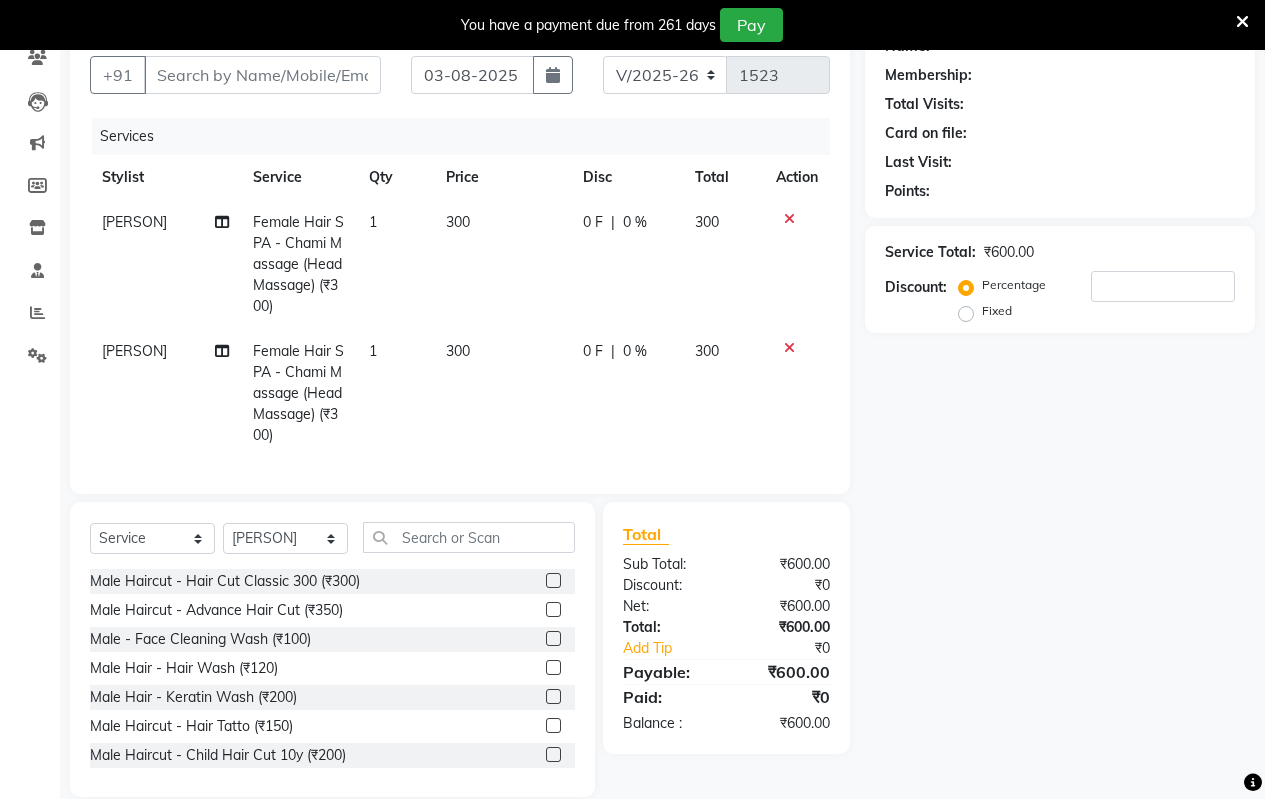 click 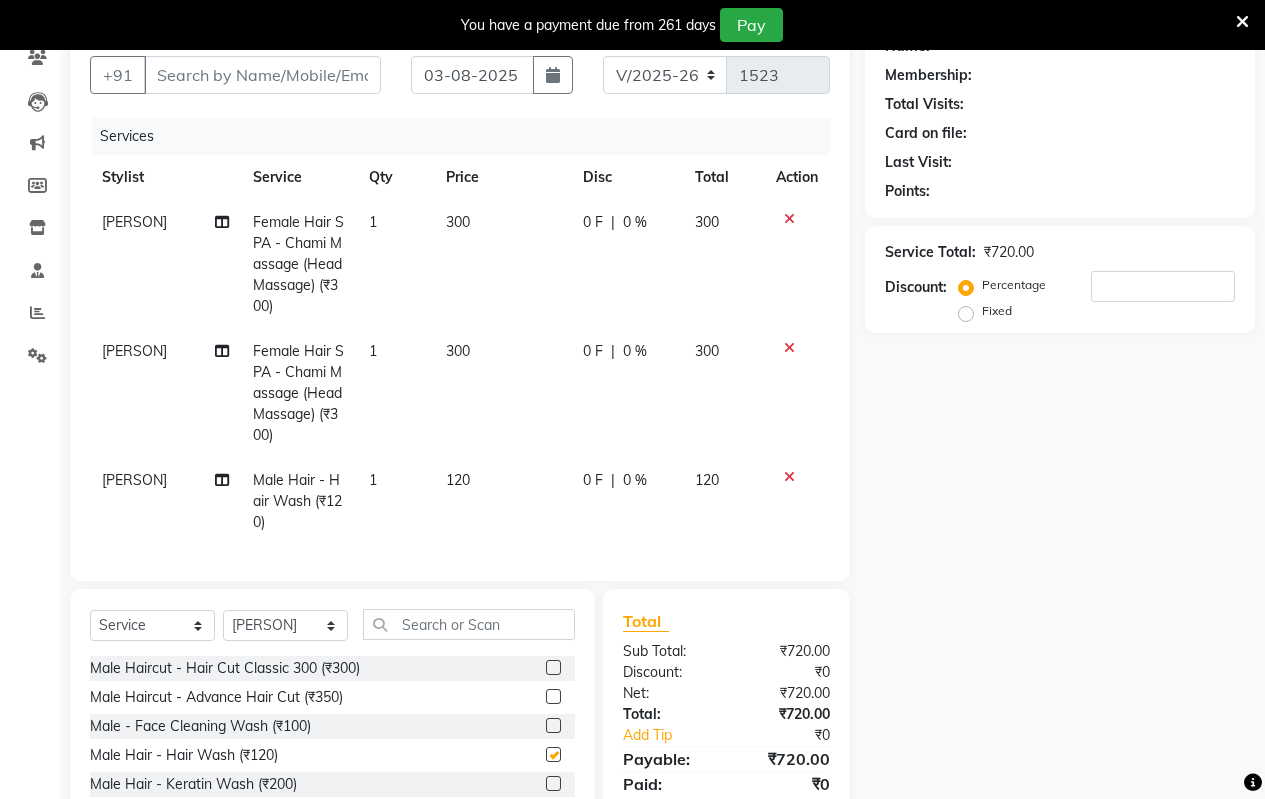 checkbox on "false" 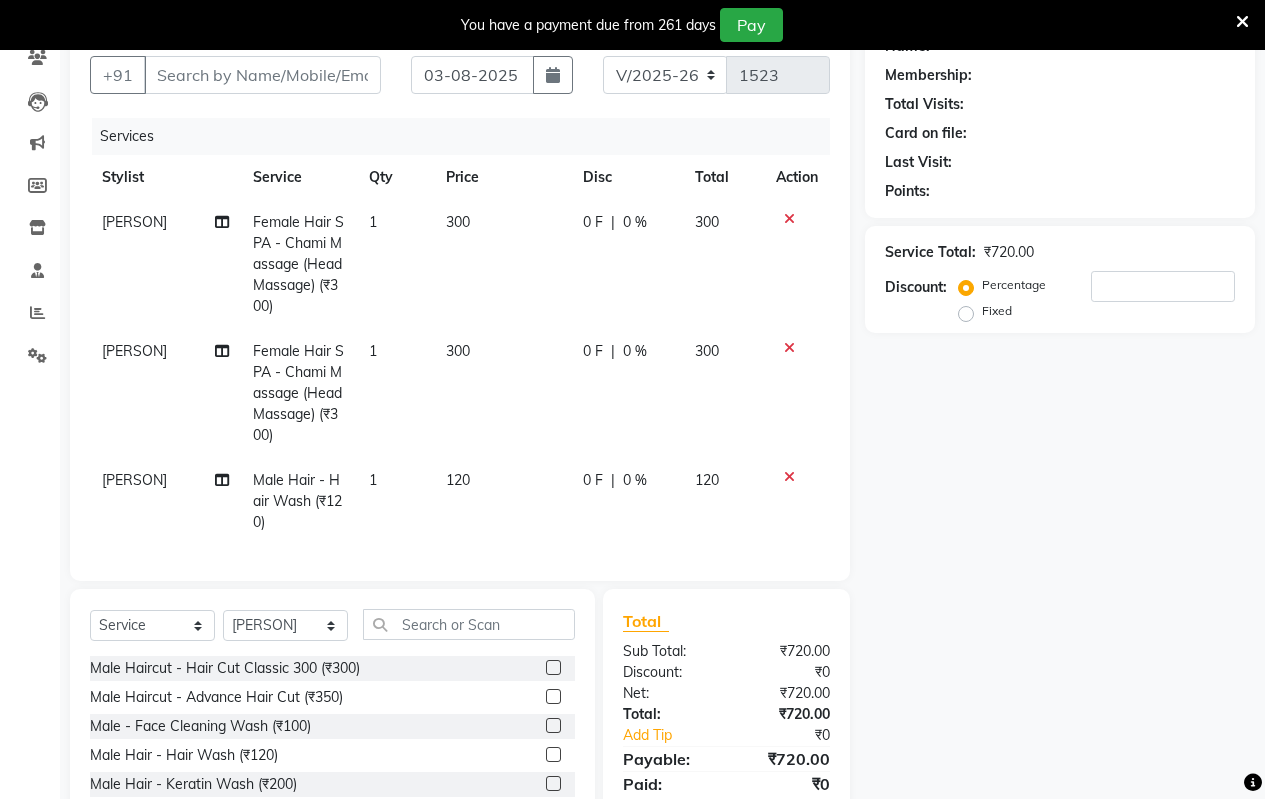 click on "120" 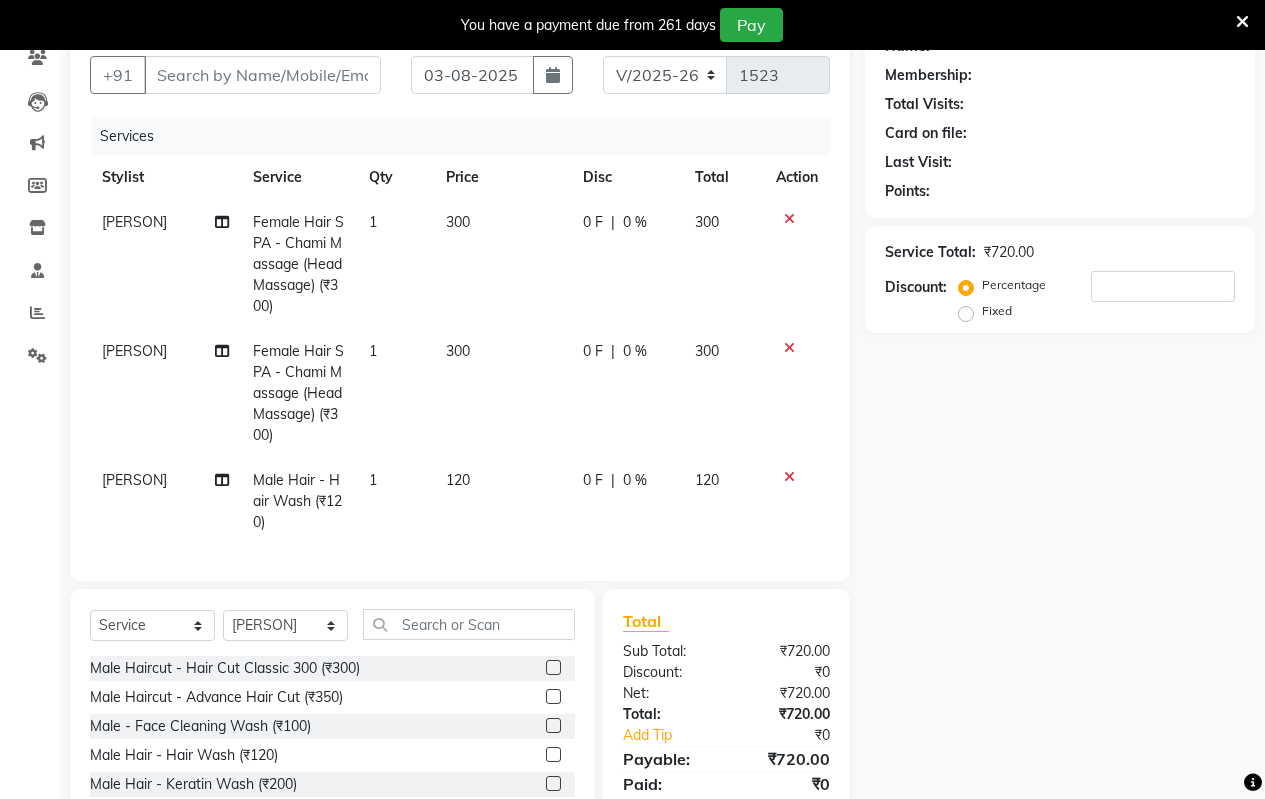 select on "62675" 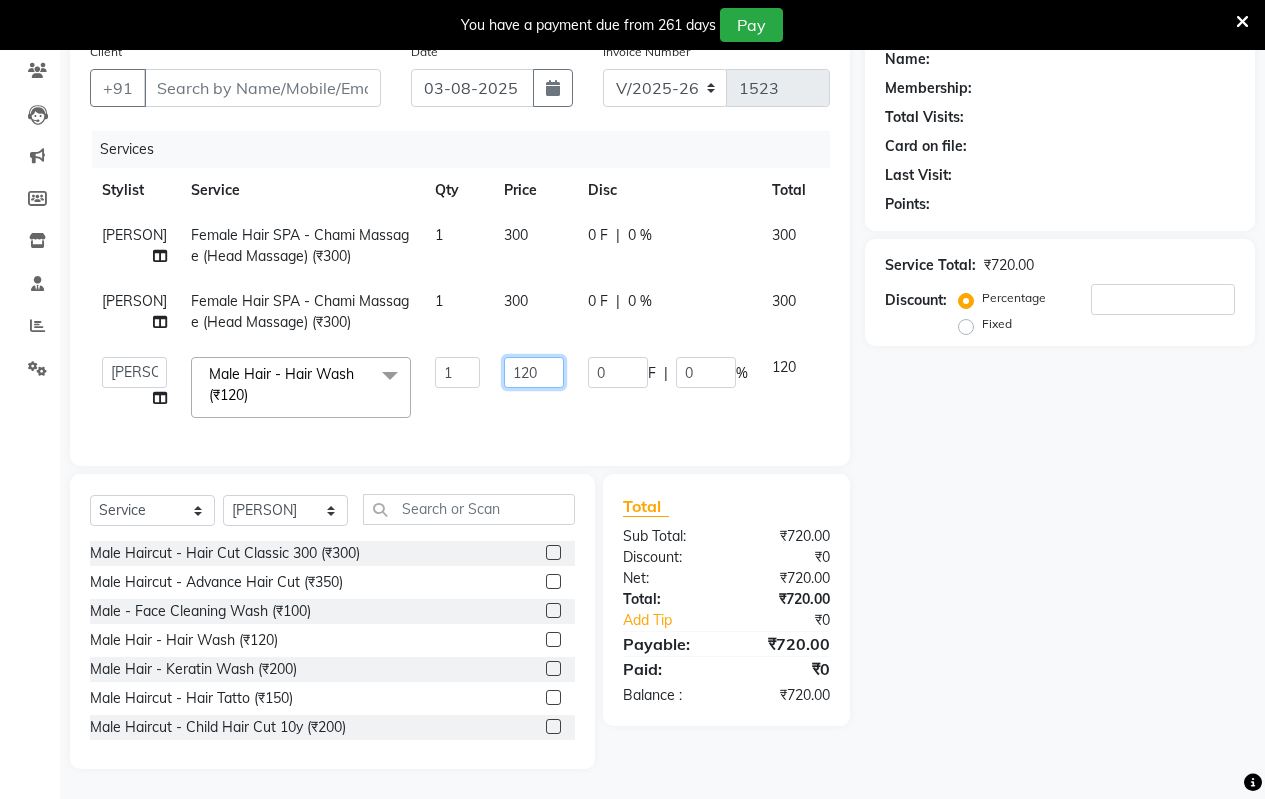 click on "120" 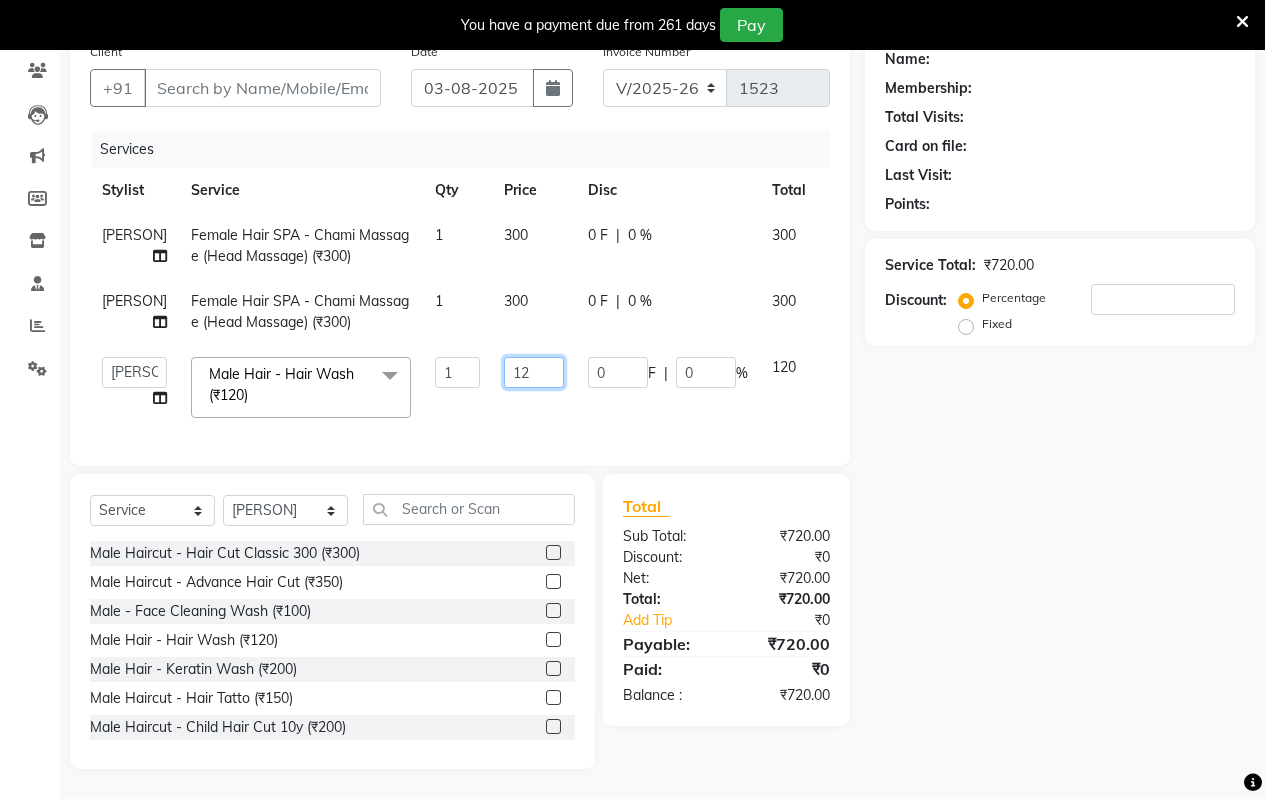 type on "1" 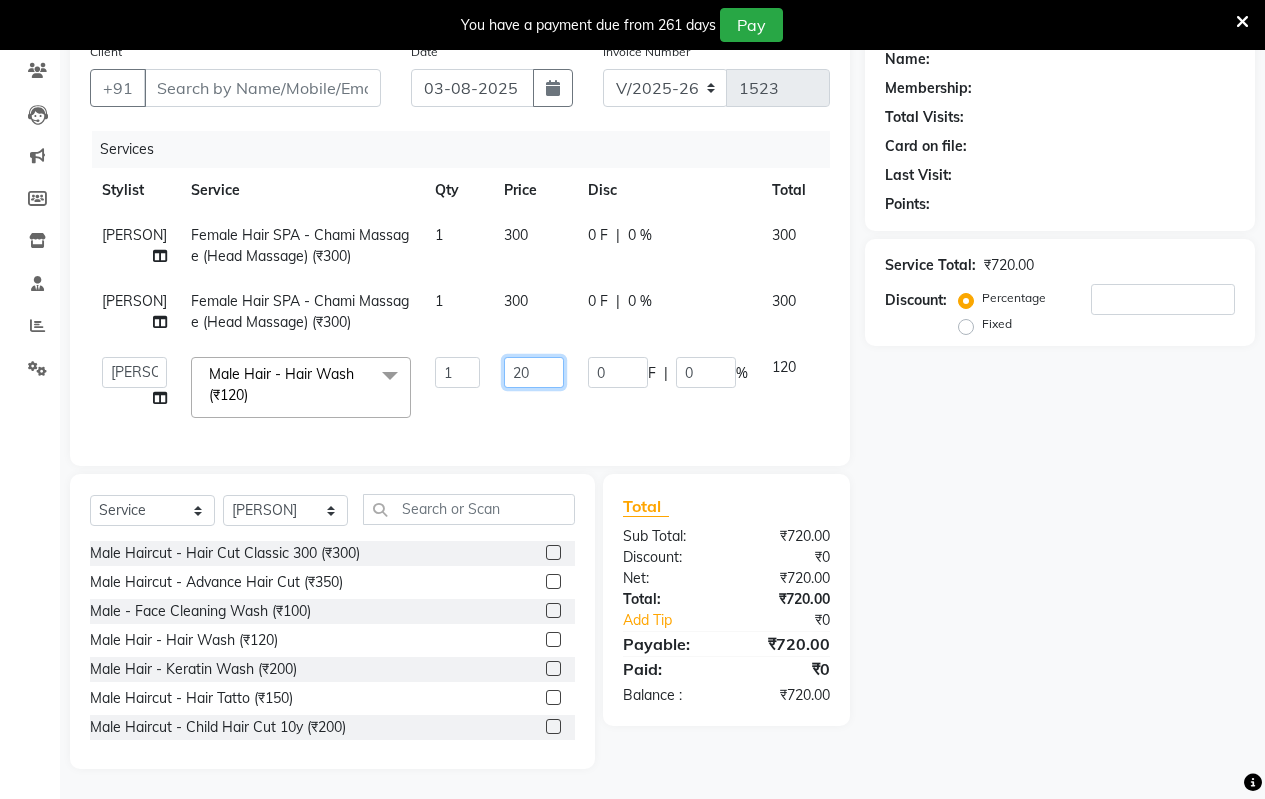 type on "200" 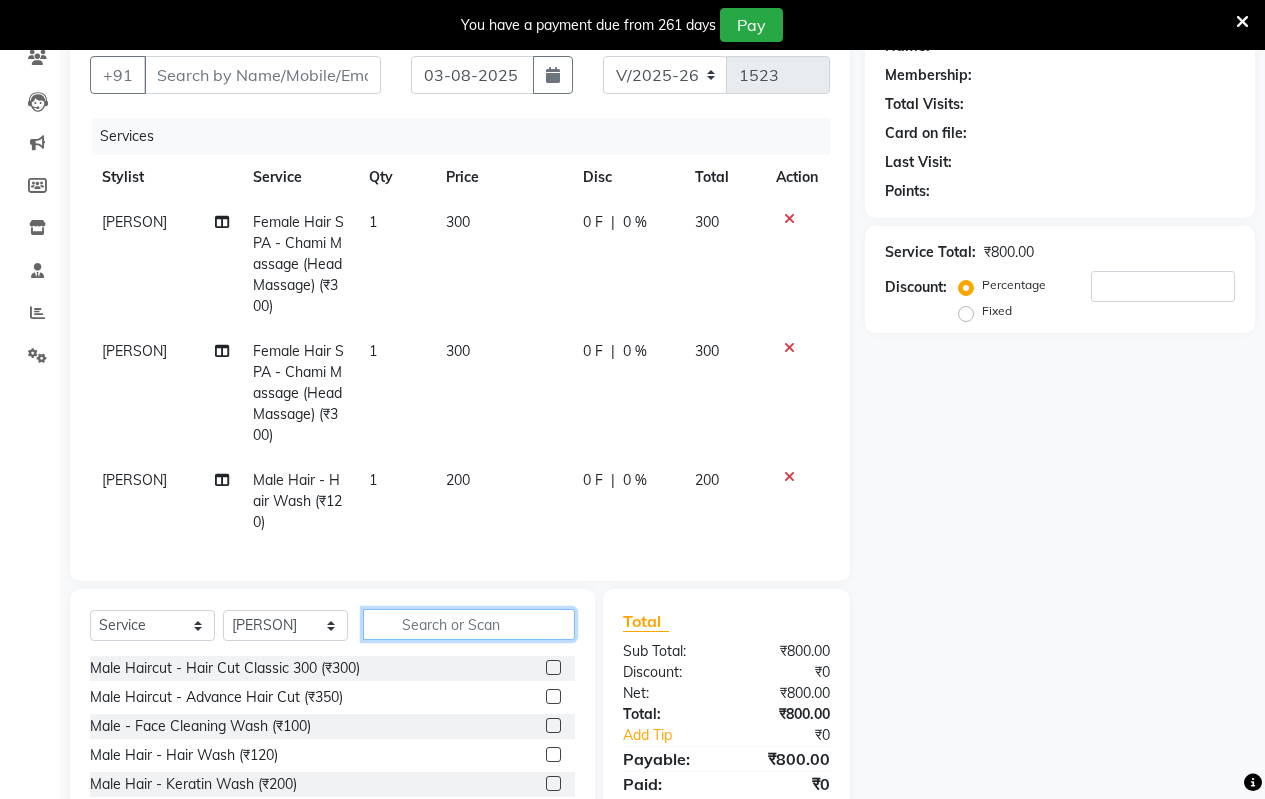 click on "Client +91 Date 03-08-2025 Invoice Number V/2025 V/2025-26 1523 Services Stylist Service Qty Price Disc Total Action [PERSON] [PERSON] Female Hair SPA - Chami Massage (Head Massage) (₹300) 1 300 0 F | 0 % 300 [PERSON] Female Hair SPA - Chami Massage (Head Massage) (₹300) 1 300 0 F | 0 % 300 [PERSON] Male Hair - Hair Wash (₹120) 1 200 0 F | 0 % 200 Select Service Product Membership Package Voucher Prepaid Gift Card Select Stylist [PERSON] [PERSON] [PERSON] [PERSON] [PERSON] [PERSON] [PERSON] [PERSON] Male Haircut - Hair Cut Classic 300 (₹300) Male Haircut - Advance Hair Cut (₹350) Male - Face Cleaning Wash (₹100) Male Hair - Hair Wash (₹120) Male Hair - Keratin Wash (₹200) Male Haircut - Hair Tatto (₹150) Male Haircut - Child Hair Cut 10y (₹200) Hair Colour - Hair Colour Global (Socolor)400 (₹450) Hair Colour - Ammonia Free (Wonder Colour)450 (₹550) Hair Colour - Side Lotus (₹100) Hair Colour - Highlight Per Stricks (₹250) Total Sub Total: ₹800.00" 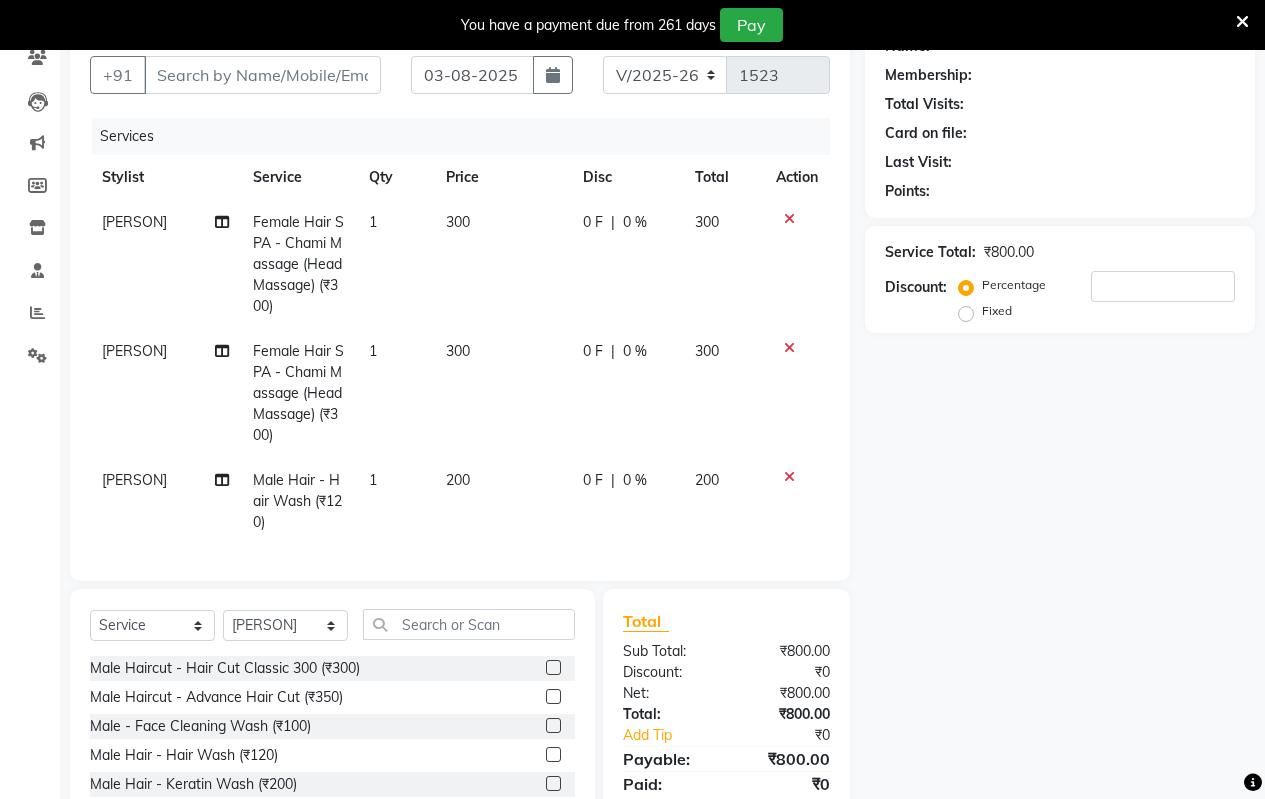 click on "200" 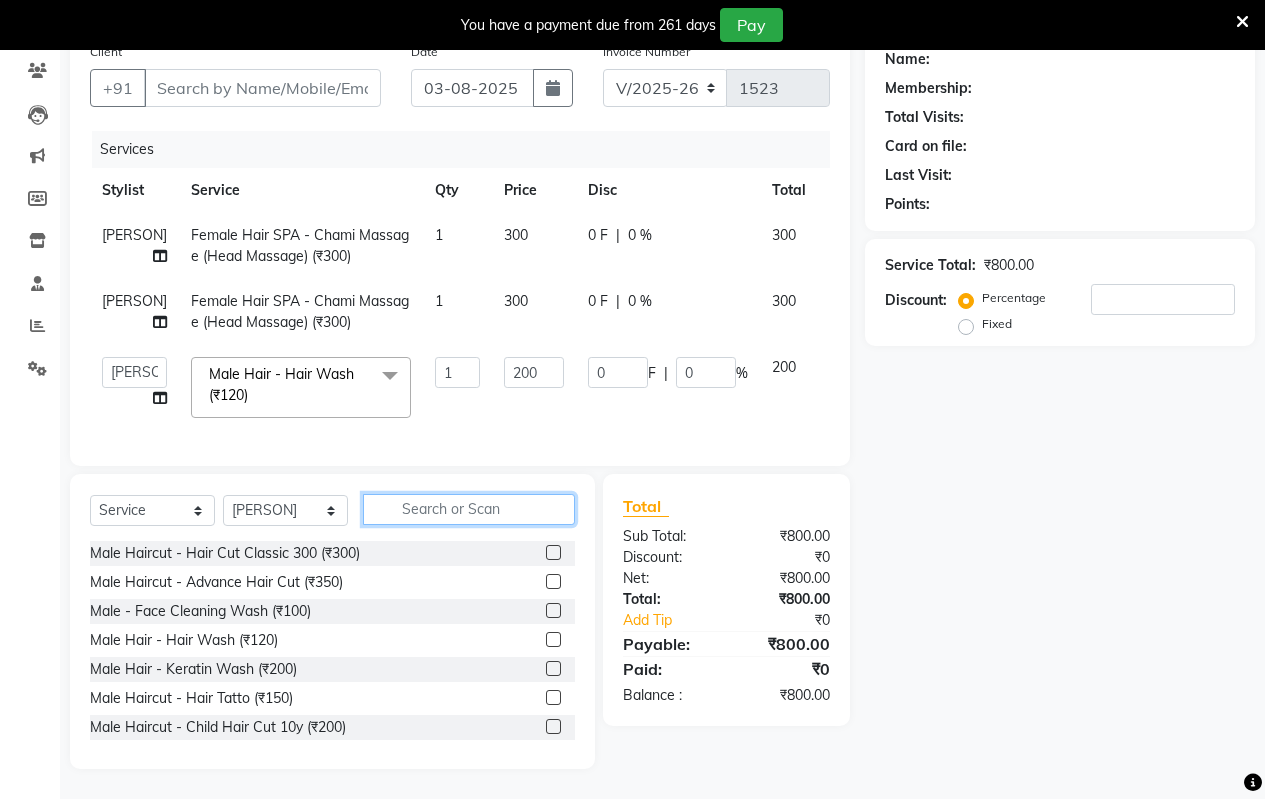 click 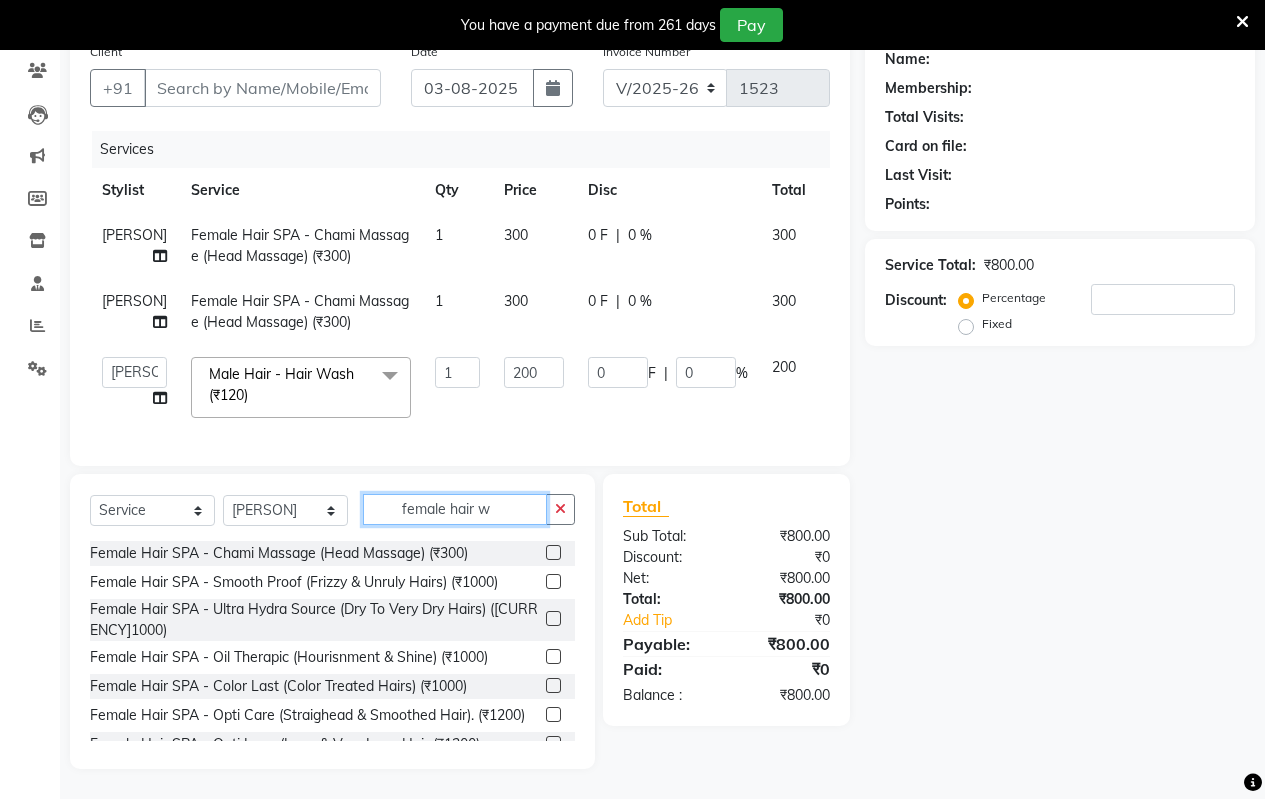 scroll, scrollTop: 139, scrollLeft: 0, axis: vertical 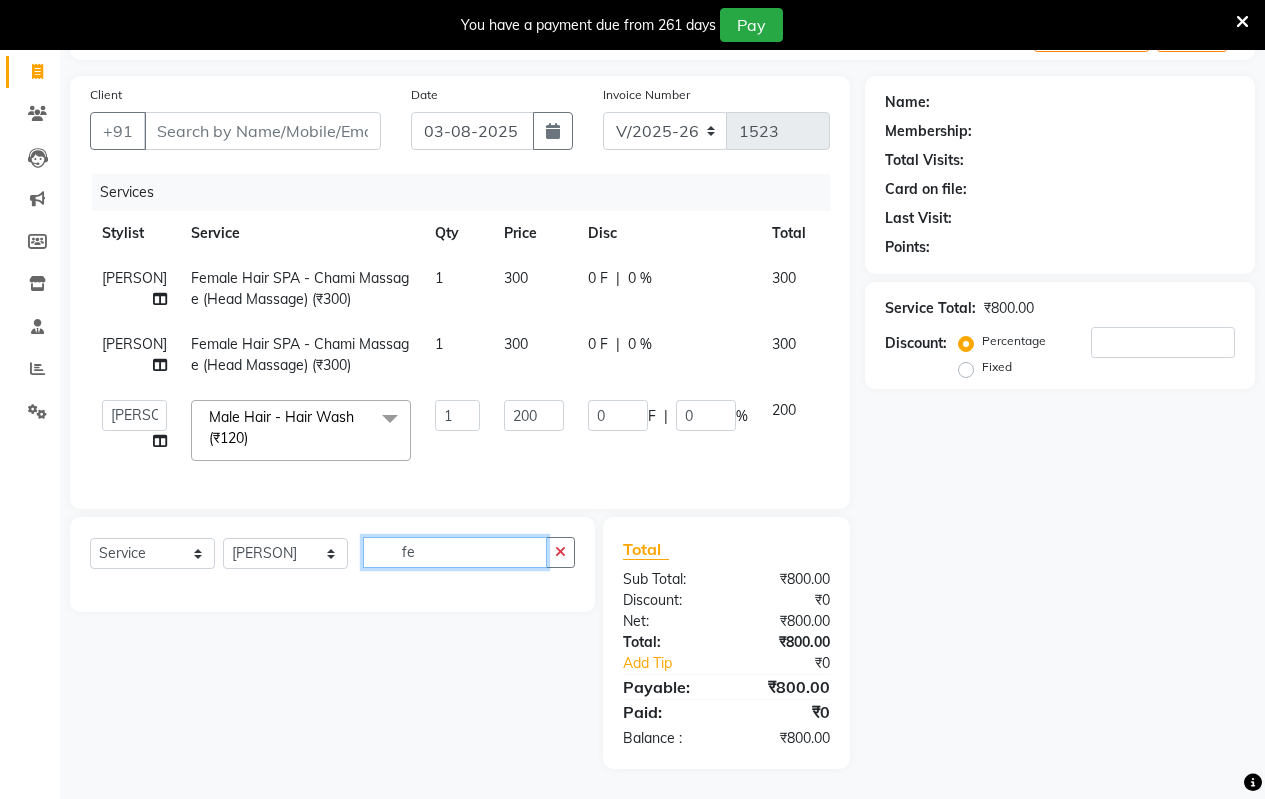 type on "f" 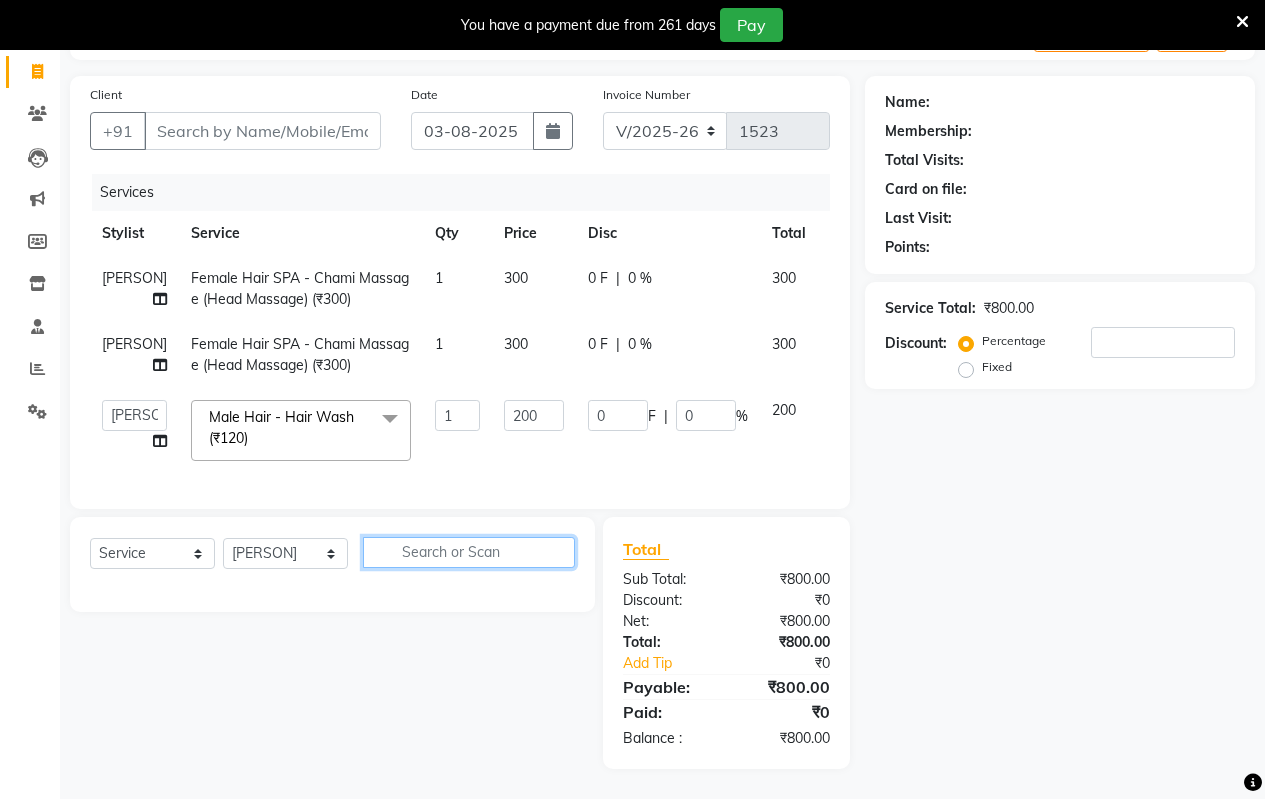 scroll, scrollTop: 180, scrollLeft: 0, axis: vertical 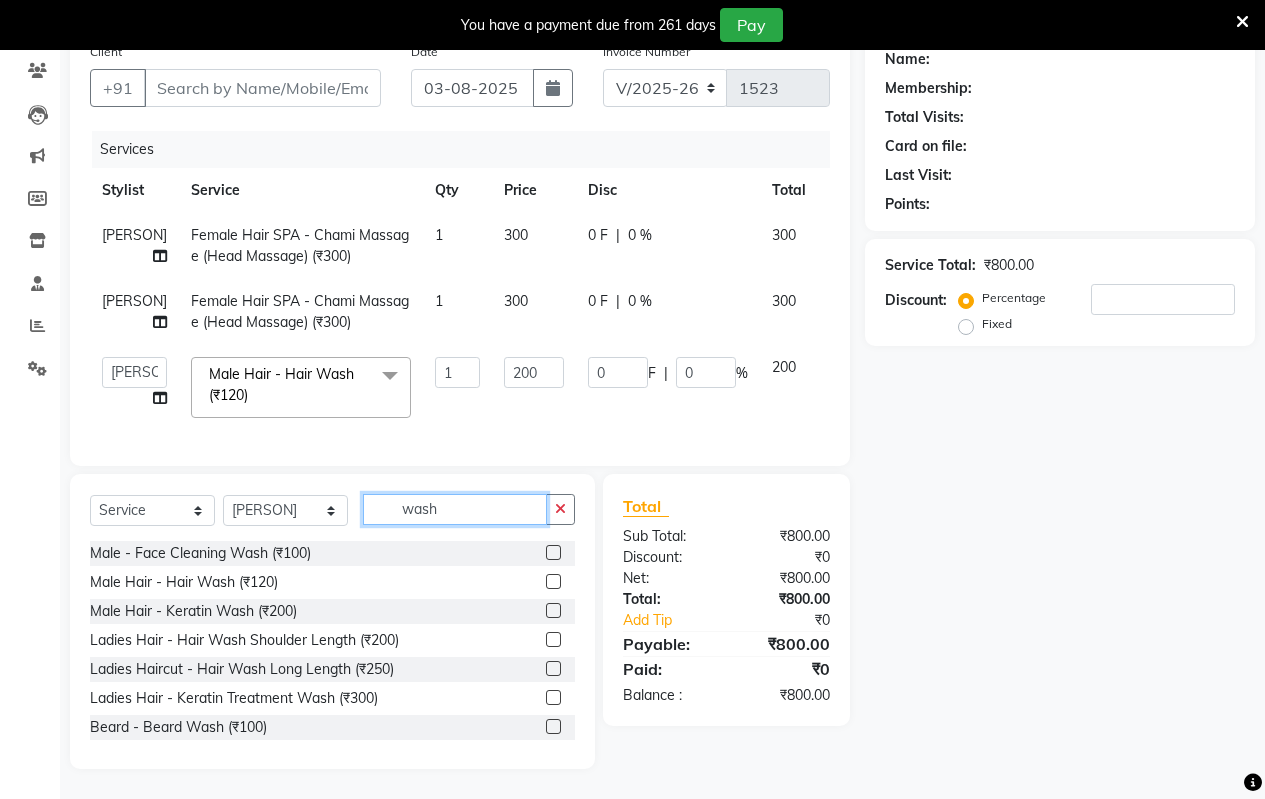 type on "wash" 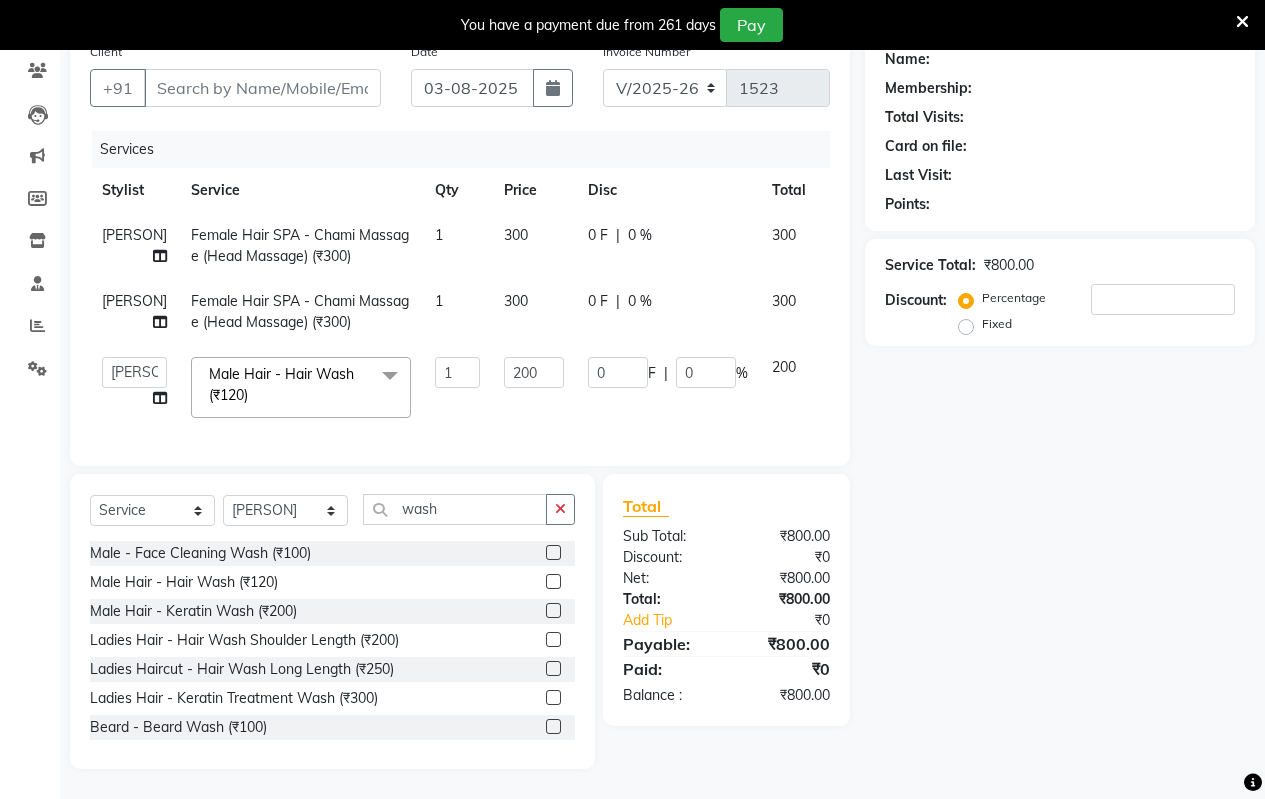 click 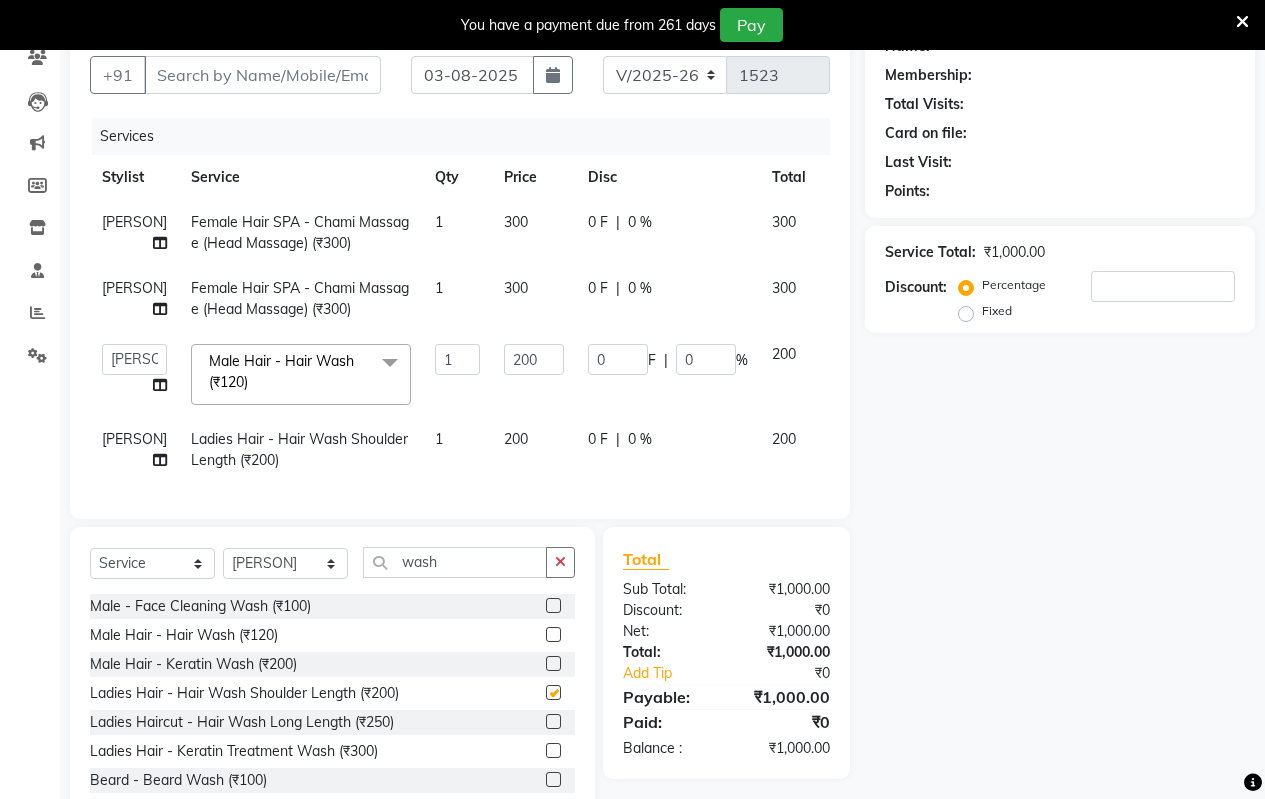 checkbox on "false" 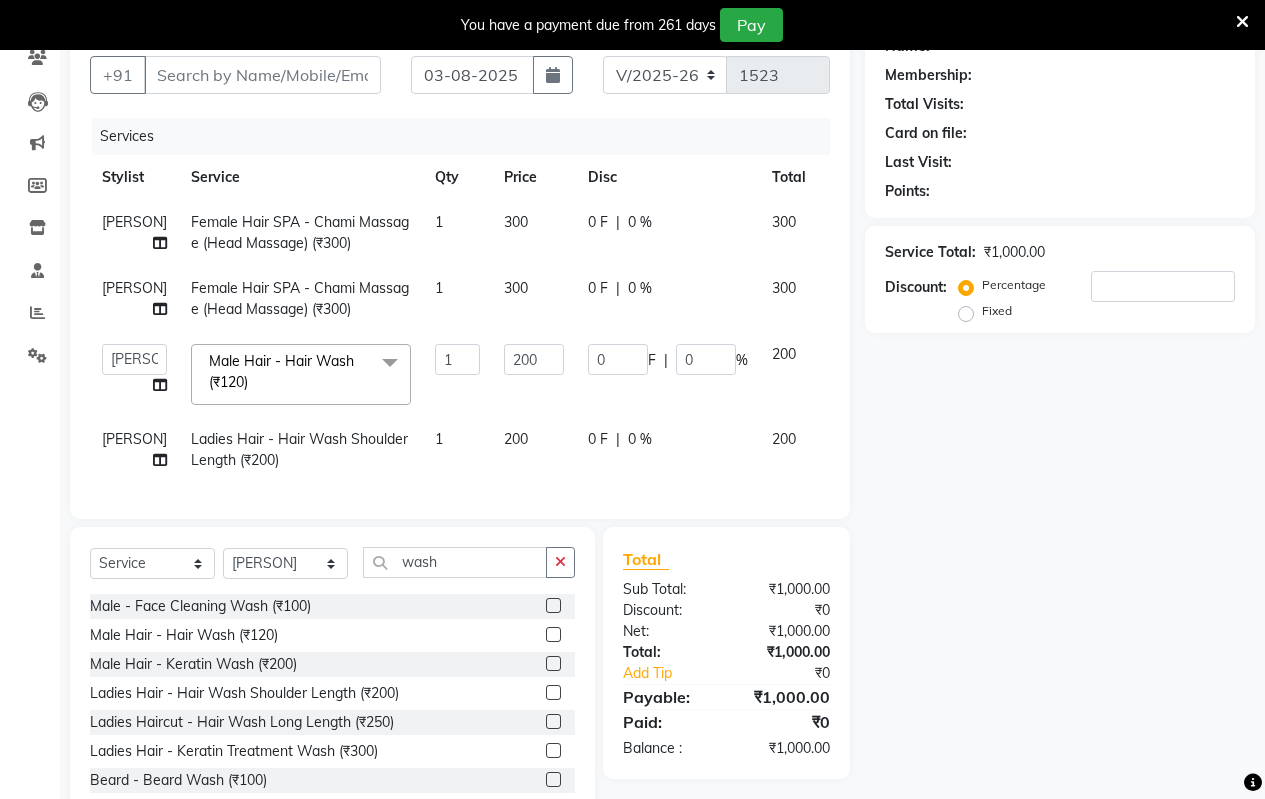 click on "200" 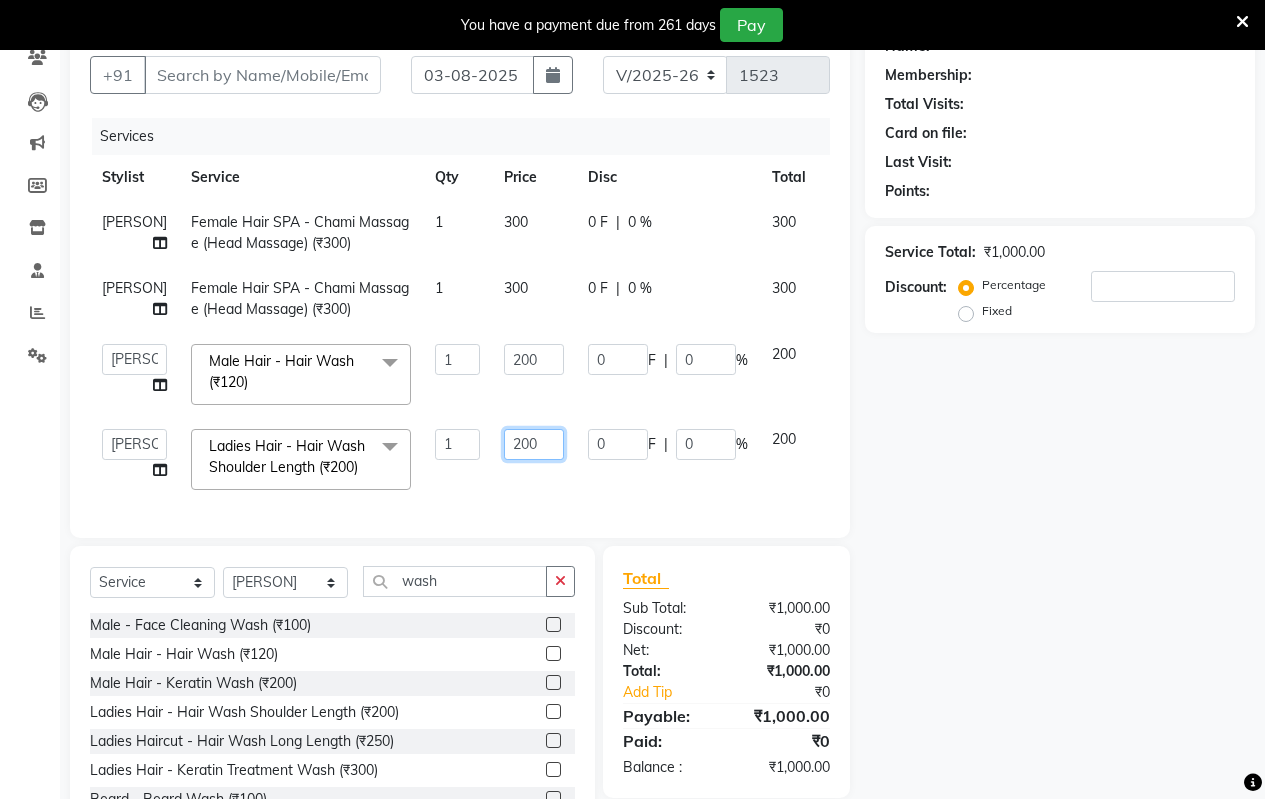 click on "200" 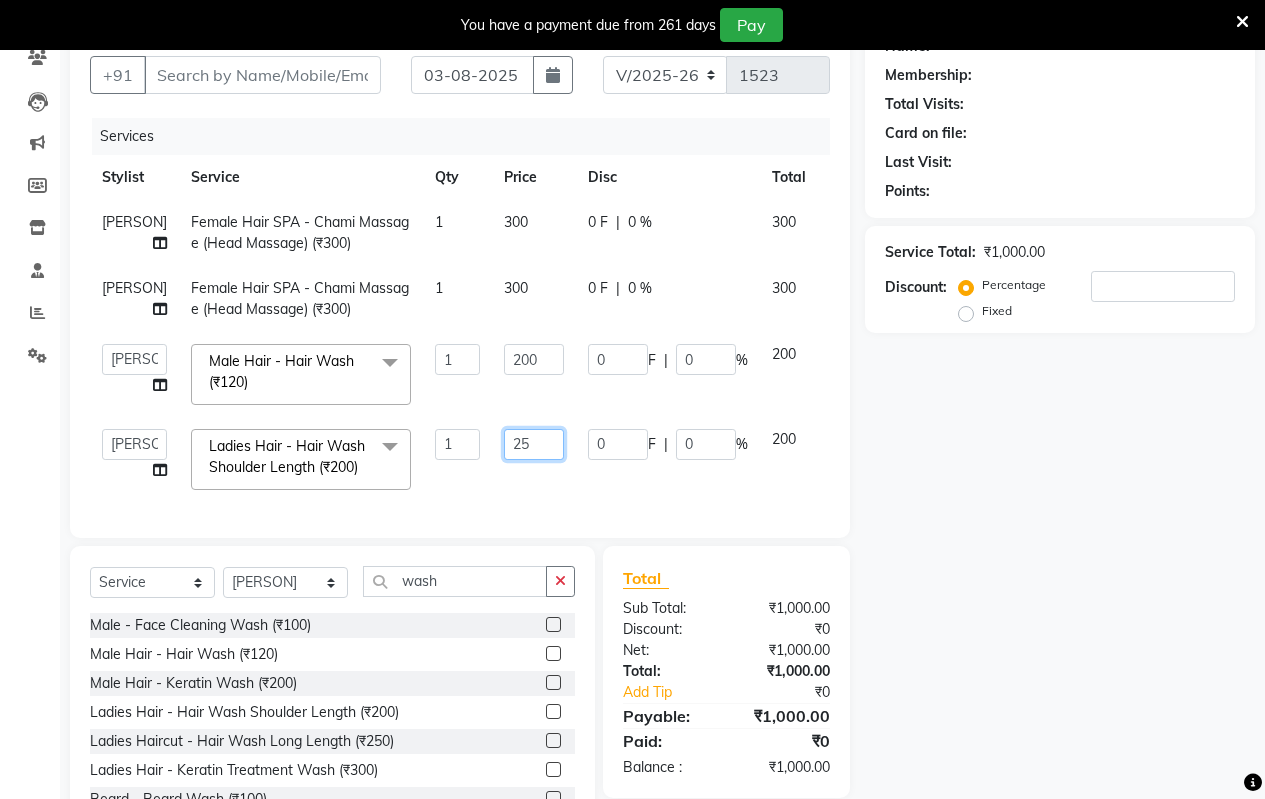 type on "250" 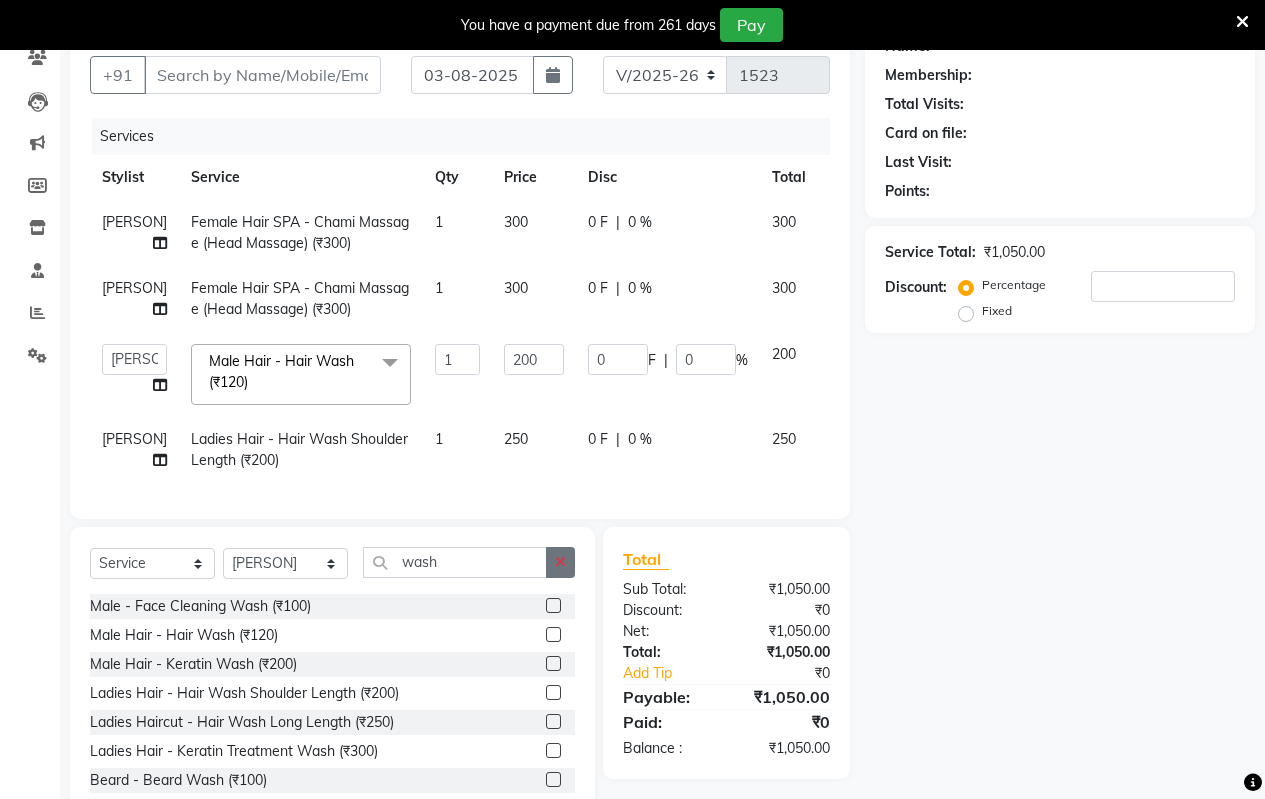 click on "Select Service Product Membership Package Voucher Prepaid Gift Card Select Stylist [PERSON] [PERSON] [PERSON] [PERSON] [PERSON] [PERSON] [PERSON] [PERSON] [PERSON] [PERSON] [PERSON] [PERSON]" 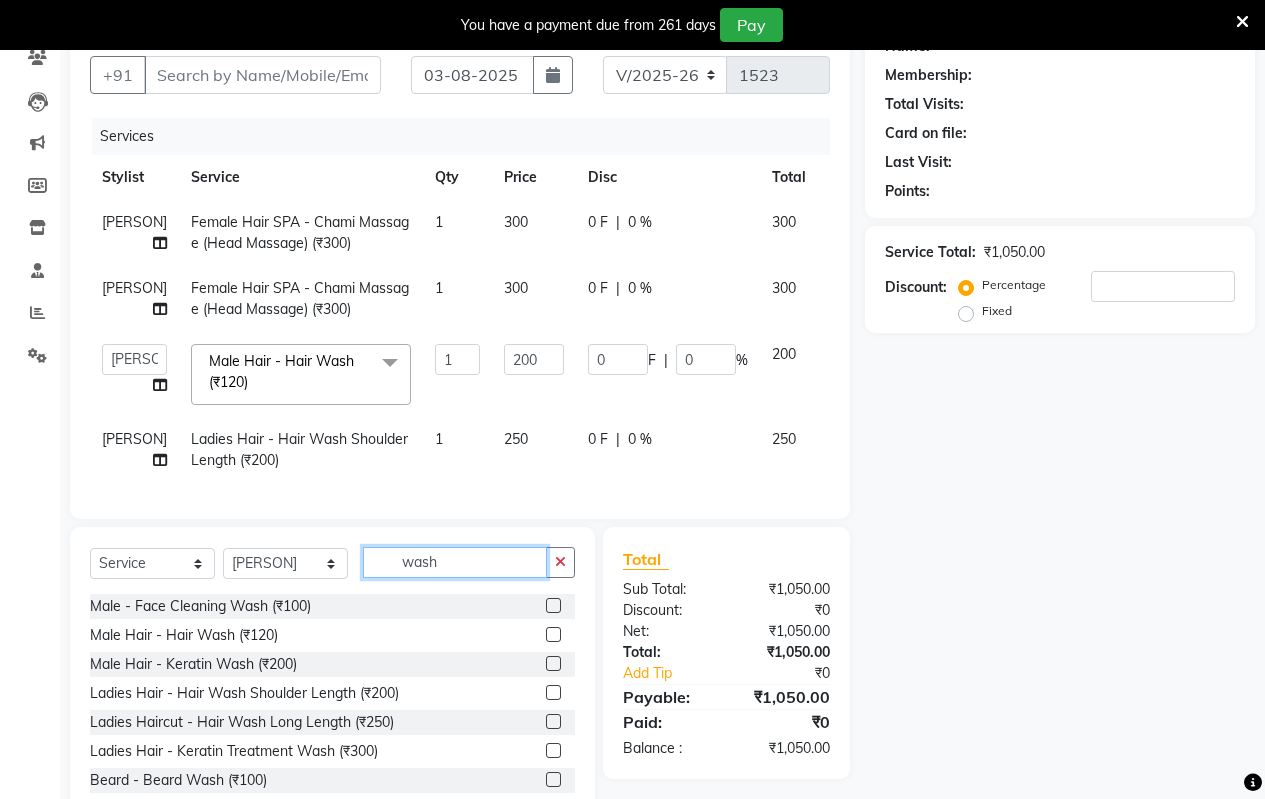 click on "wash" 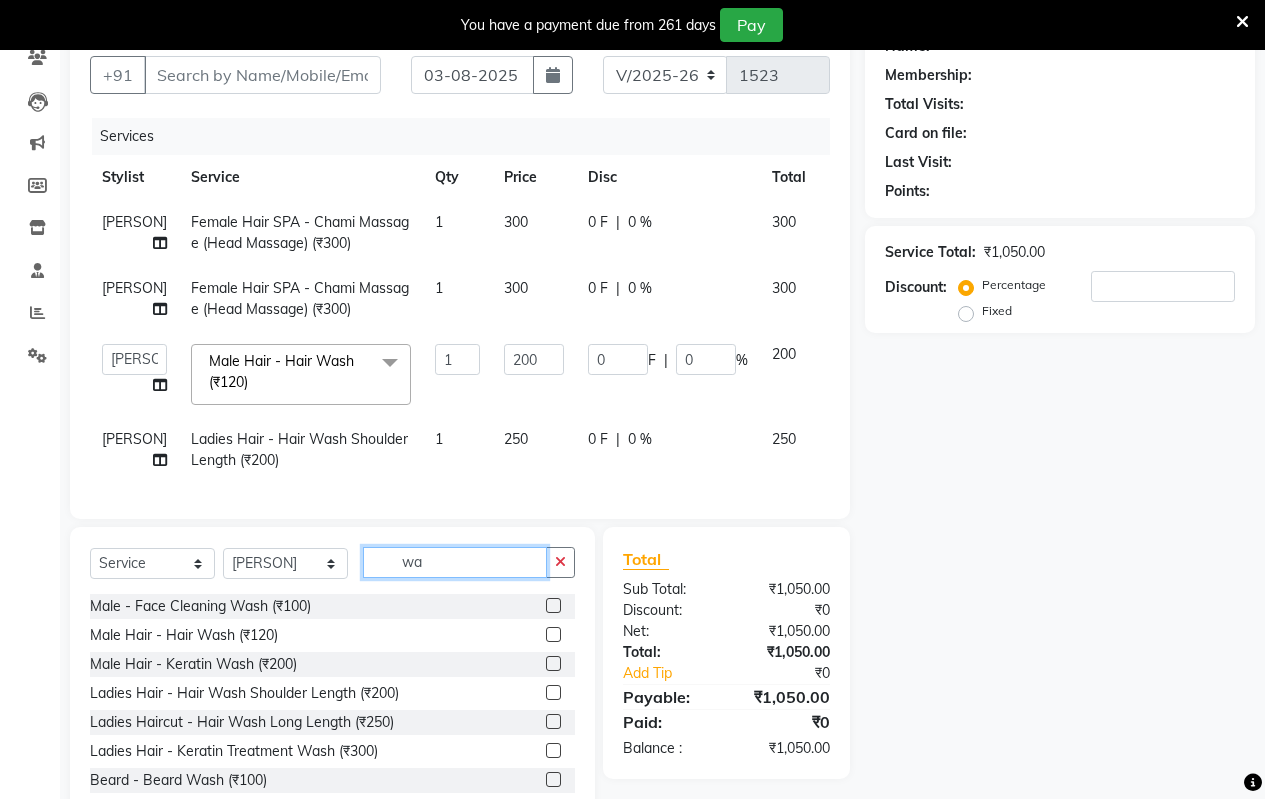 type on "w" 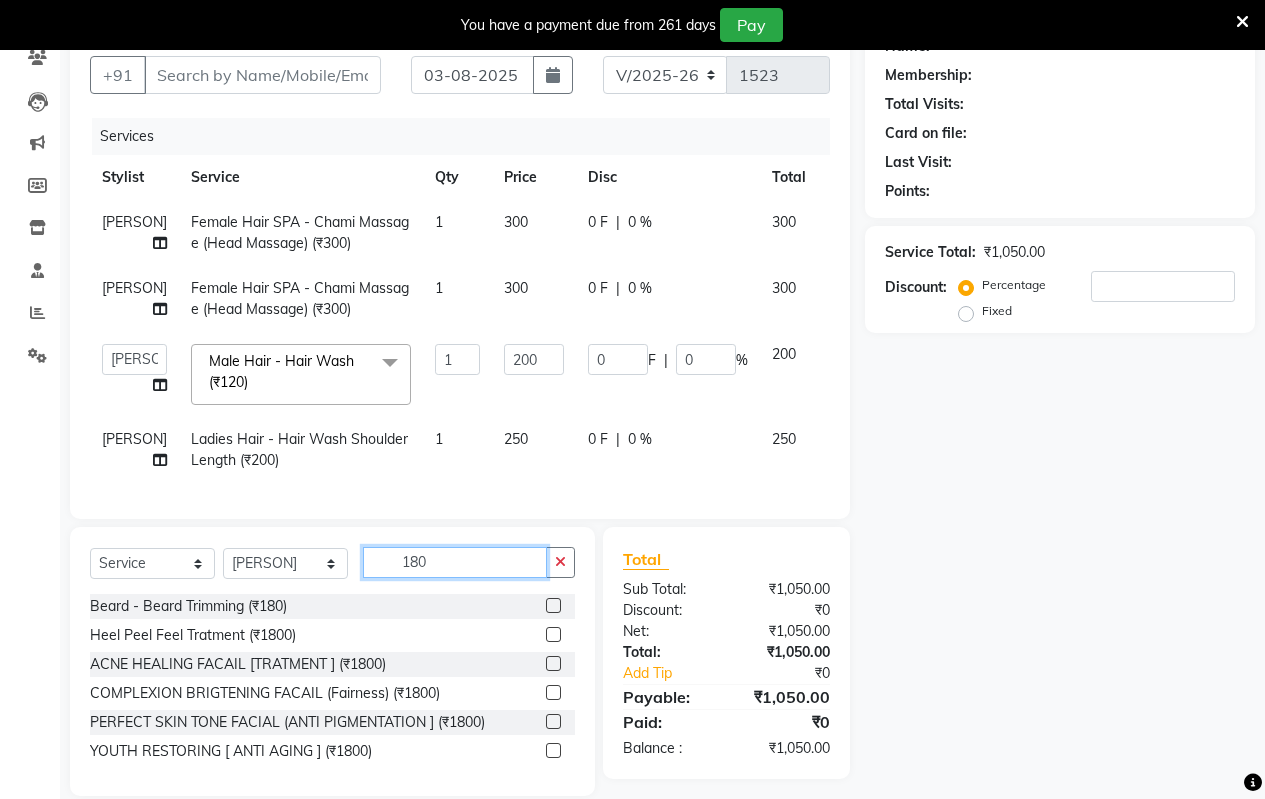 type on "180" 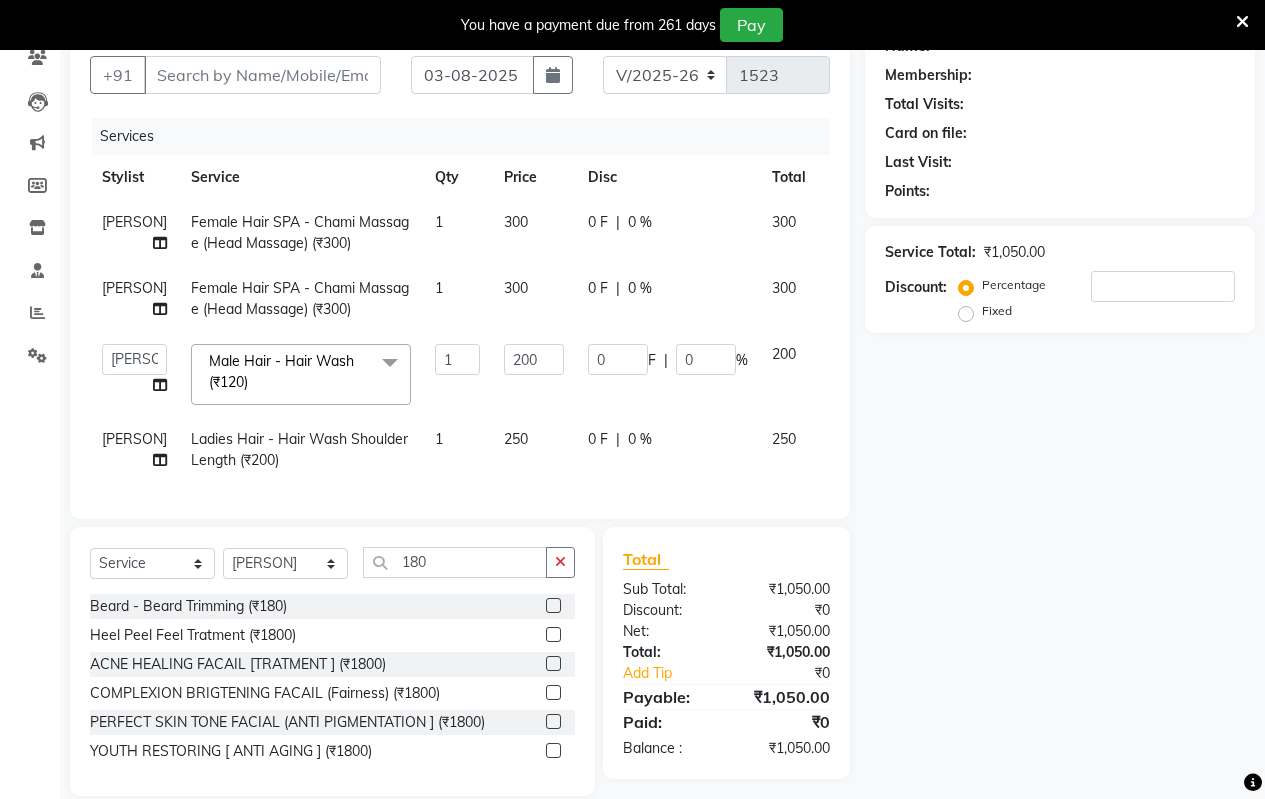 click 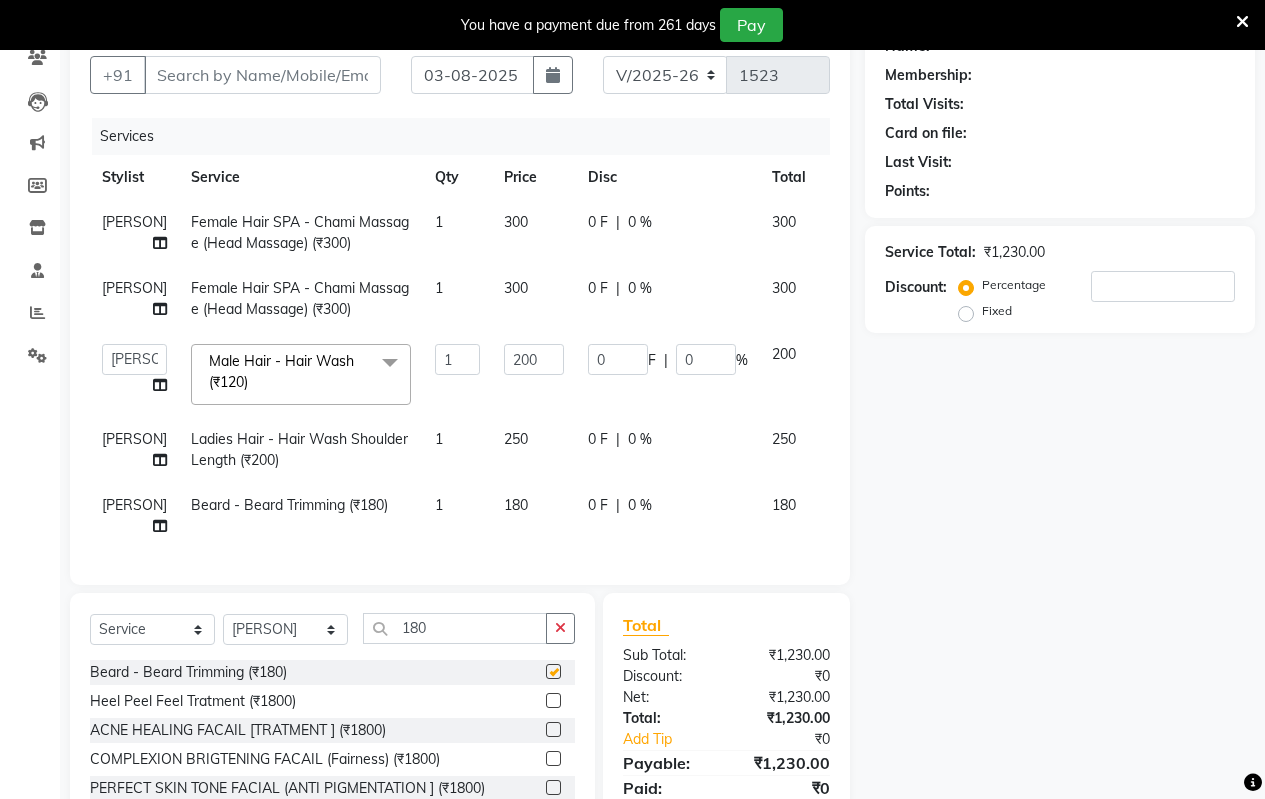 checkbox on "false" 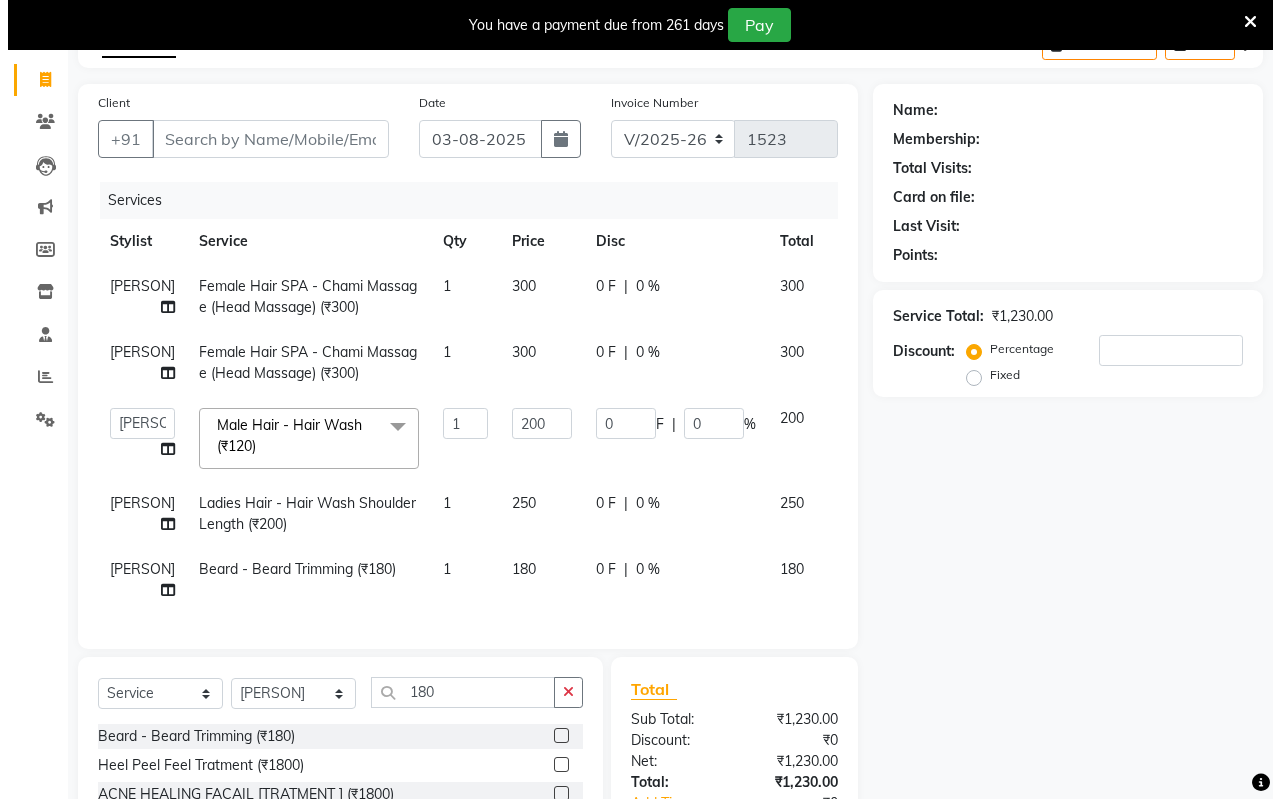 scroll, scrollTop: 0, scrollLeft: 0, axis: both 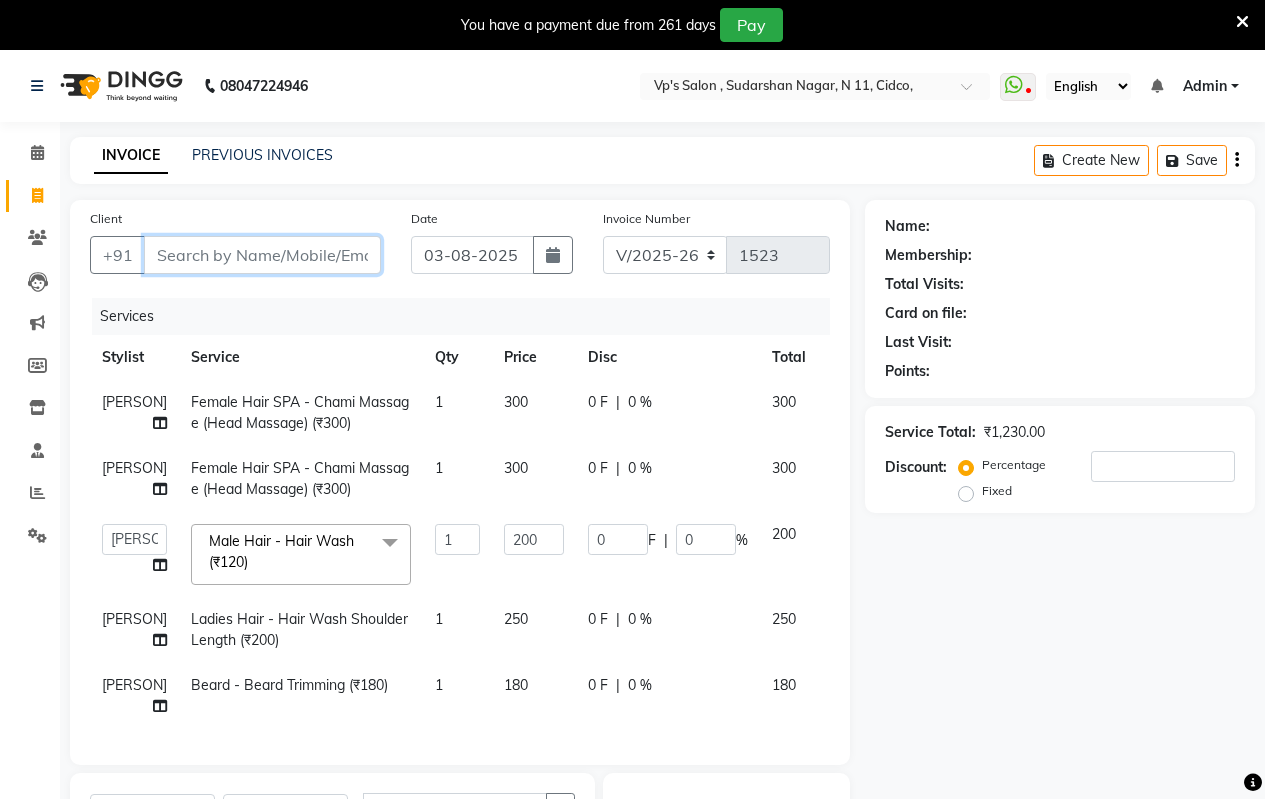 click on "Client" at bounding box center (262, 255) 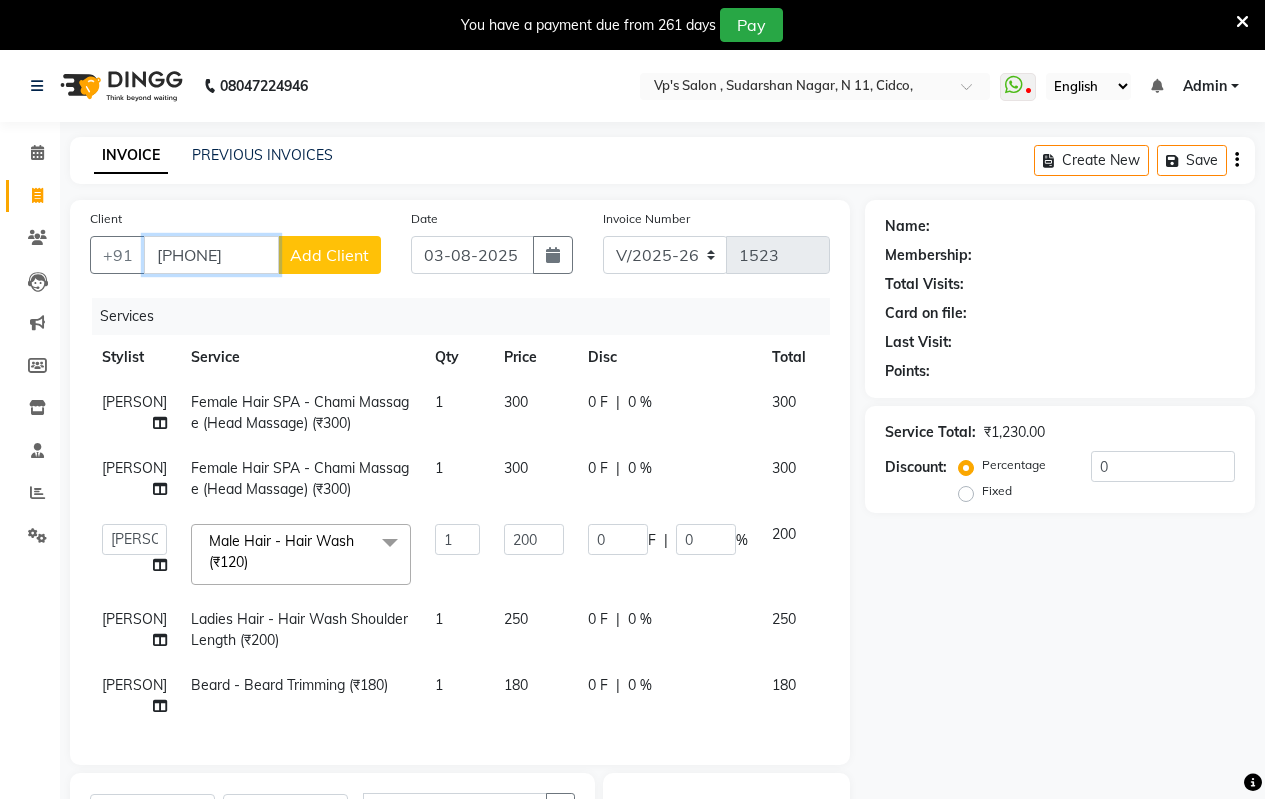 type on "[PHONE]" 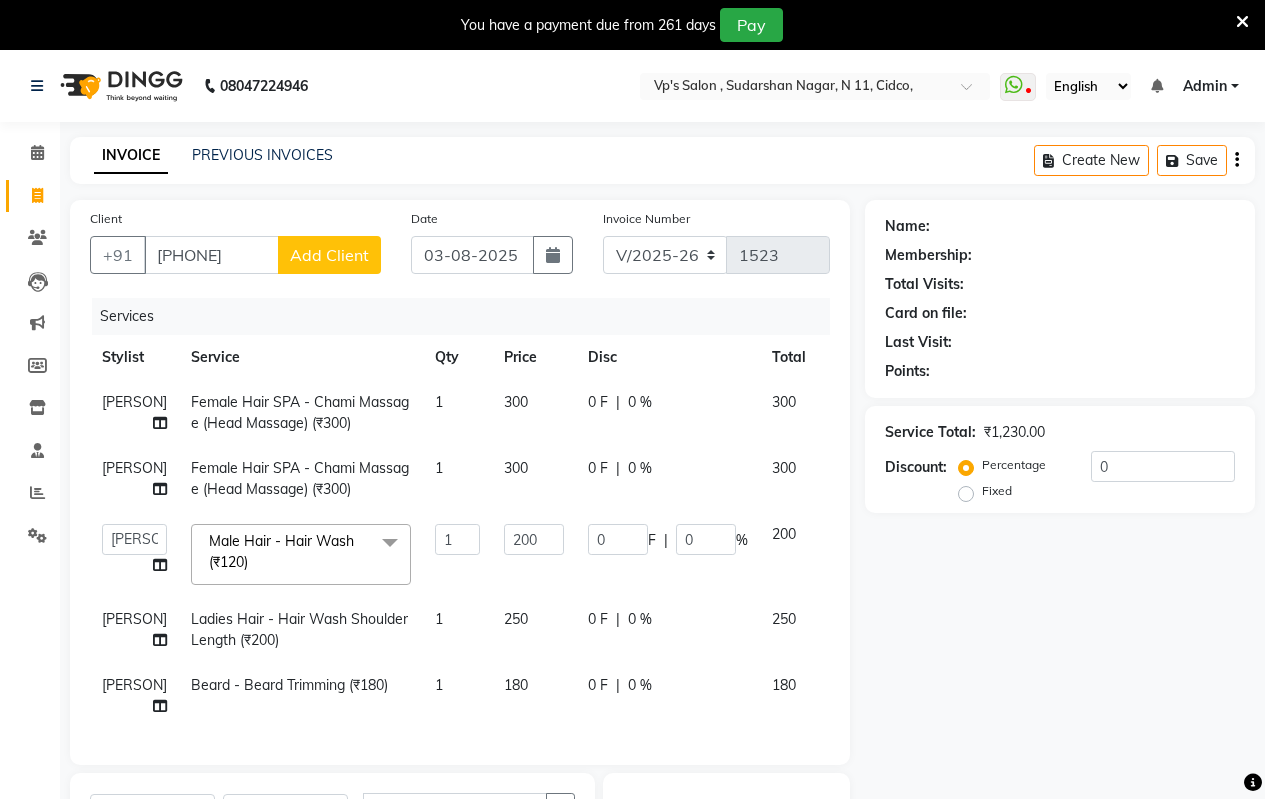 click on "Add Client" 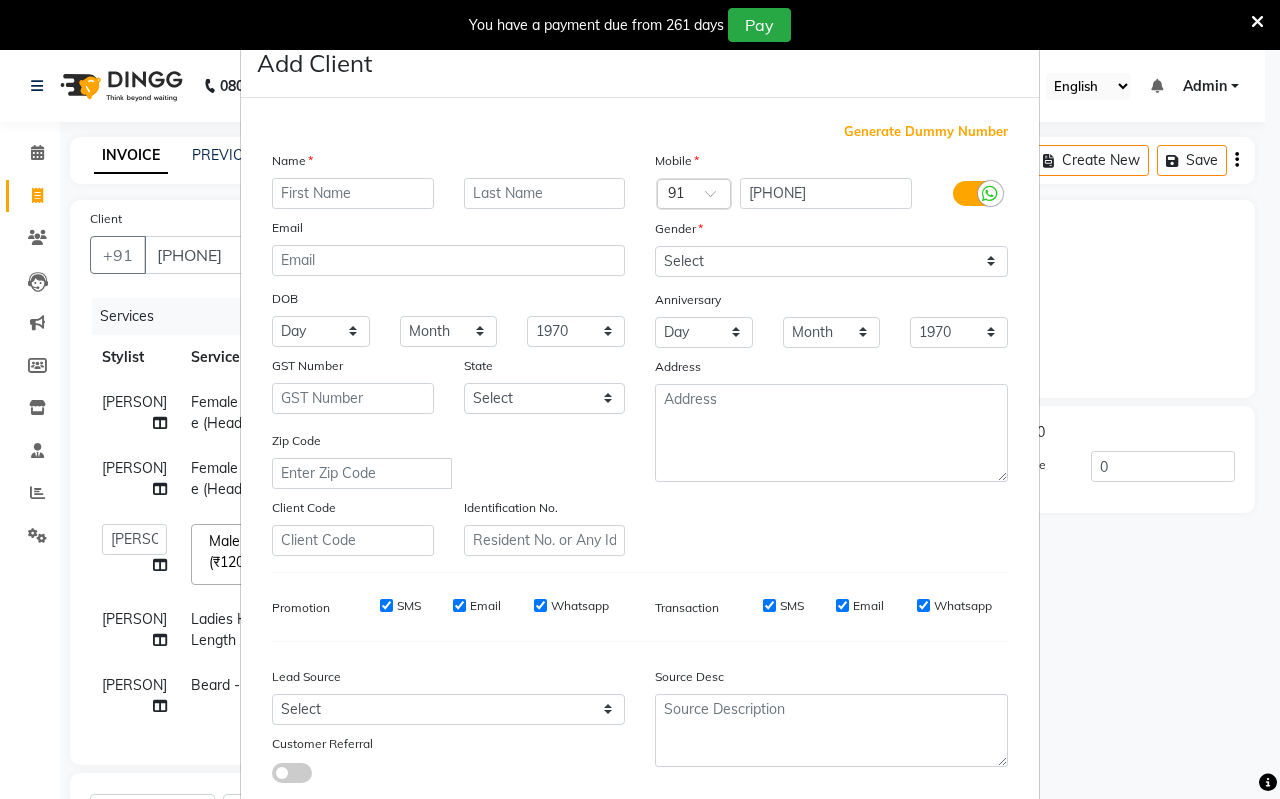 click at bounding box center [353, 193] 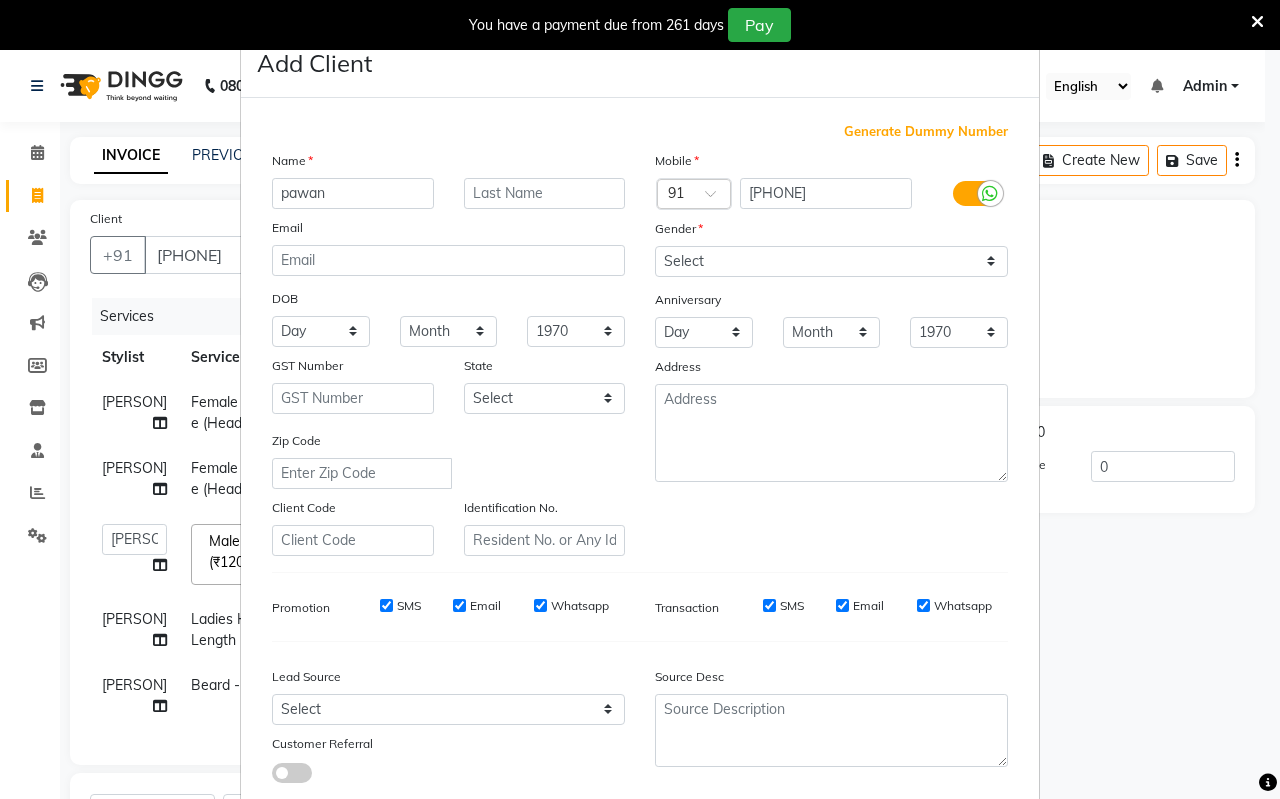 type on "pawan" 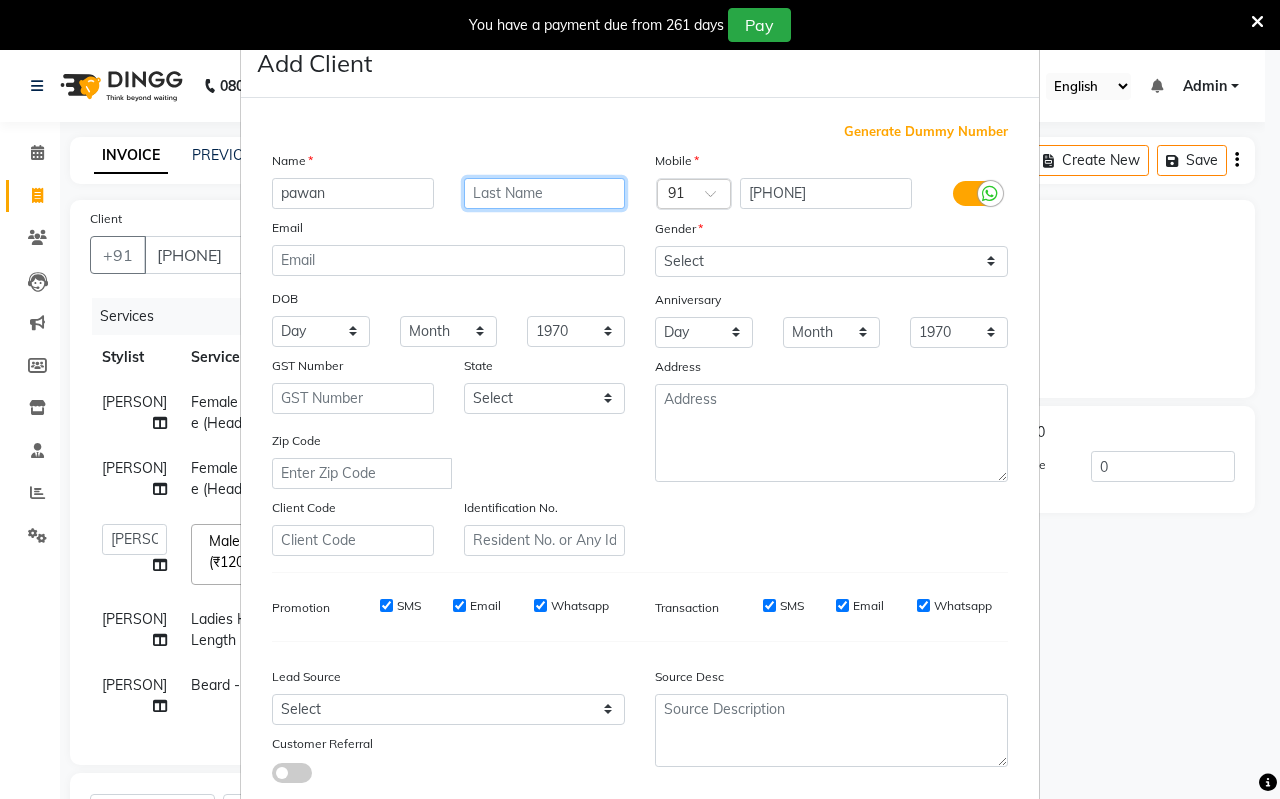 click at bounding box center [545, 193] 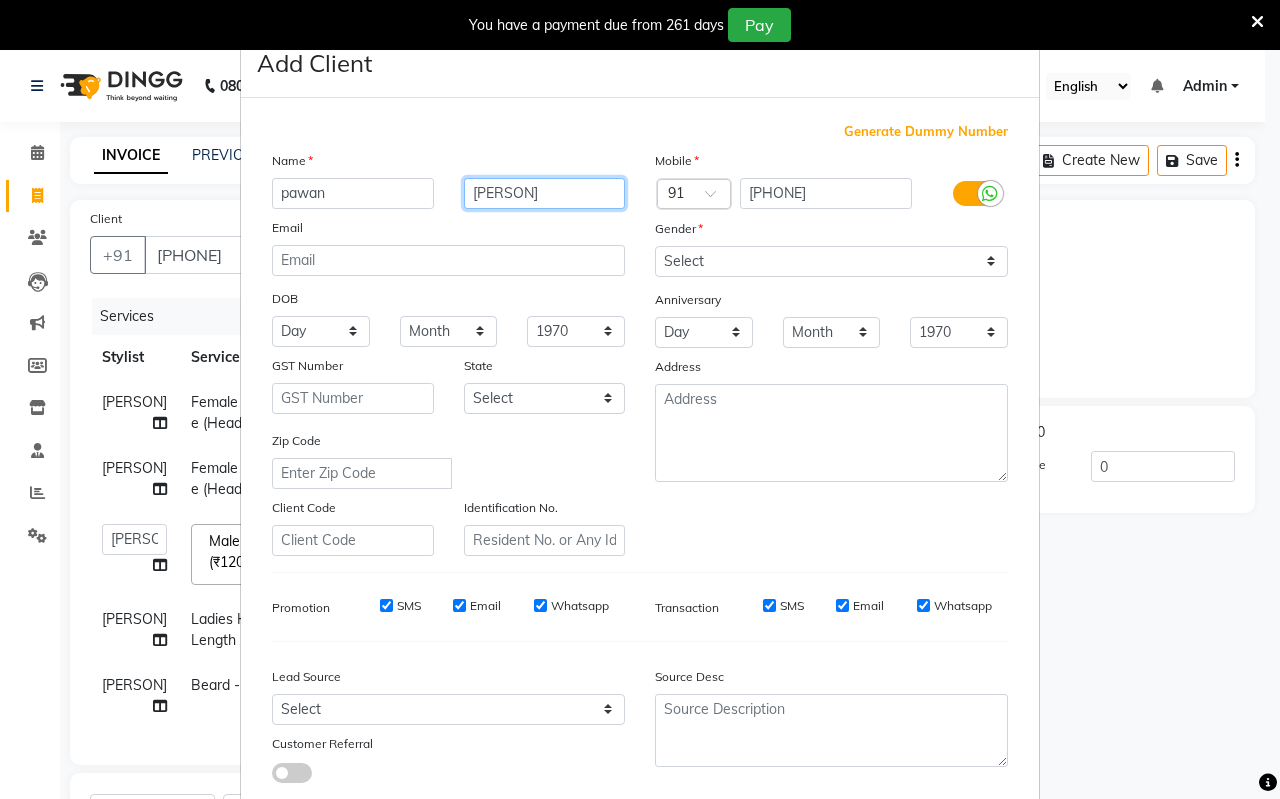 type on "[PERSON]" 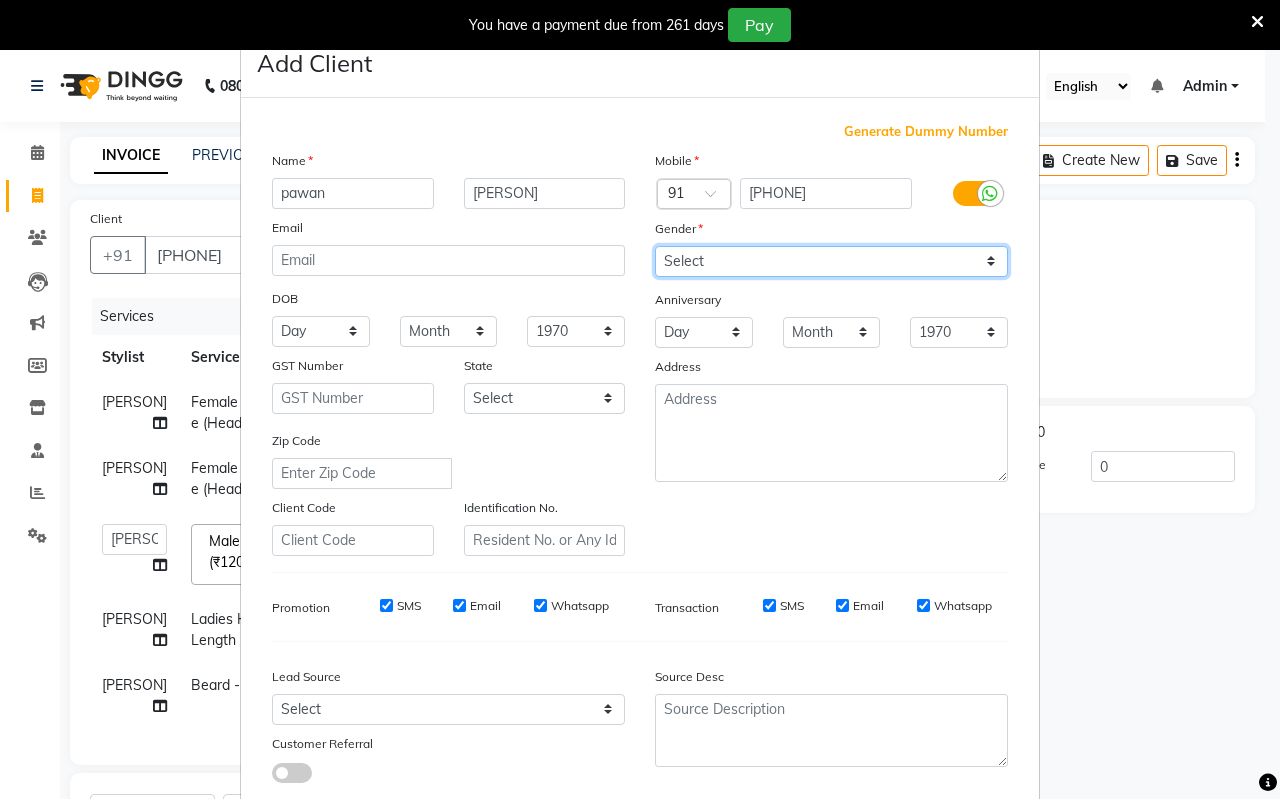 click on "Select Male Female Other Prefer Not To Say" at bounding box center (831, 261) 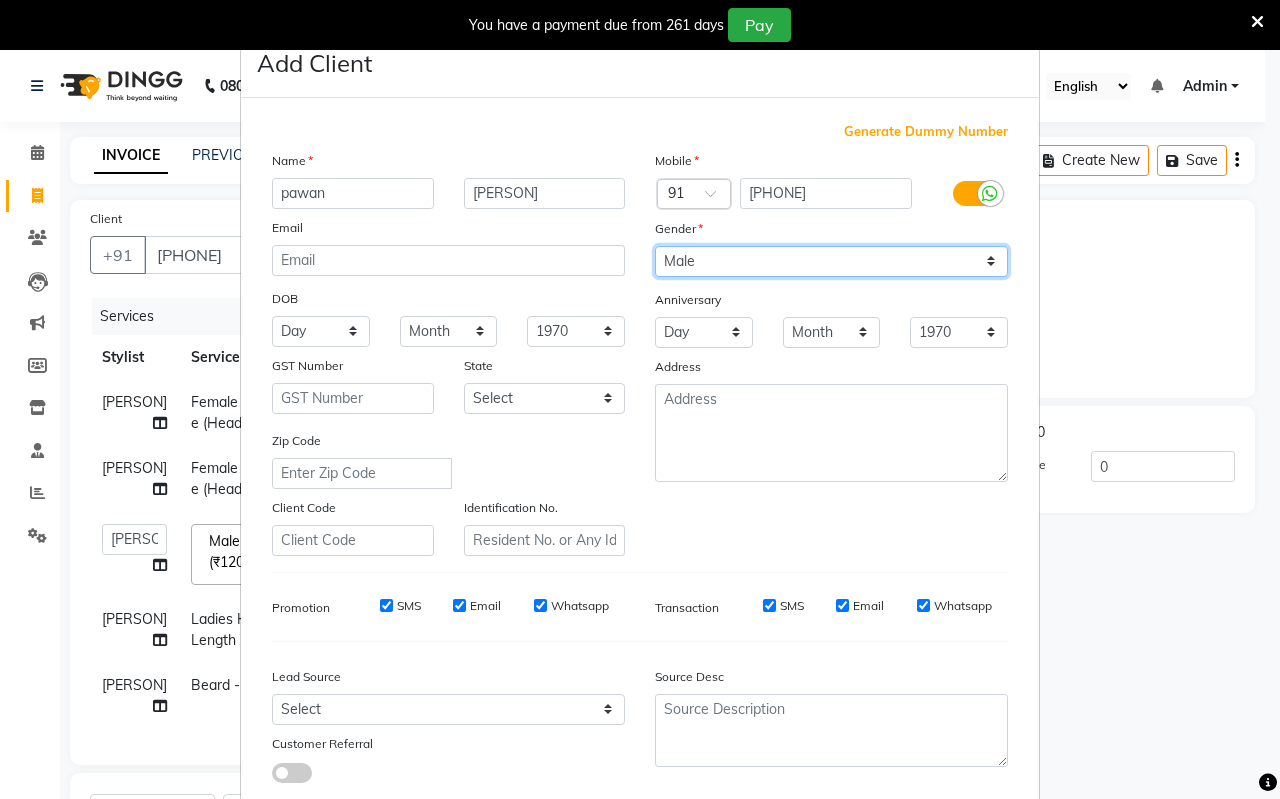 click on "Select Male Female Other Prefer Not To Say" at bounding box center [831, 261] 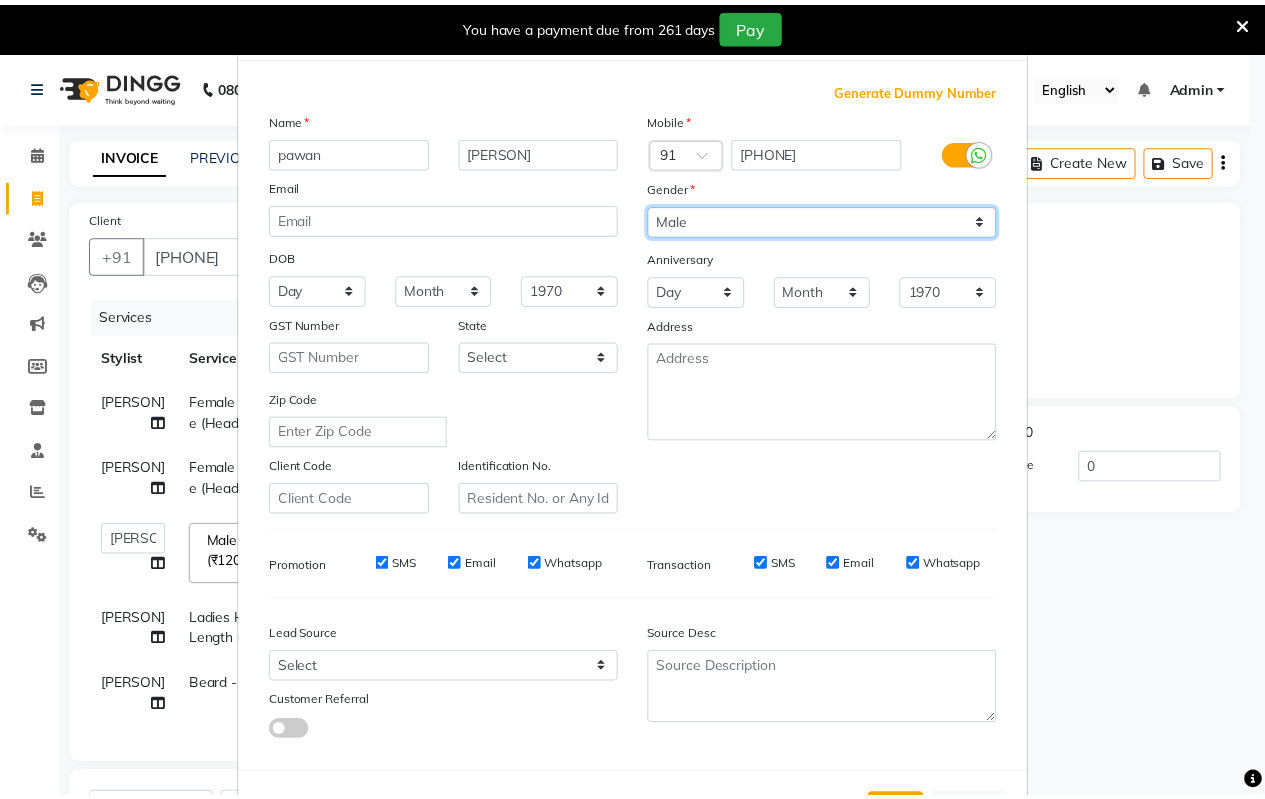 scroll, scrollTop: 124, scrollLeft: 0, axis: vertical 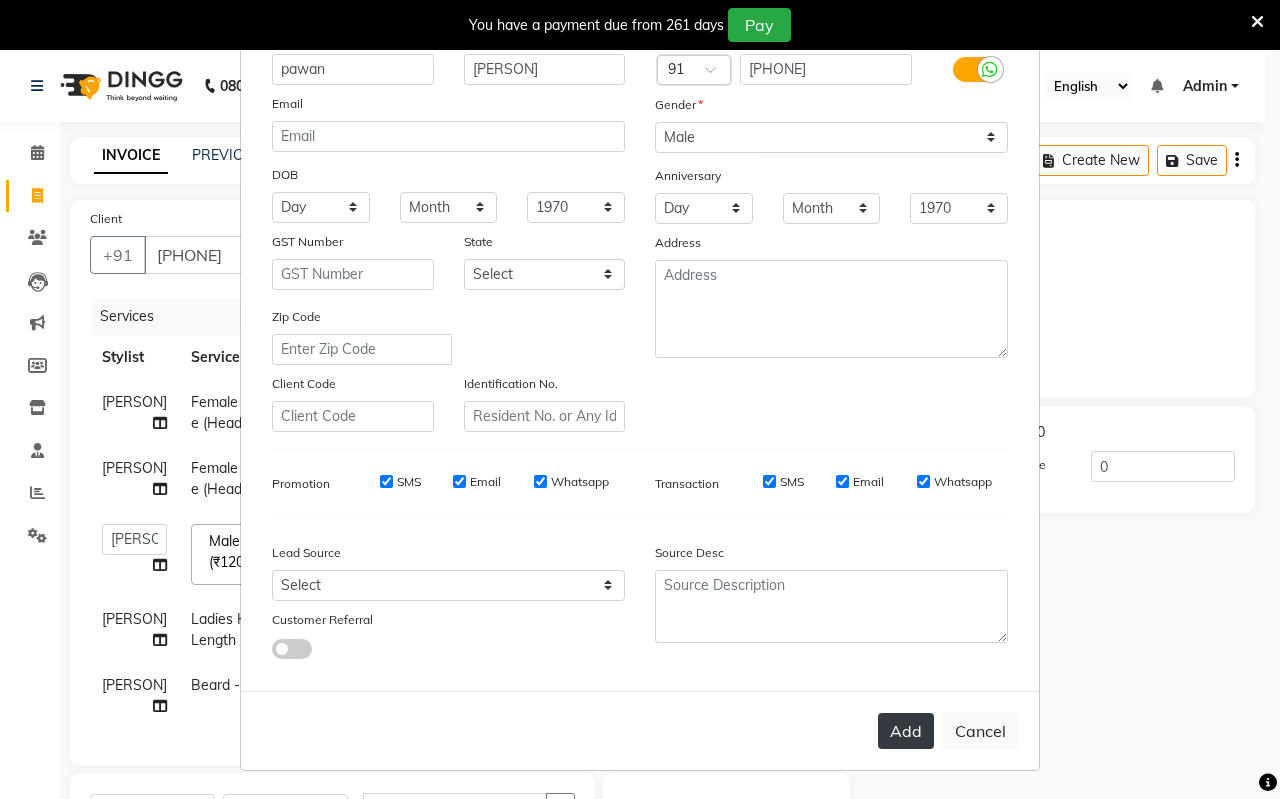 click on "Add" at bounding box center (906, 731) 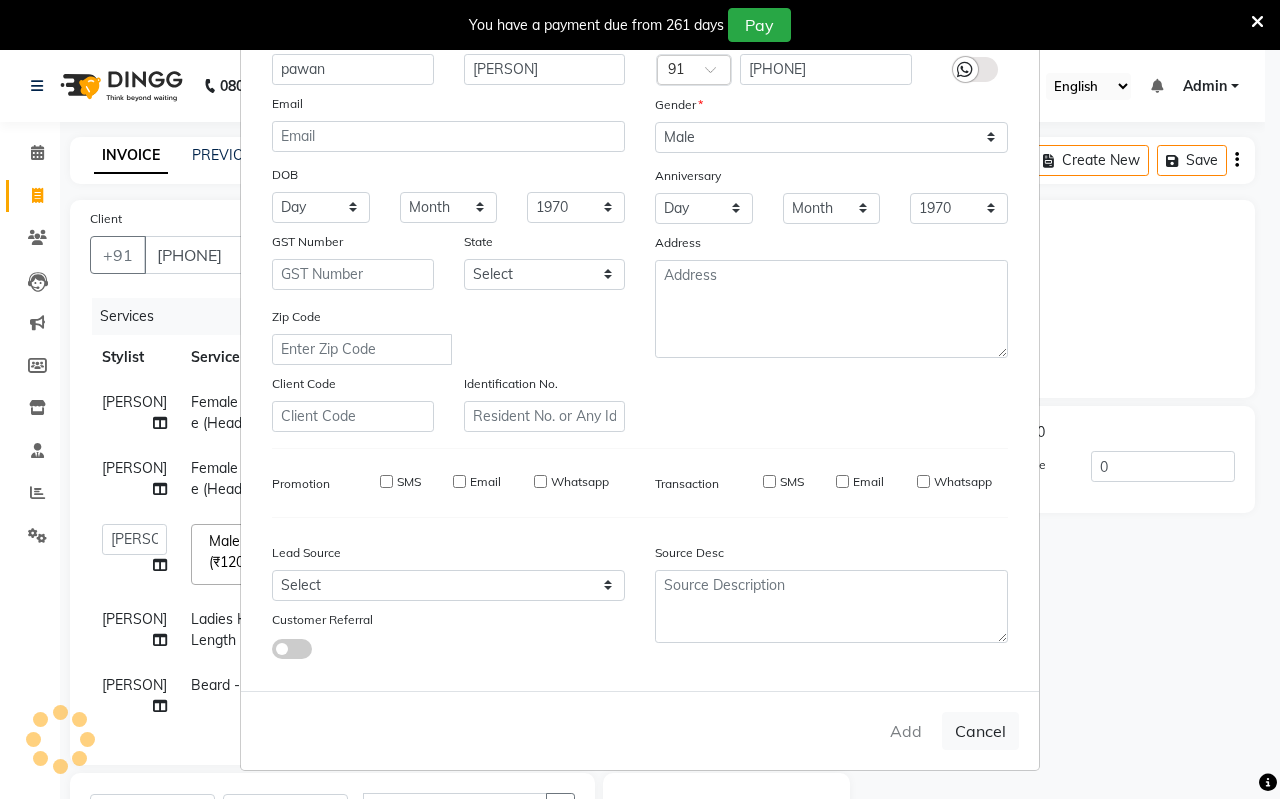 type 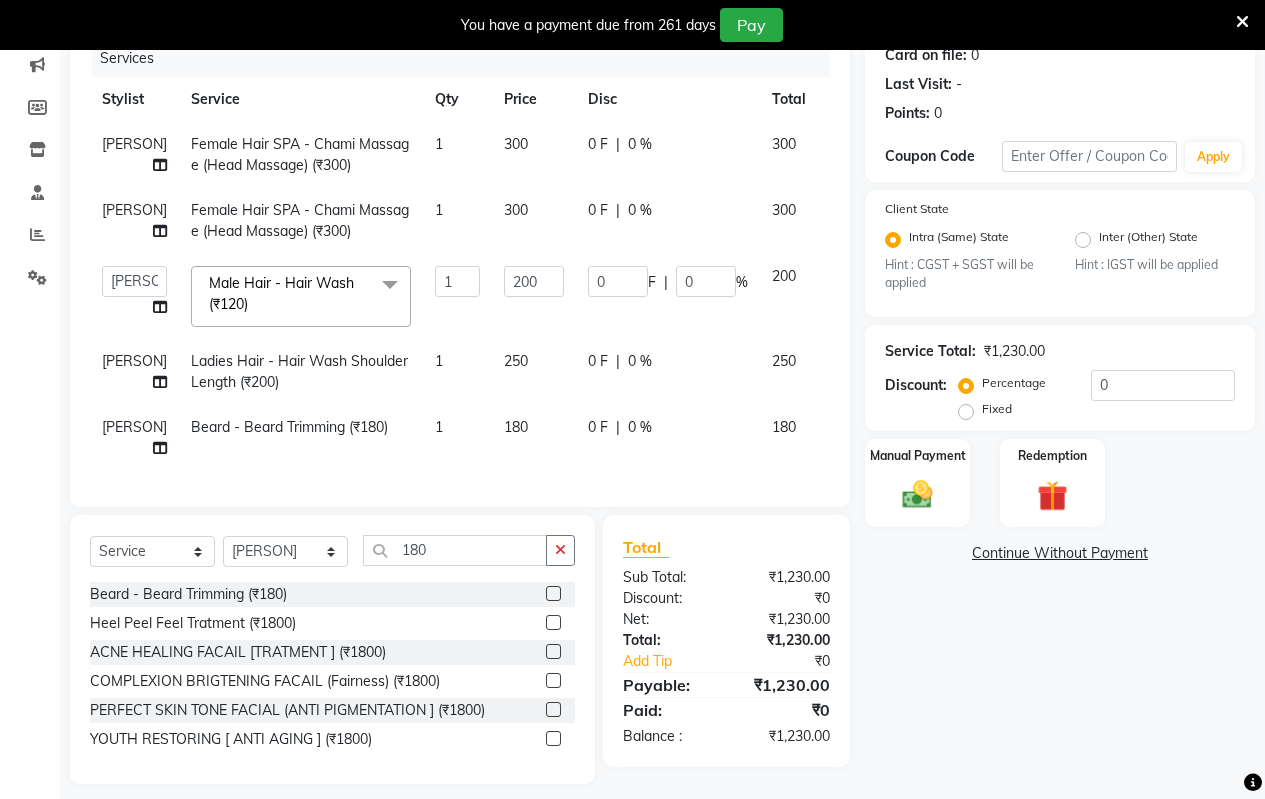 scroll, scrollTop: 288, scrollLeft: 0, axis: vertical 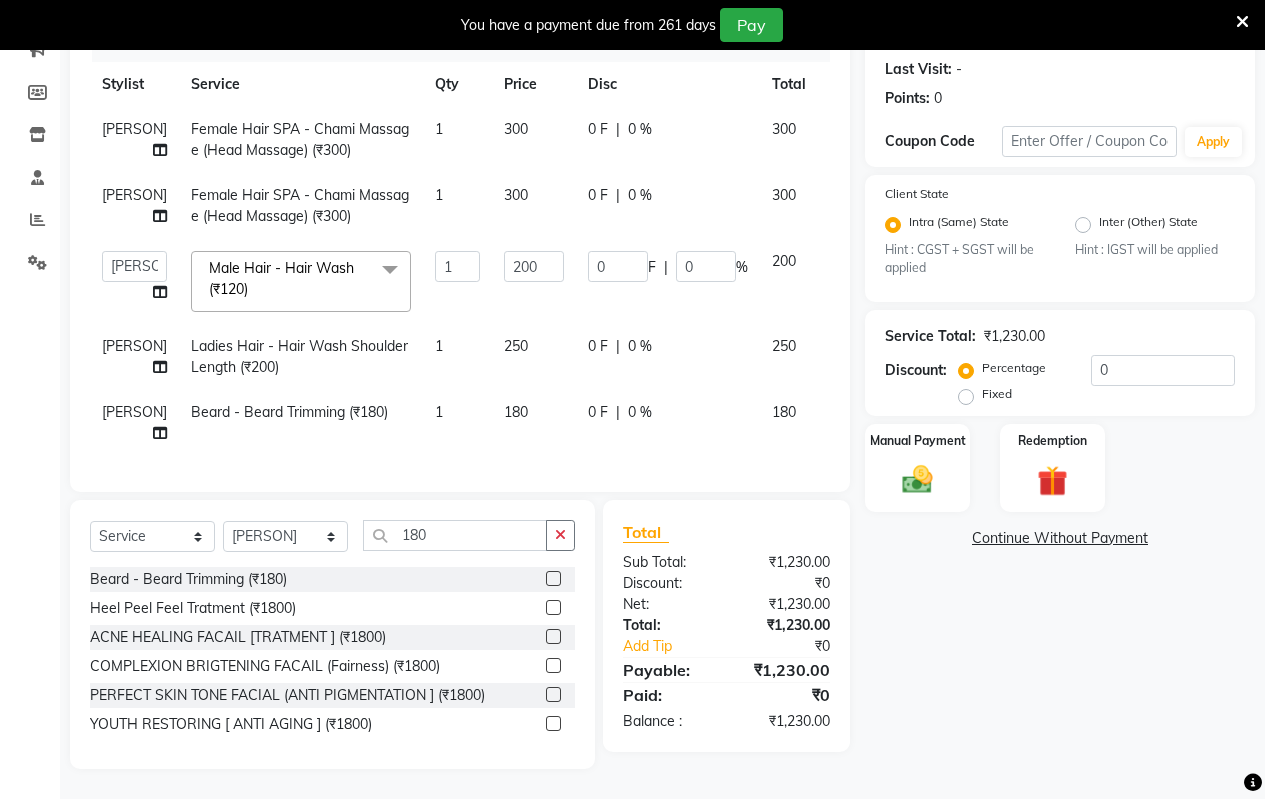 click on "[PERSON]" 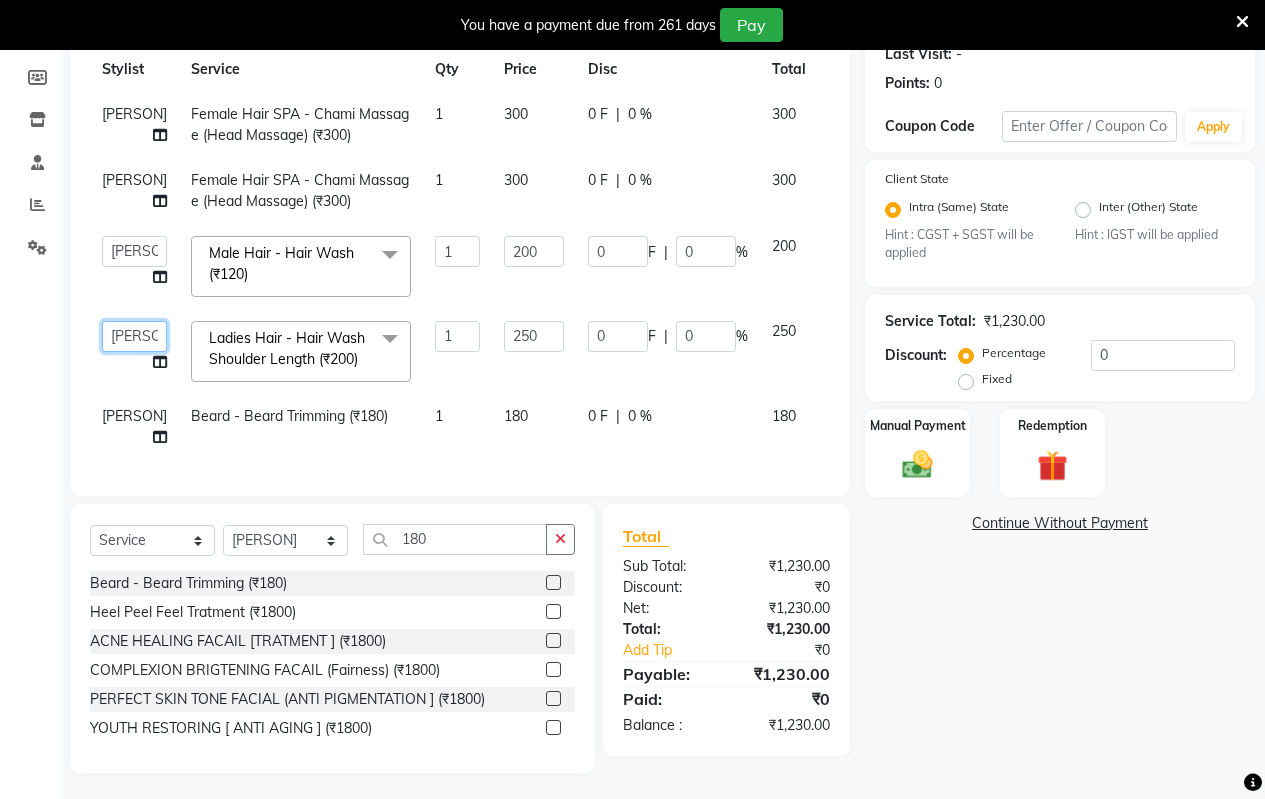 click on "[PERSON] [PERSON] [PERSON] [PERSON] [PERSON] [PERSON] [PERSON] [PERSON]" 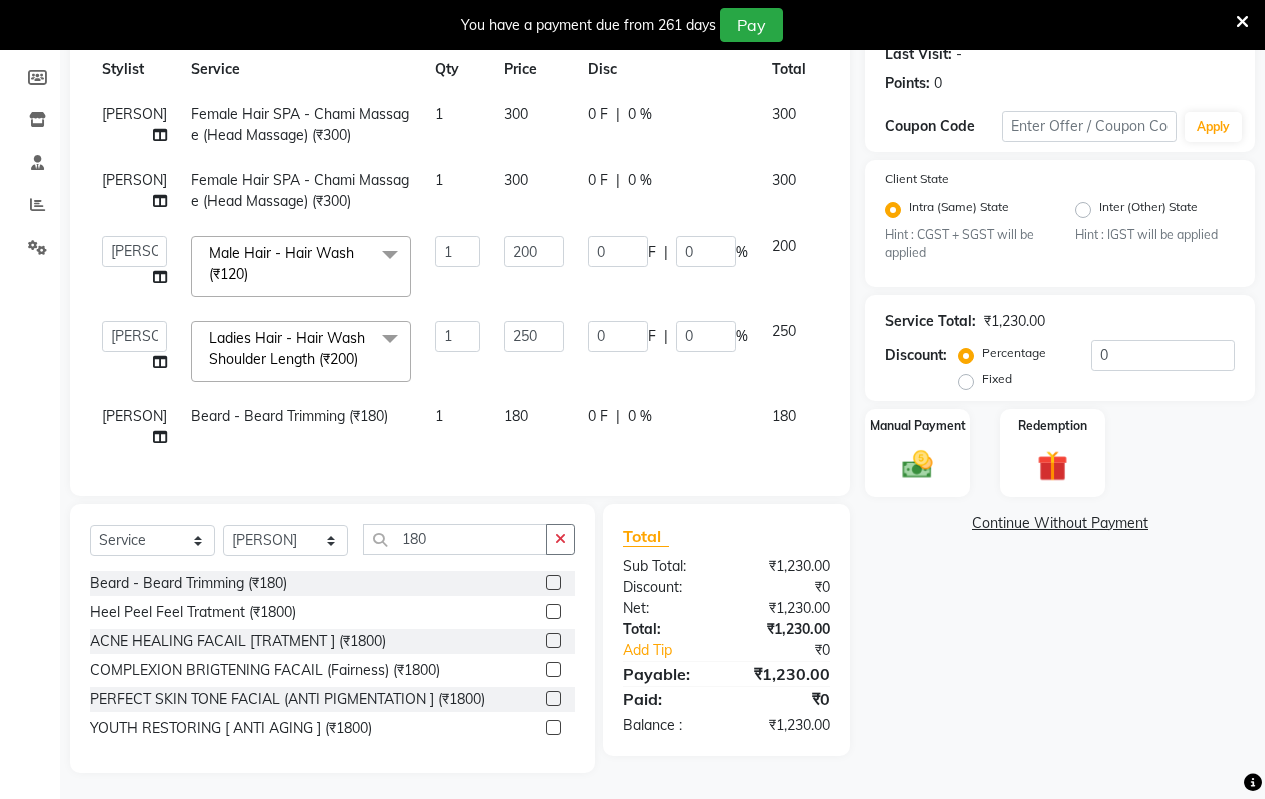 click on "[PERSON]" 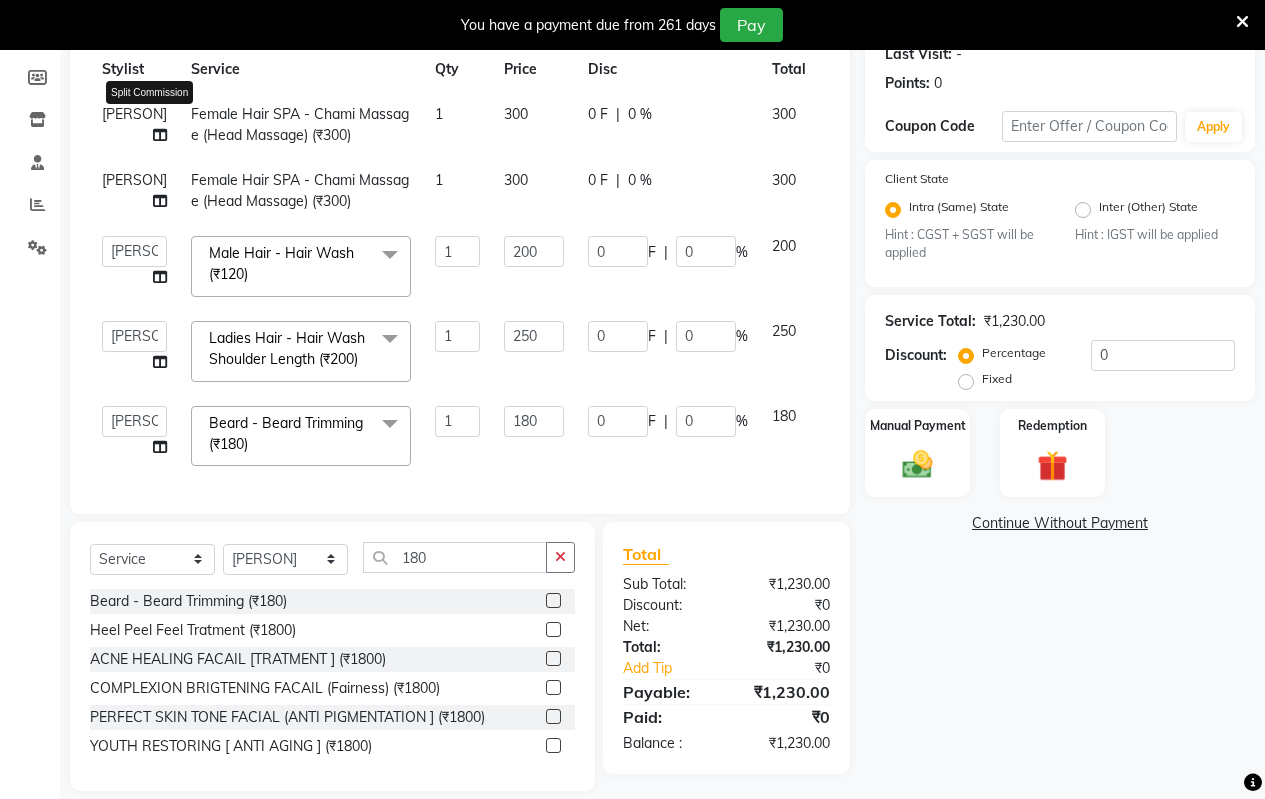 click 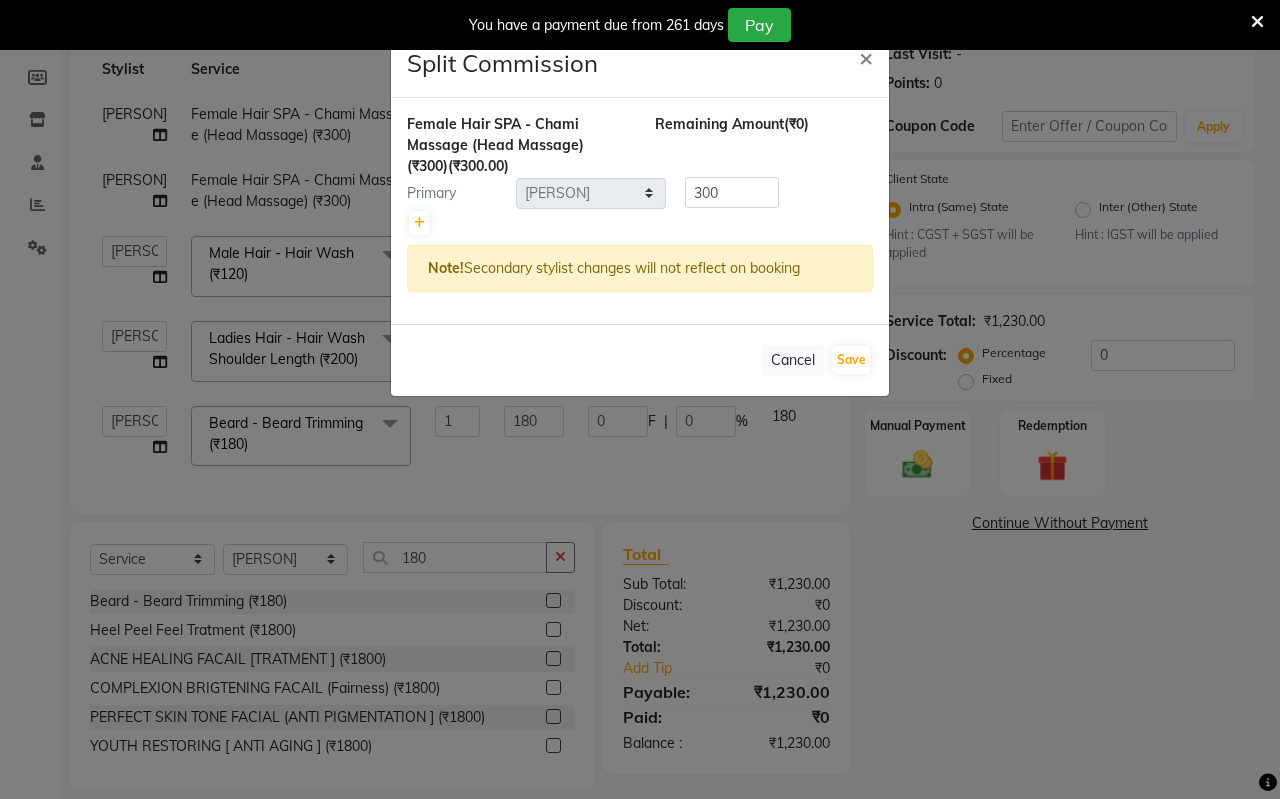 click on "Split Commission × Female Hair SPA - Chami Massage (Head Massage) (₹300) (₹300.00) Remaining Amount (₹0) Primary Select [PERSON] [PERSON] [PERSON] [PERSON] [PERSON] [PERSON] [PERSON] [PERSON] 300 Note! Secondary stylist changes will not reflect on booking Cancel Save" 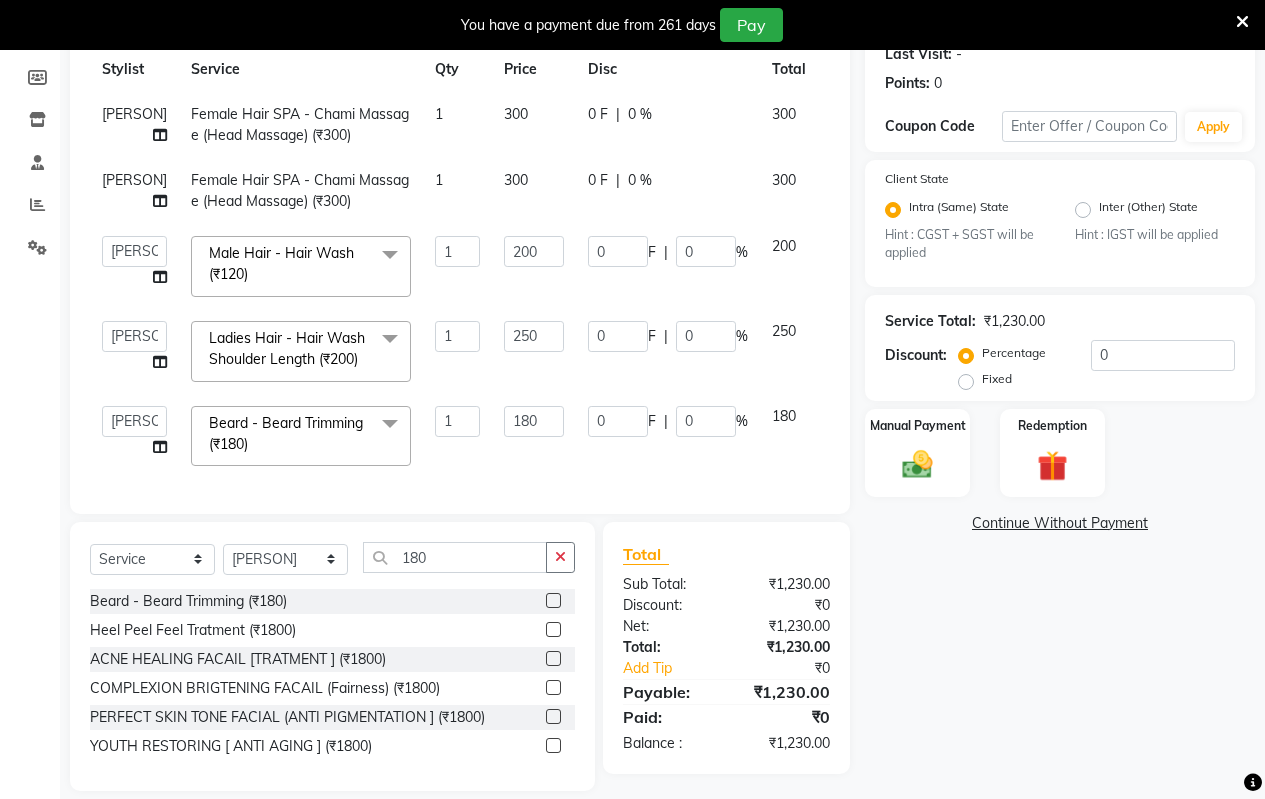 click on "[PERSON]" 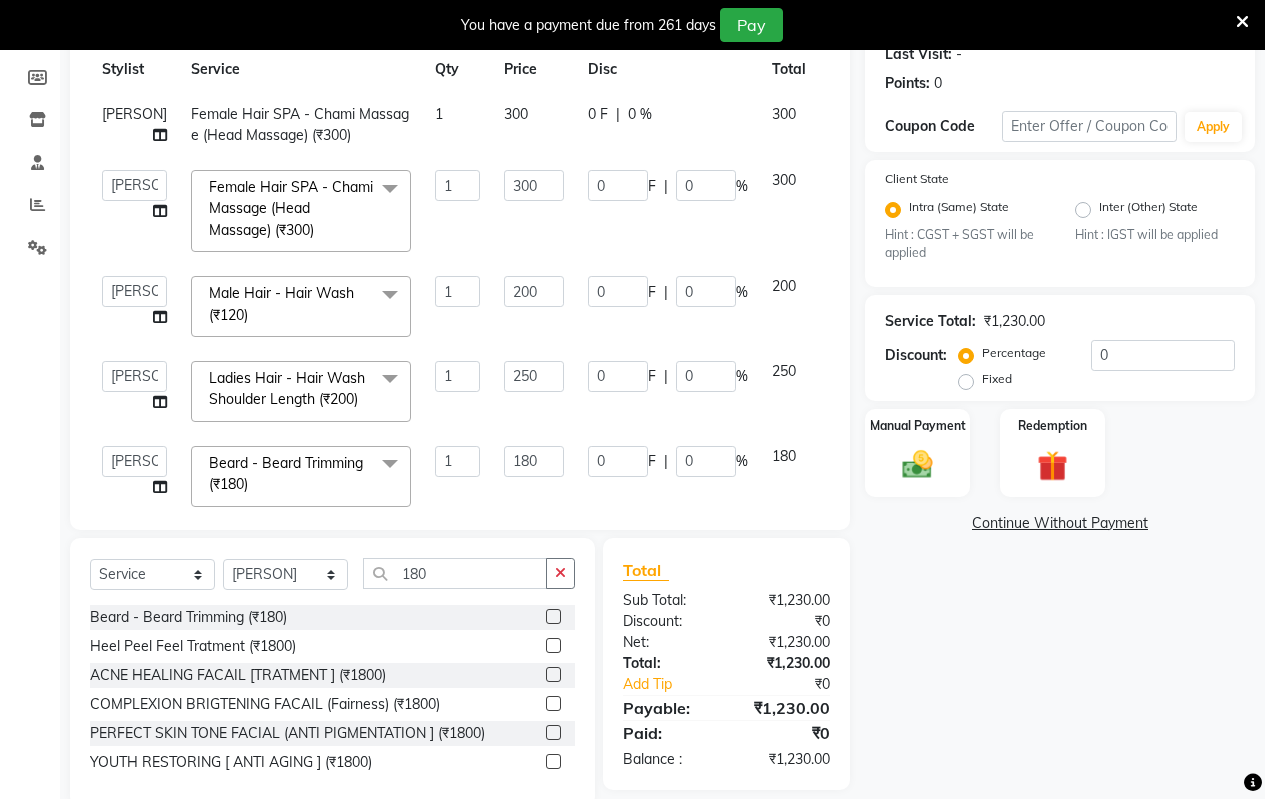 click on "[PERSON] [PERSON] [PERSON] [PERSON] [PERSON] [PERSON] [PERSON] [PERSON]" 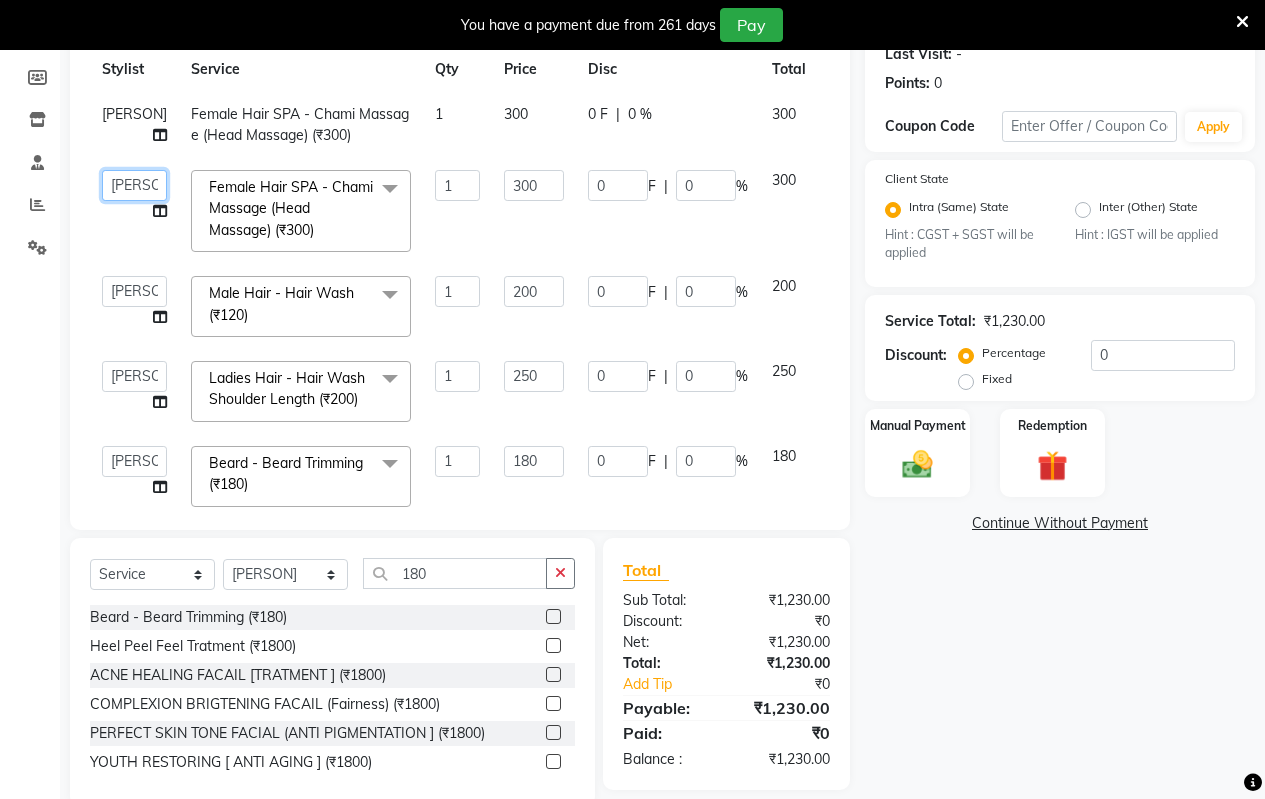 click on "[PERSON] [PERSON] [PERSON] [PERSON] [PERSON] [PERSON] [PERSON] [PERSON]" 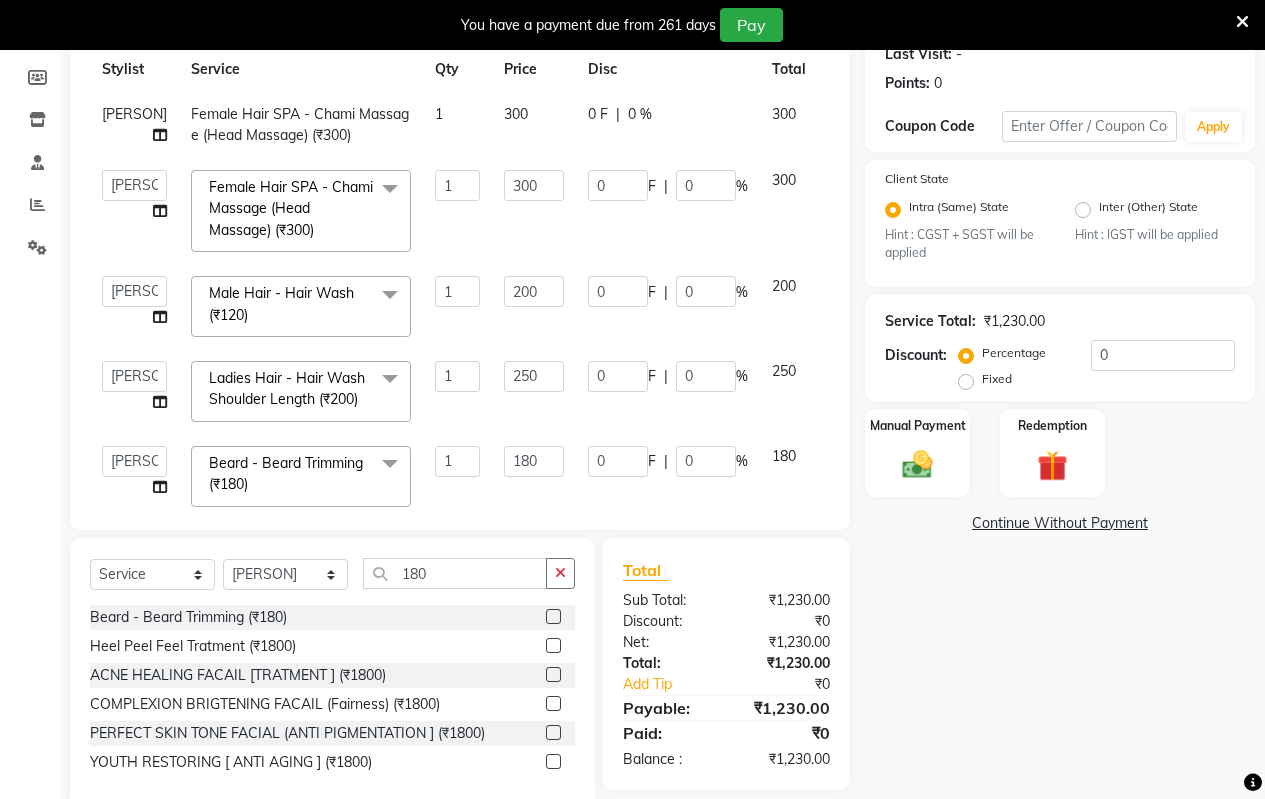 select on "59995" 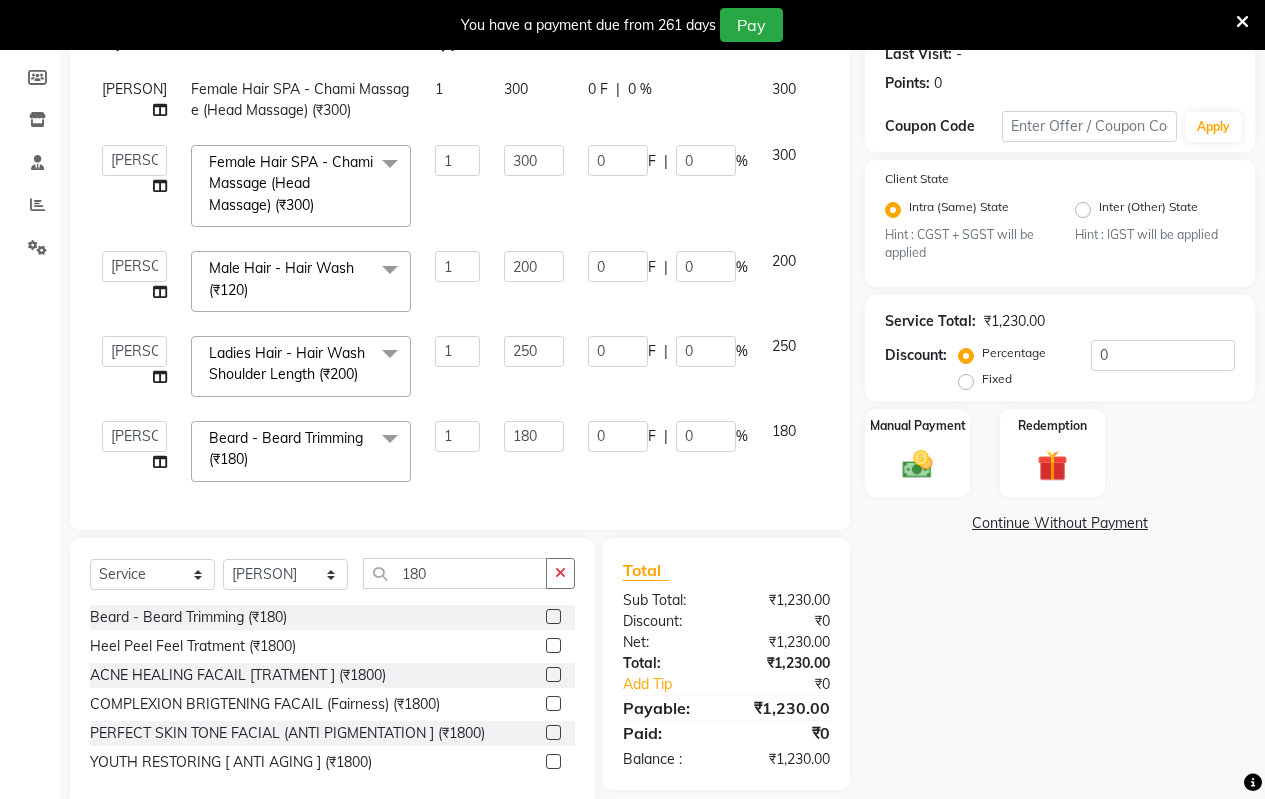 scroll, scrollTop: 326, scrollLeft: 0, axis: vertical 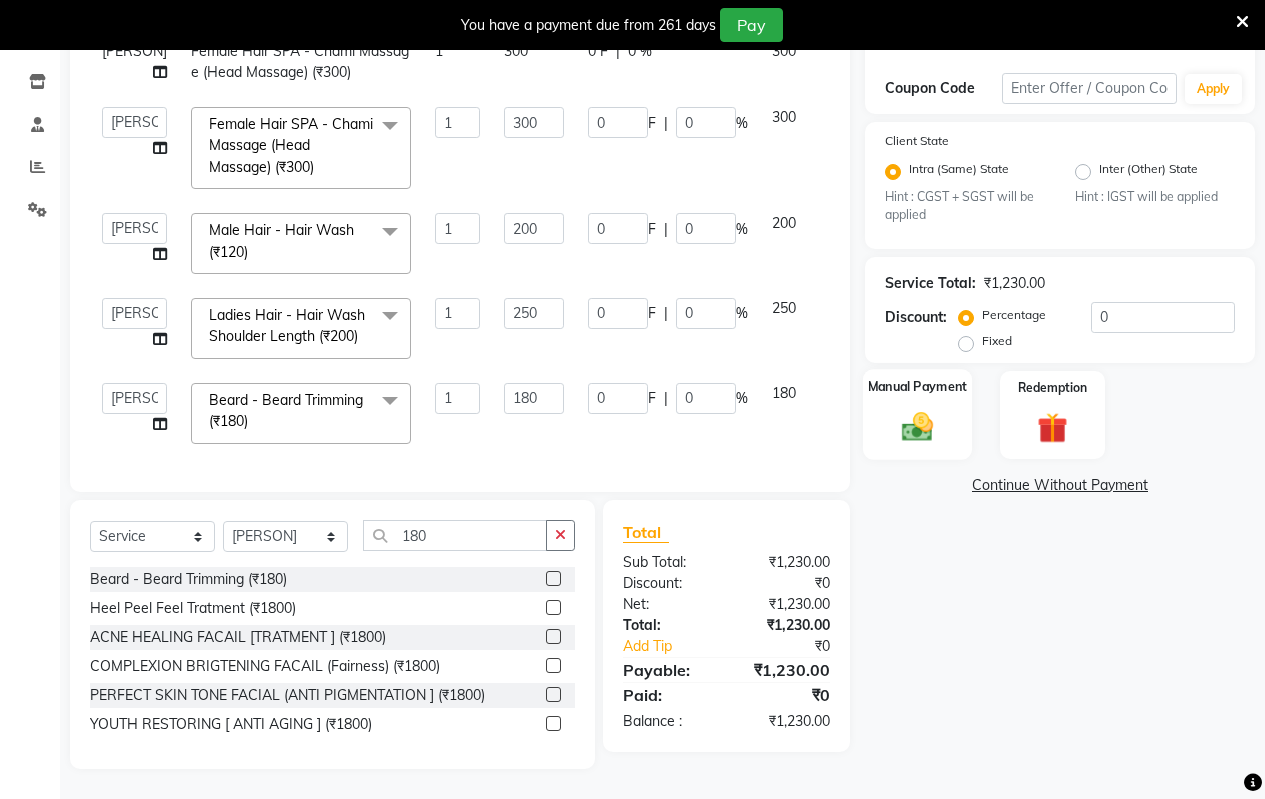 click 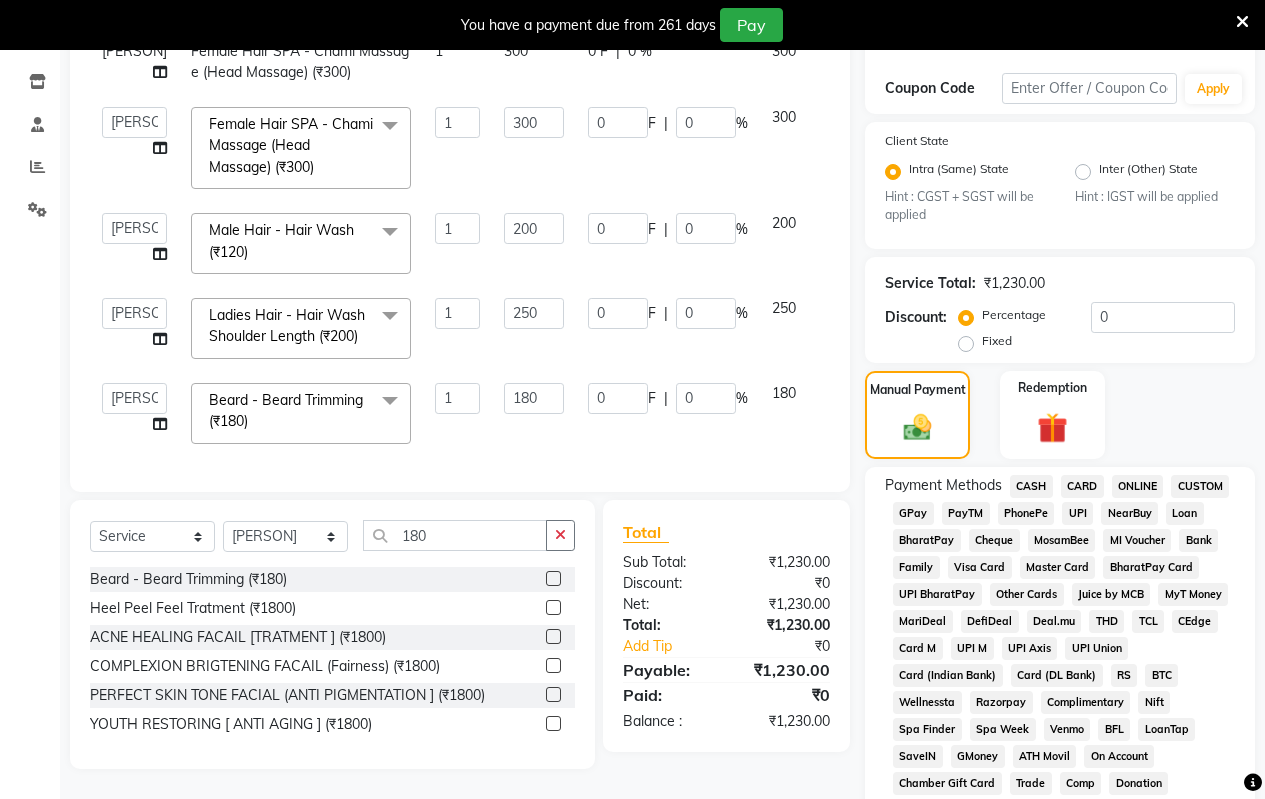 click on "ONLINE" 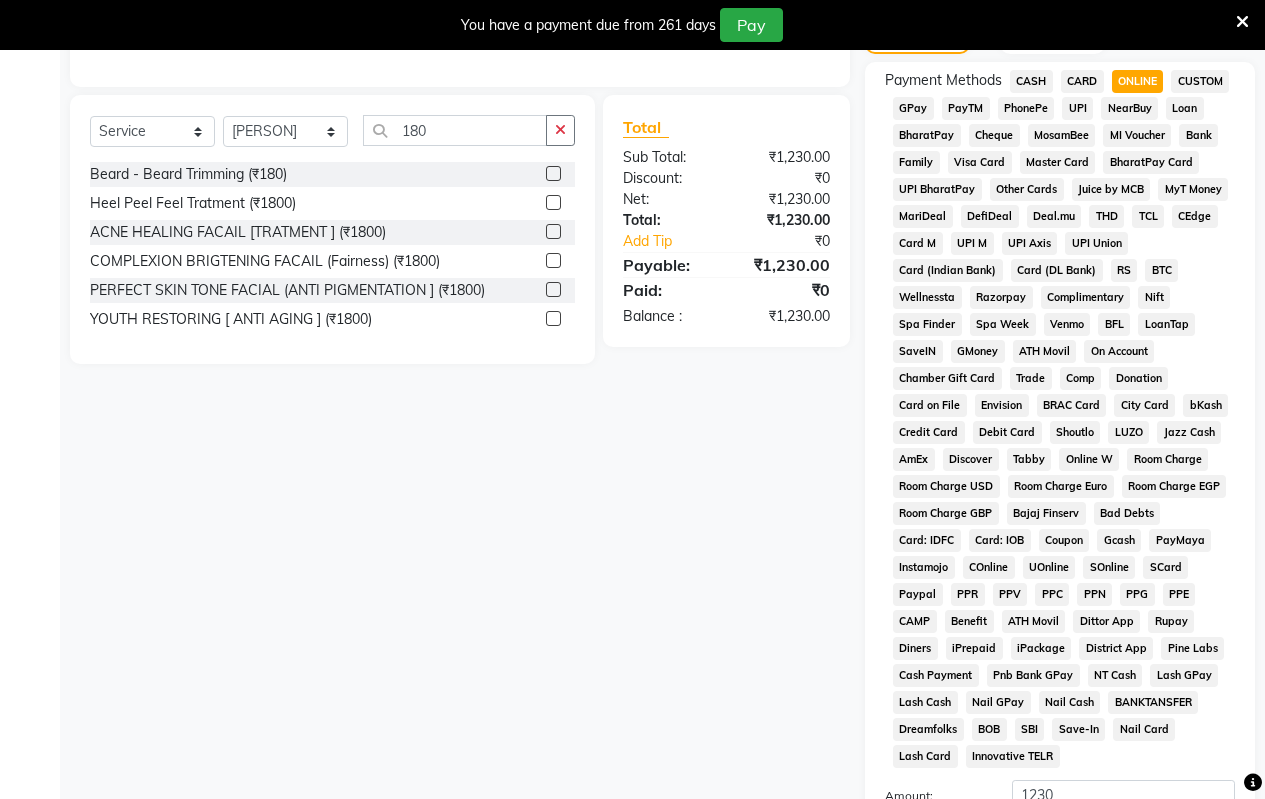 scroll, scrollTop: 926, scrollLeft: 0, axis: vertical 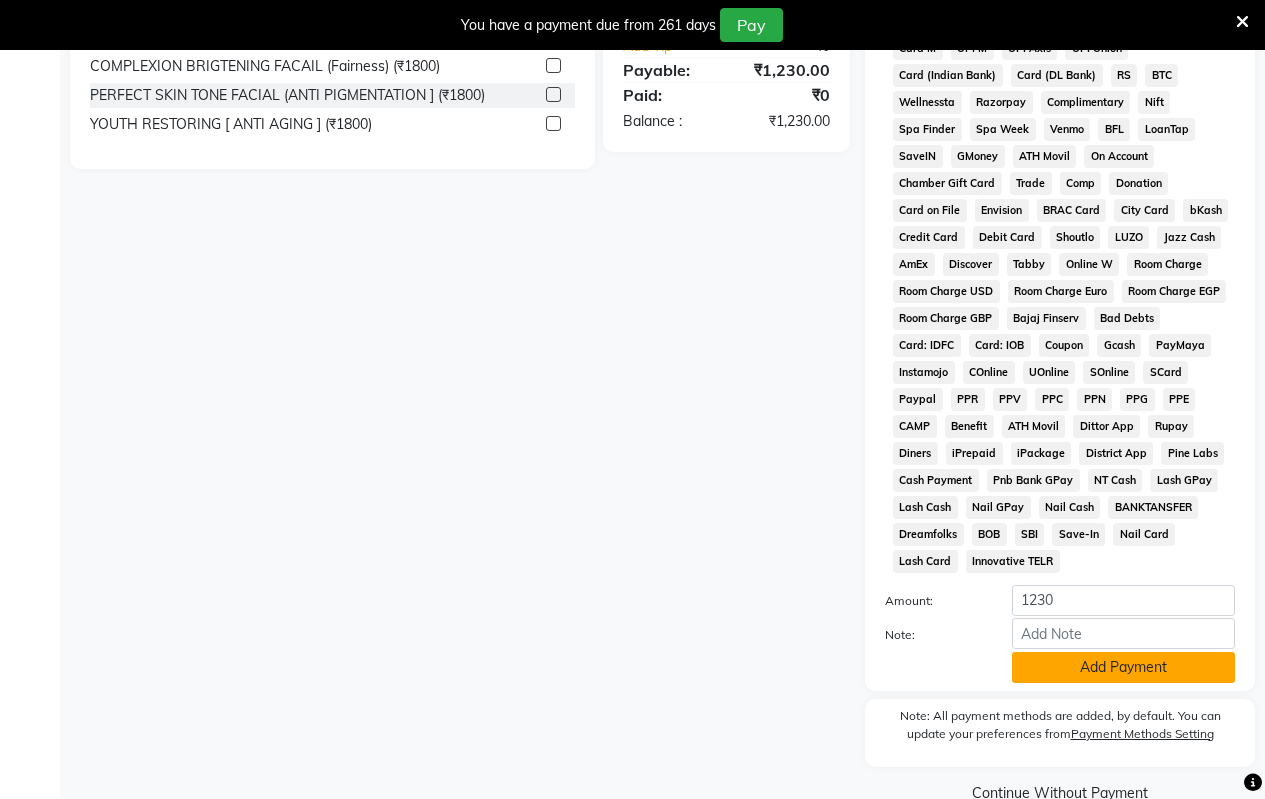 click on "Add Payment" 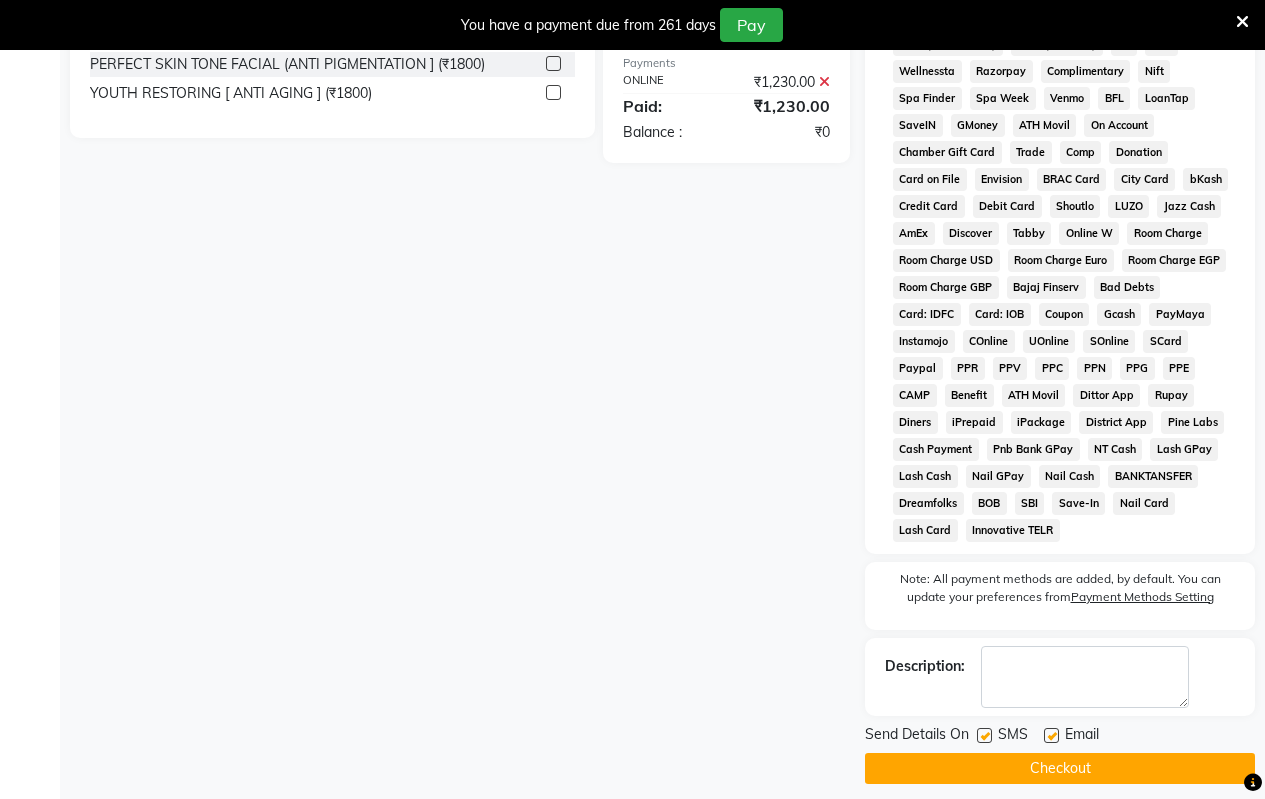scroll, scrollTop: 972, scrollLeft: 0, axis: vertical 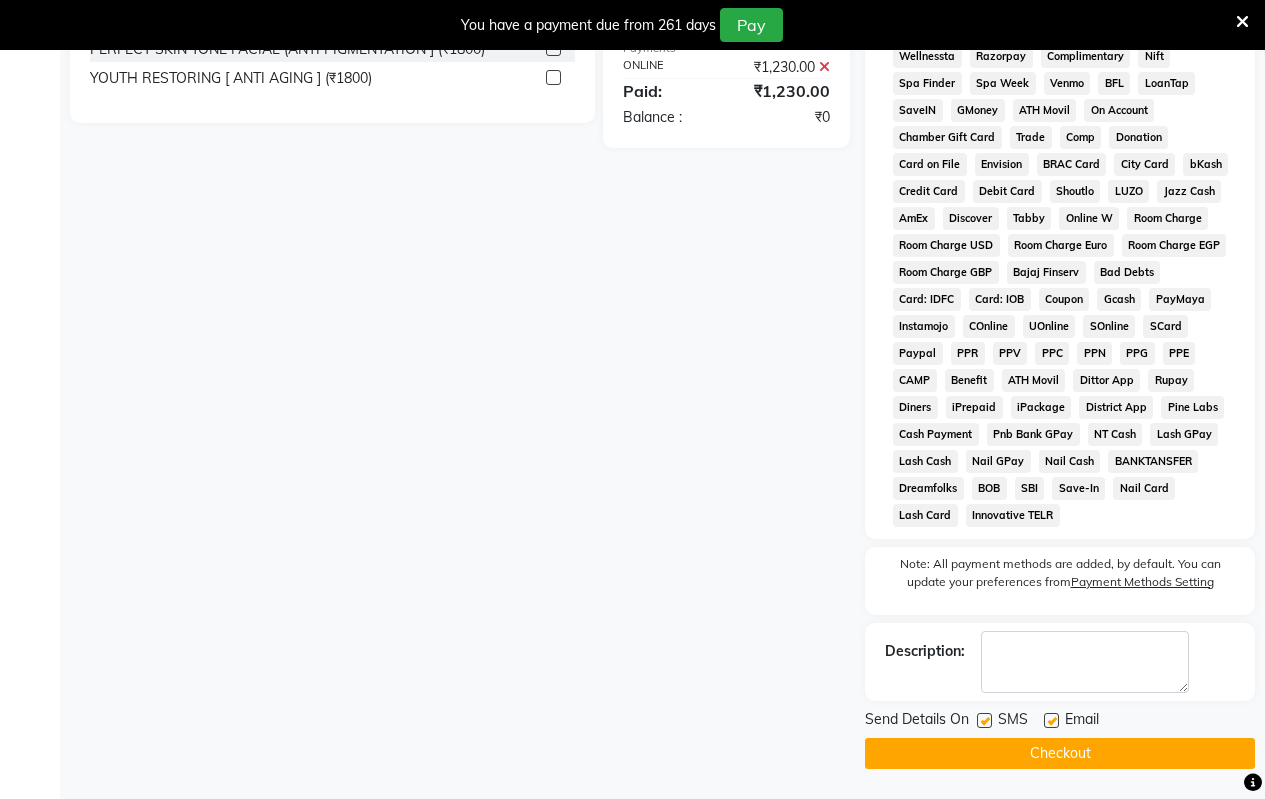 click on "Checkout" 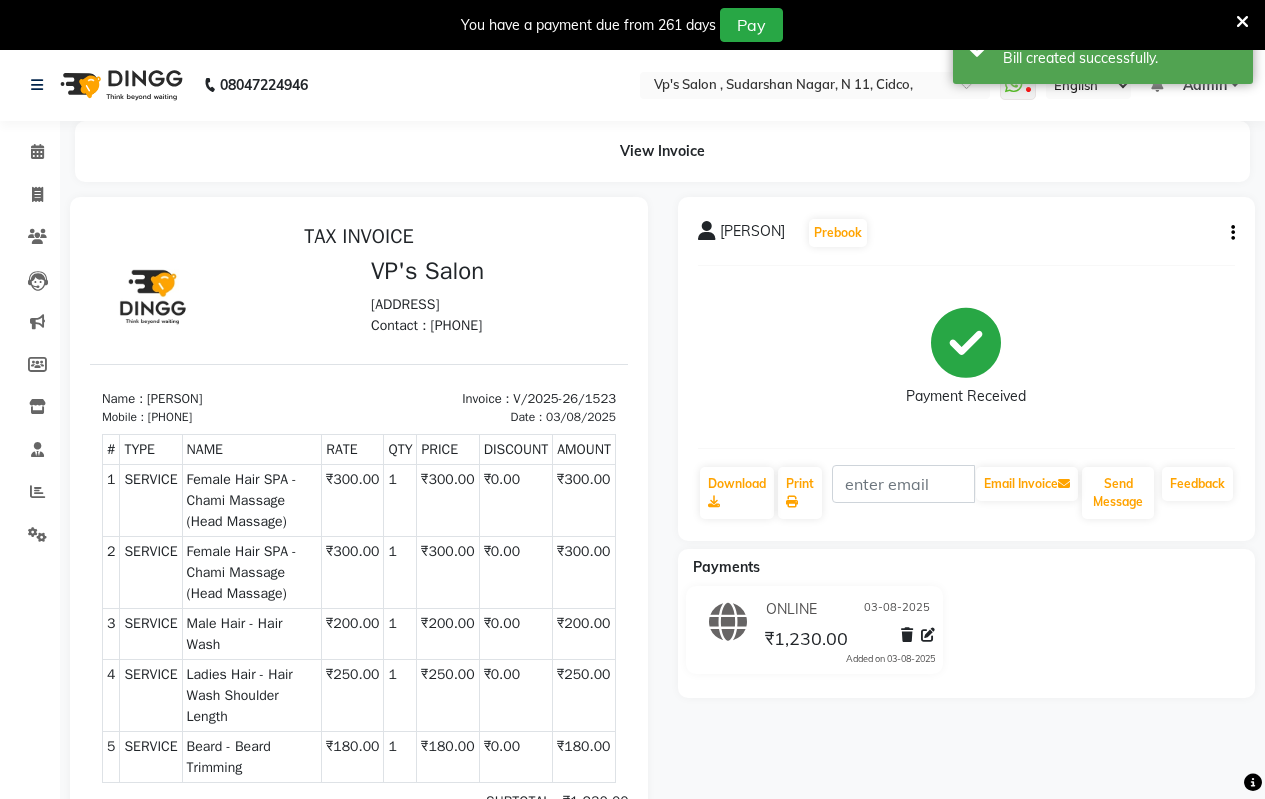 scroll, scrollTop: 0, scrollLeft: 0, axis: both 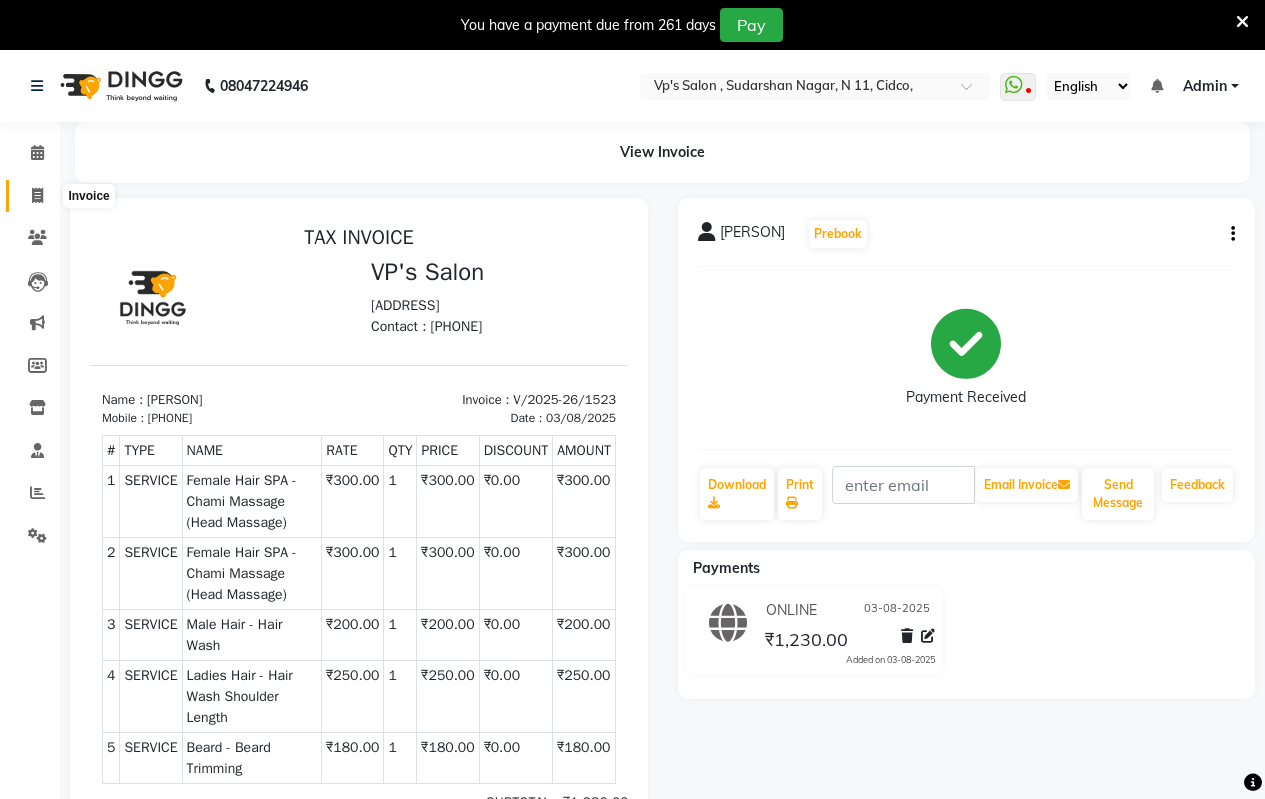 click 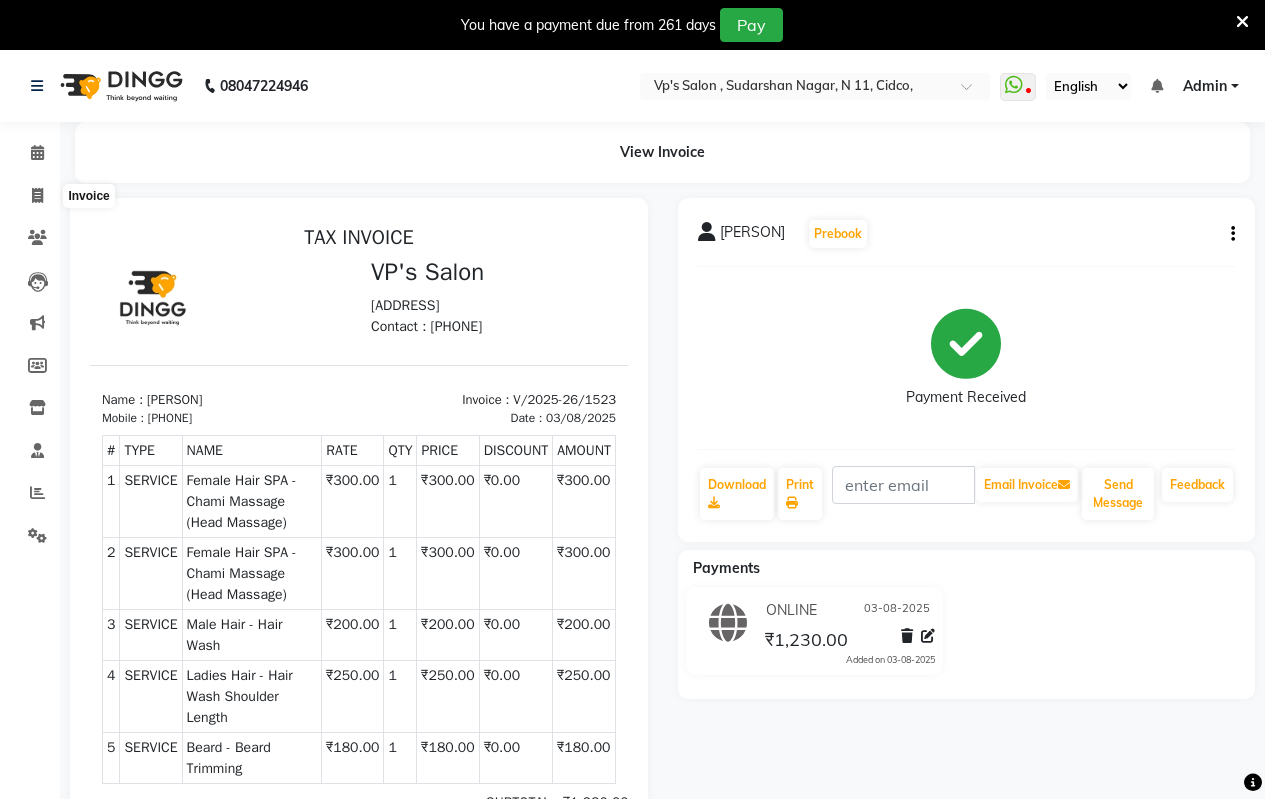 select on "service" 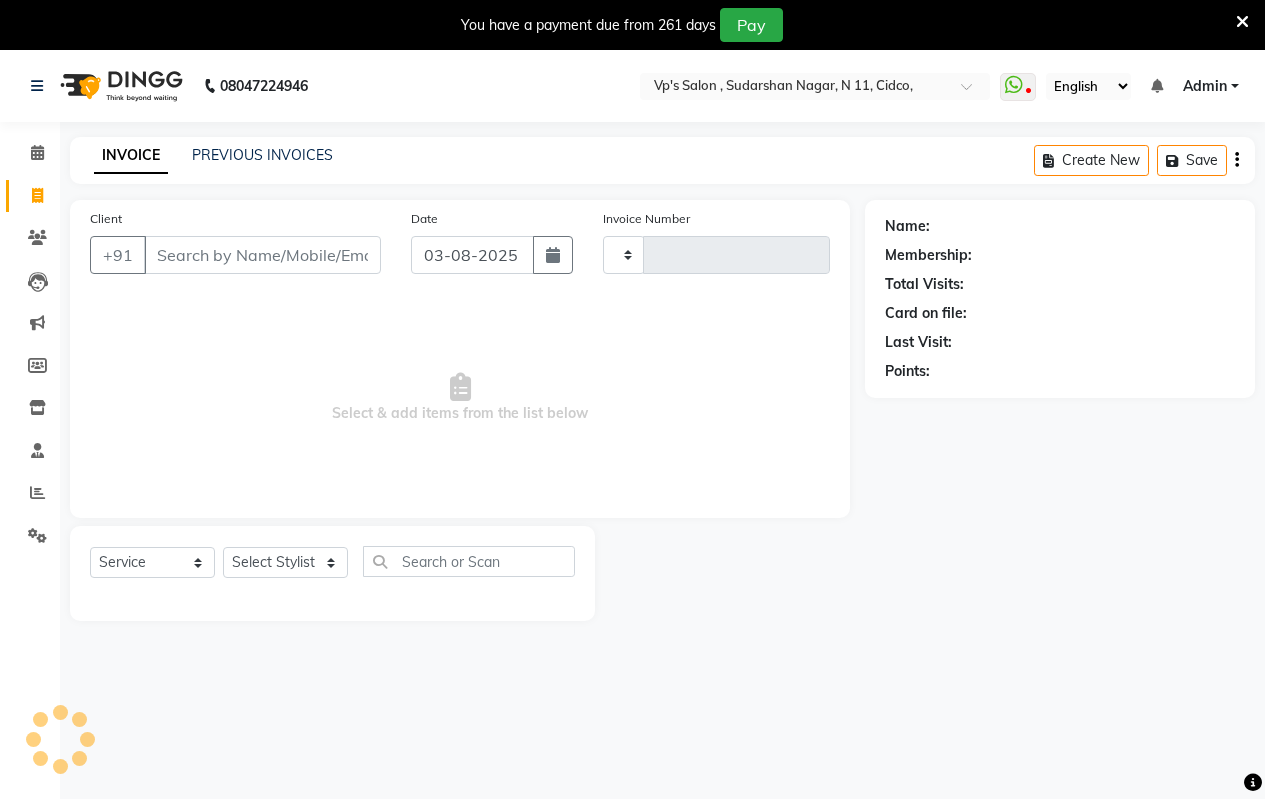 scroll, scrollTop: 50, scrollLeft: 0, axis: vertical 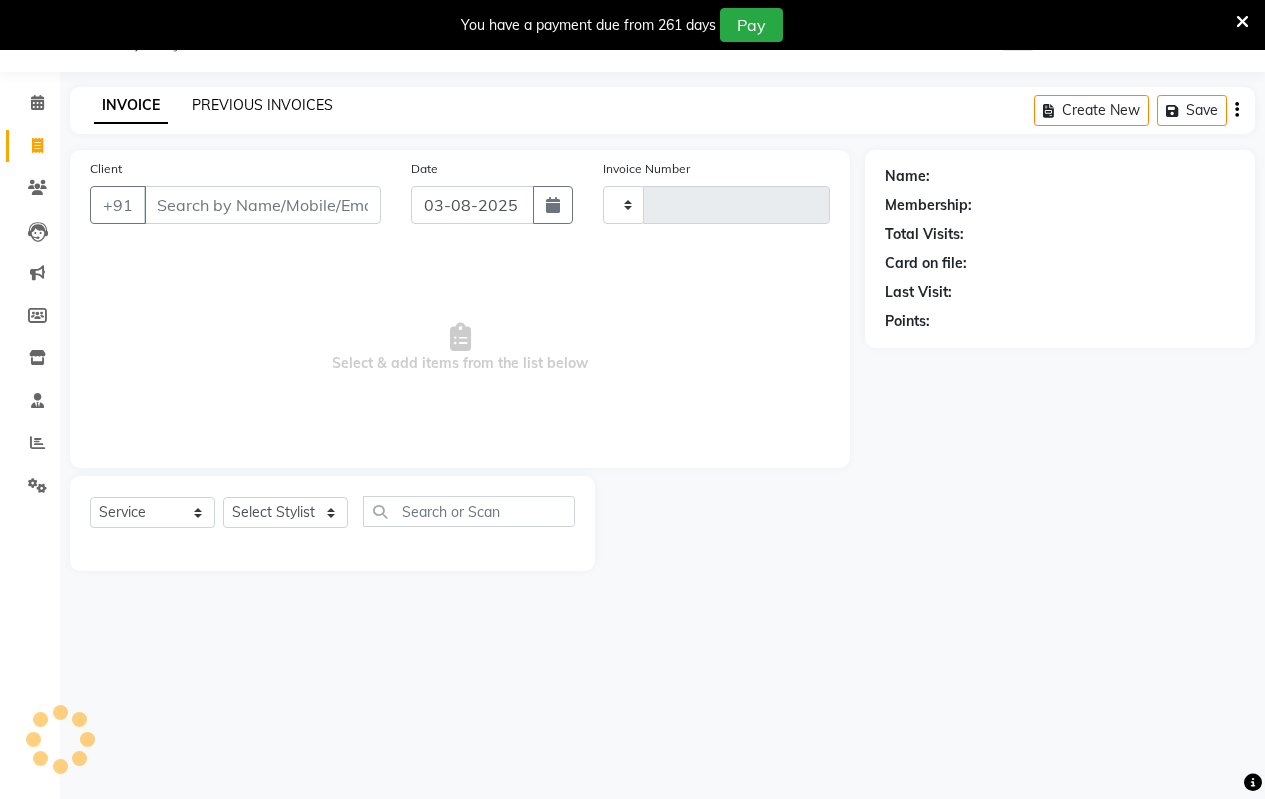 type on "1524" 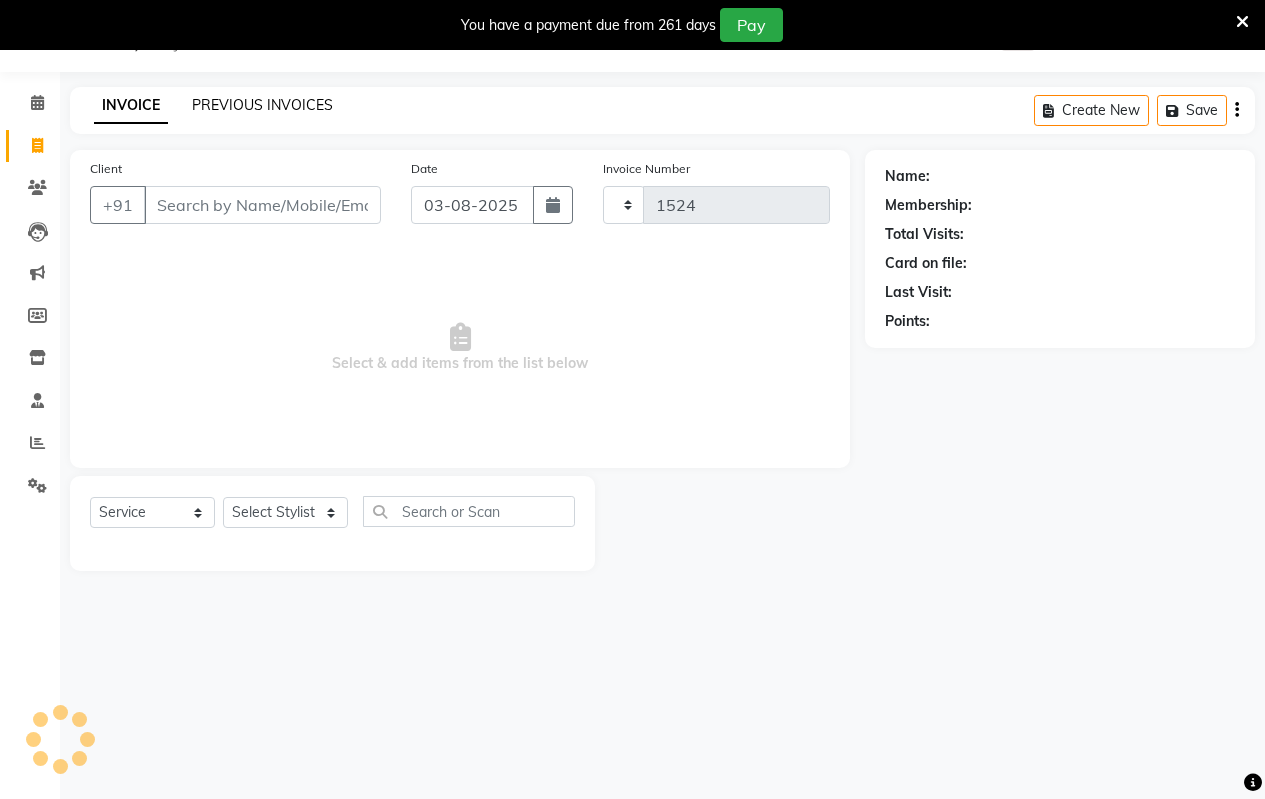 select on "4917" 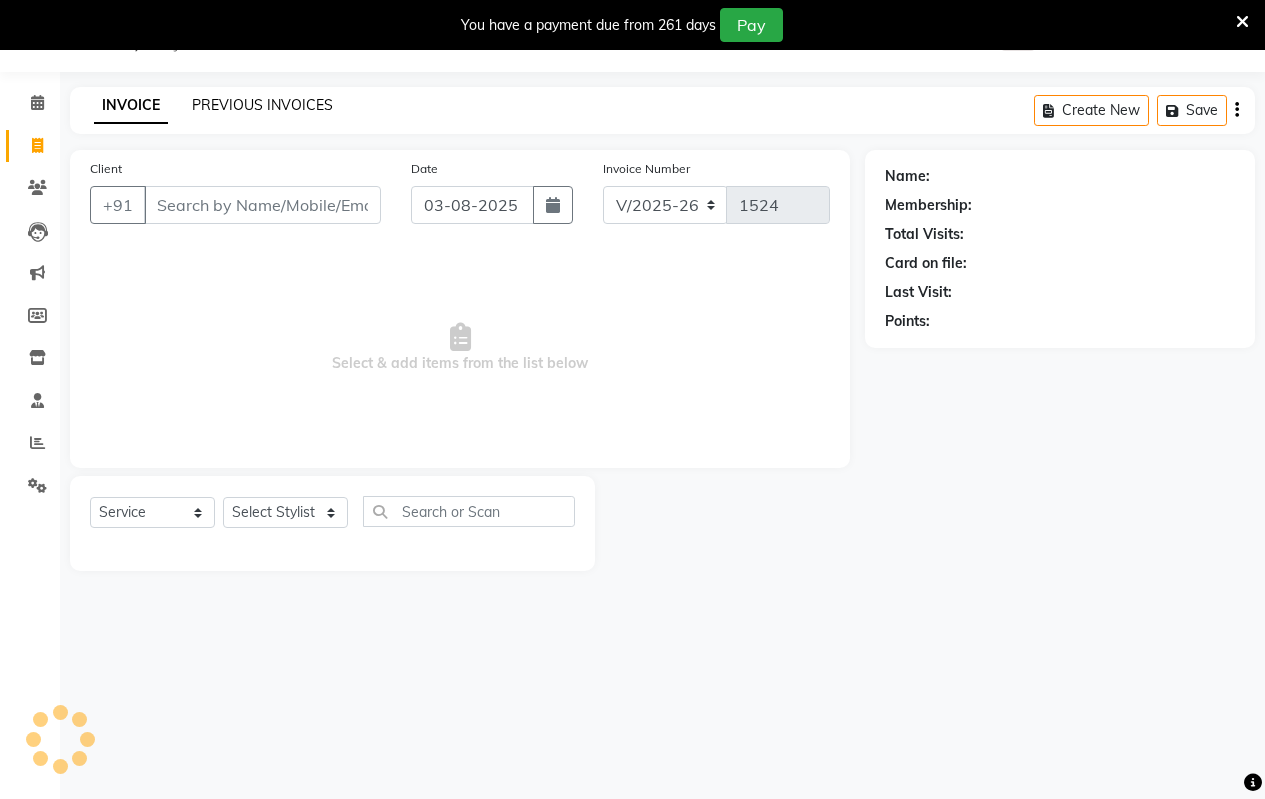 click on "PREVIOUS INVOICES" 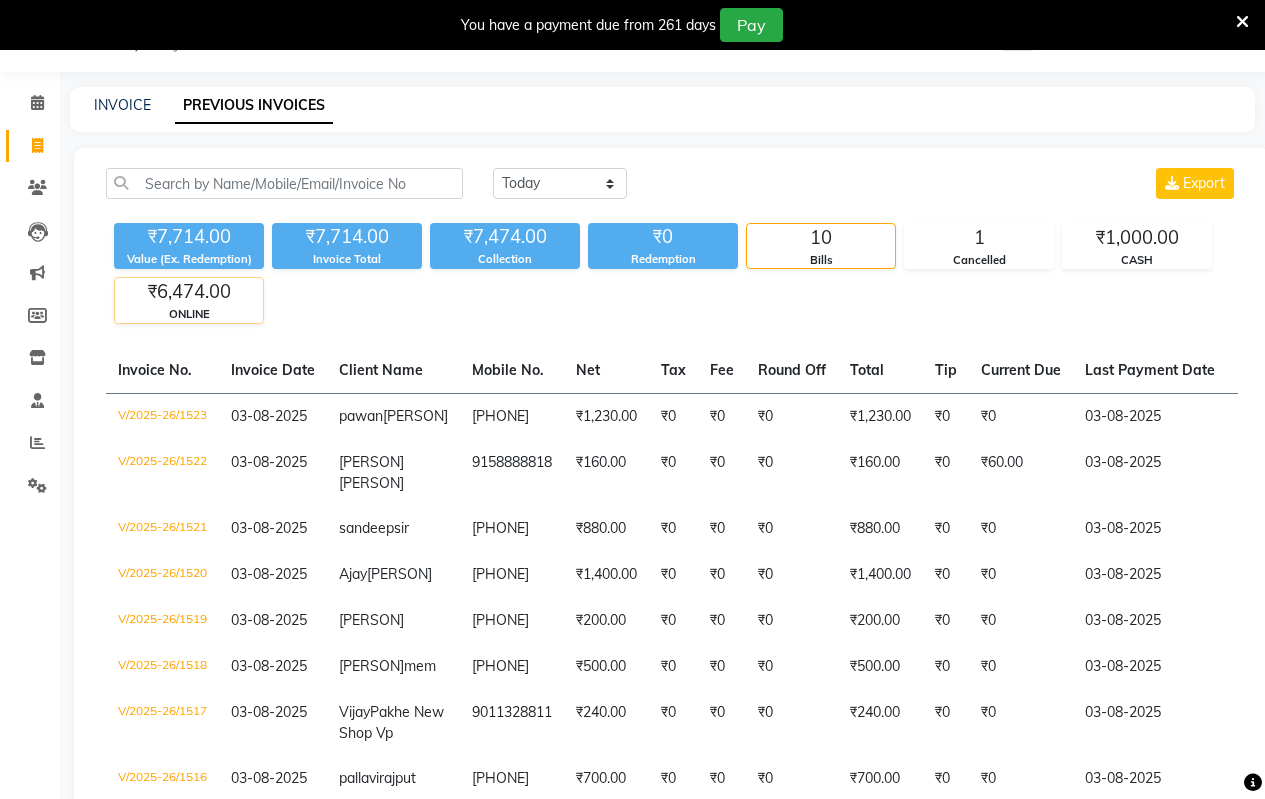 click on "ONLINE" 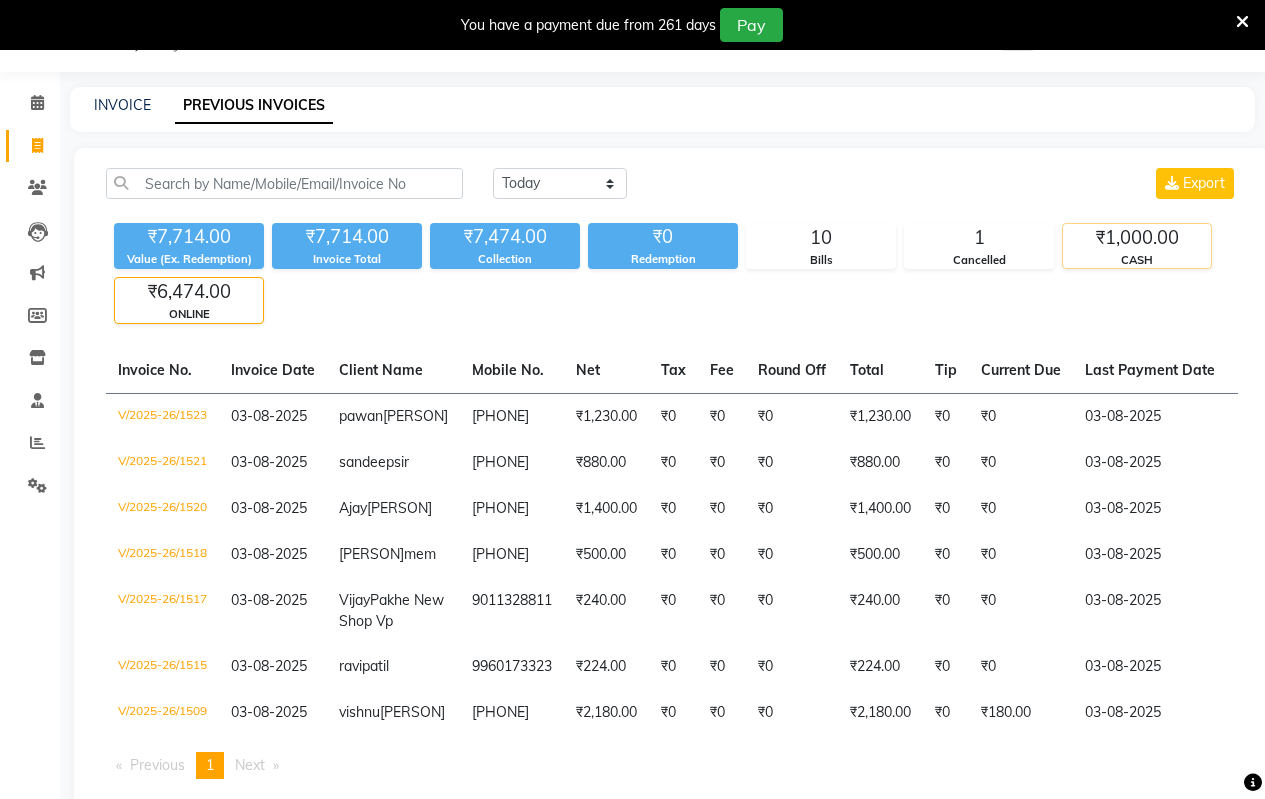 click on "CASH" 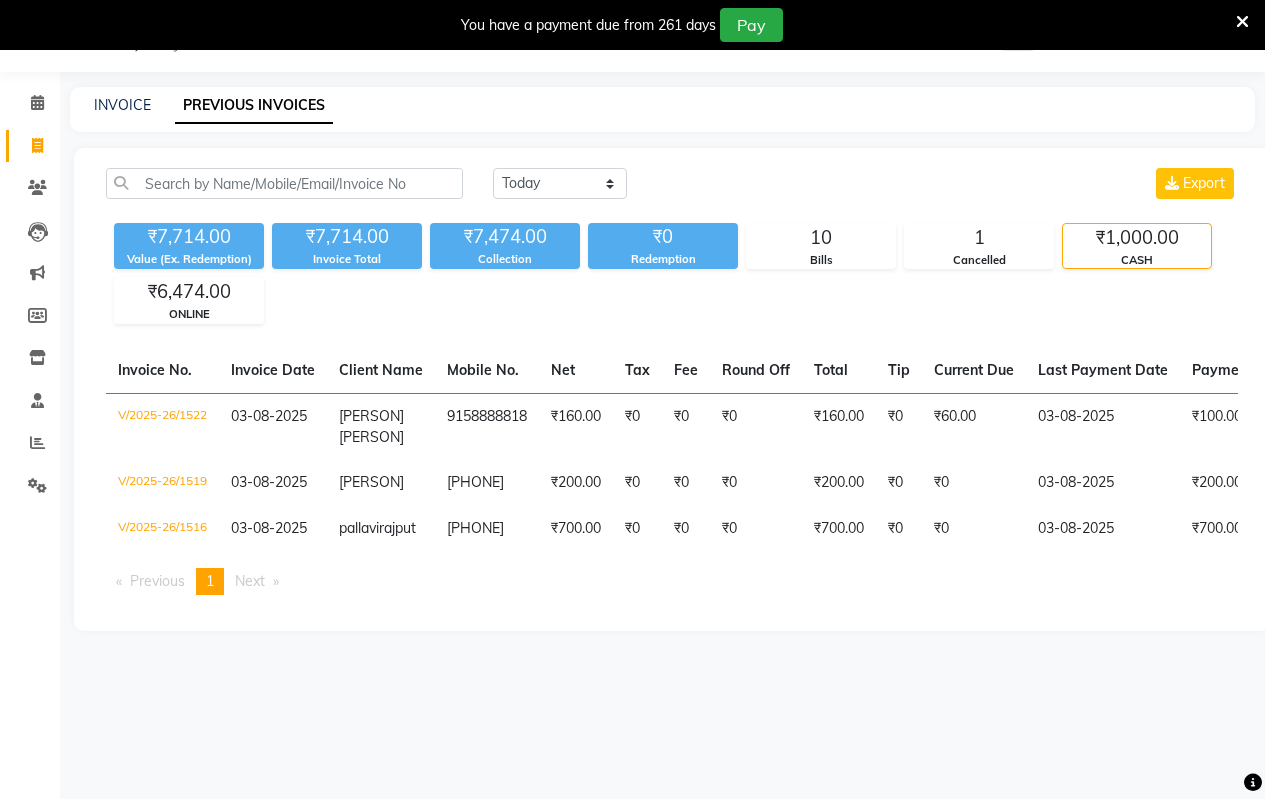 click on "CASH" 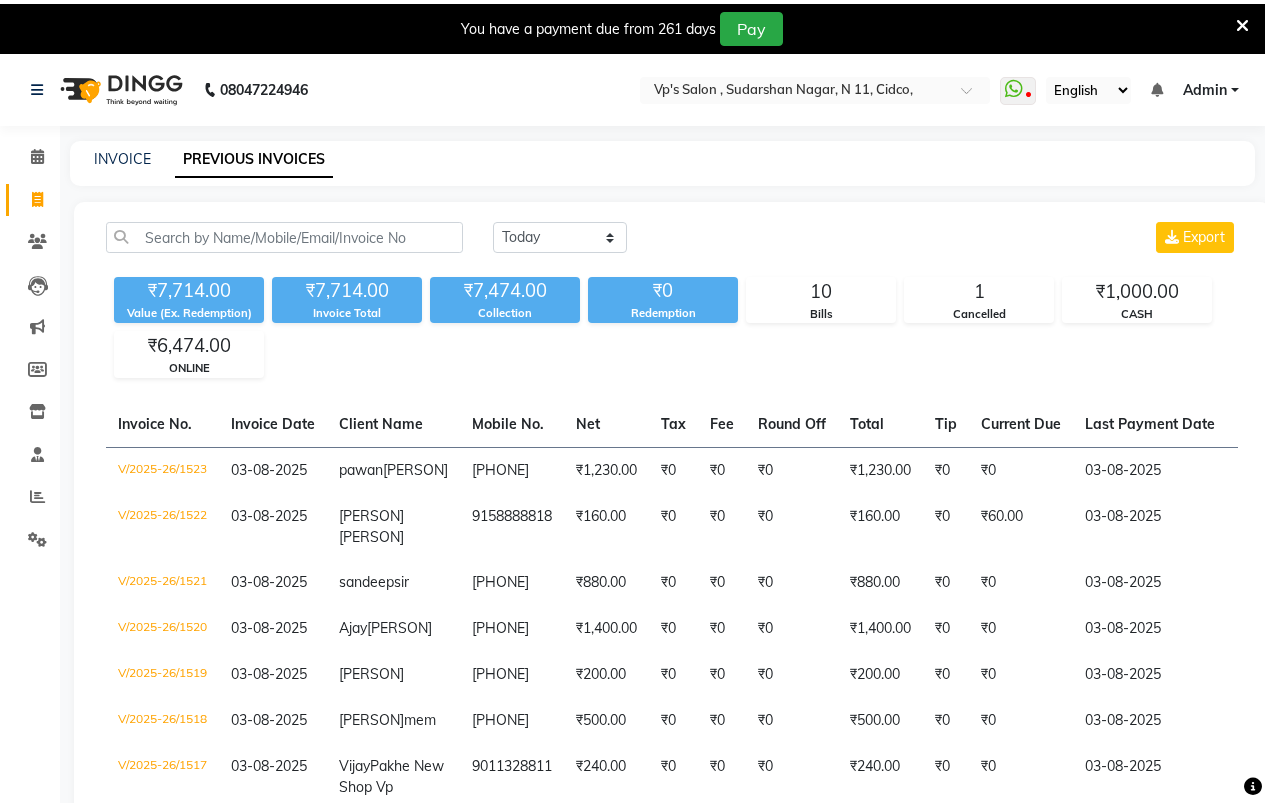 scroll, scrollTop: 100, scrollLeft: 0, axis: vertical 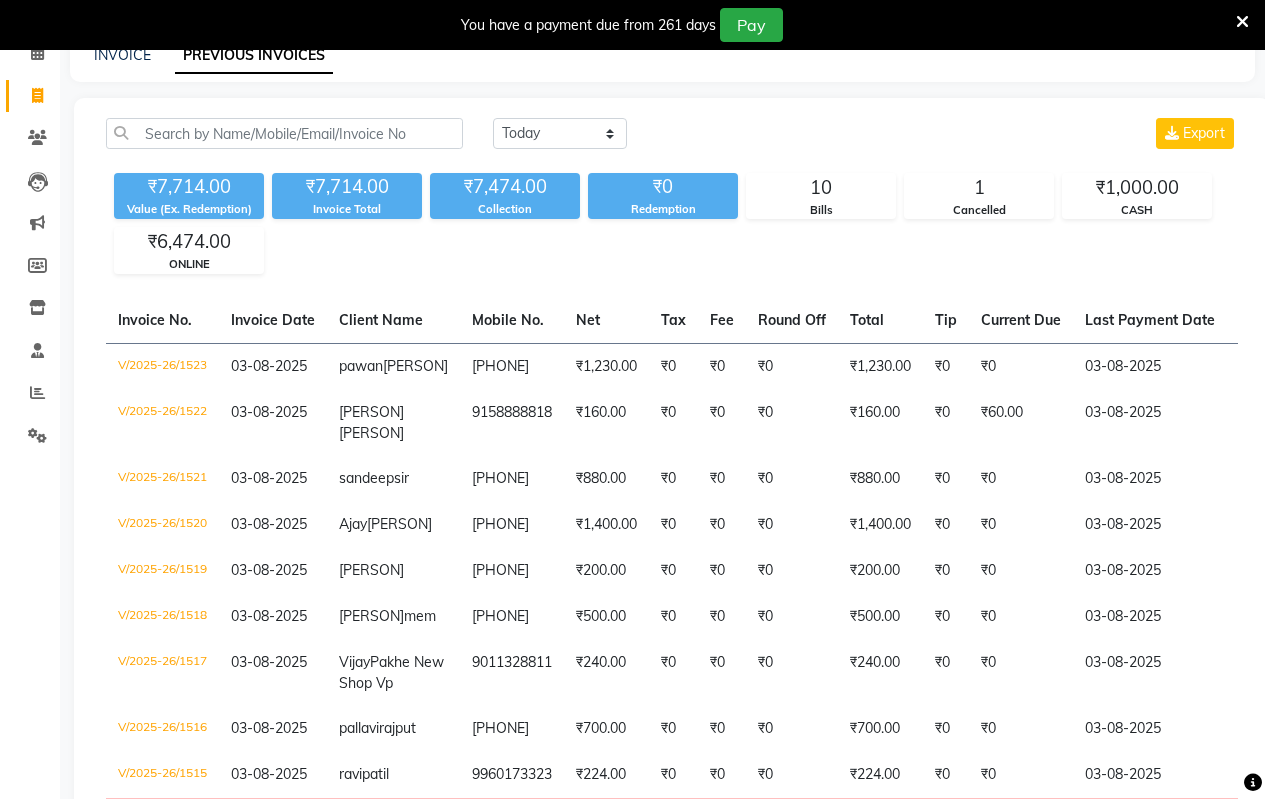 click on "Members" 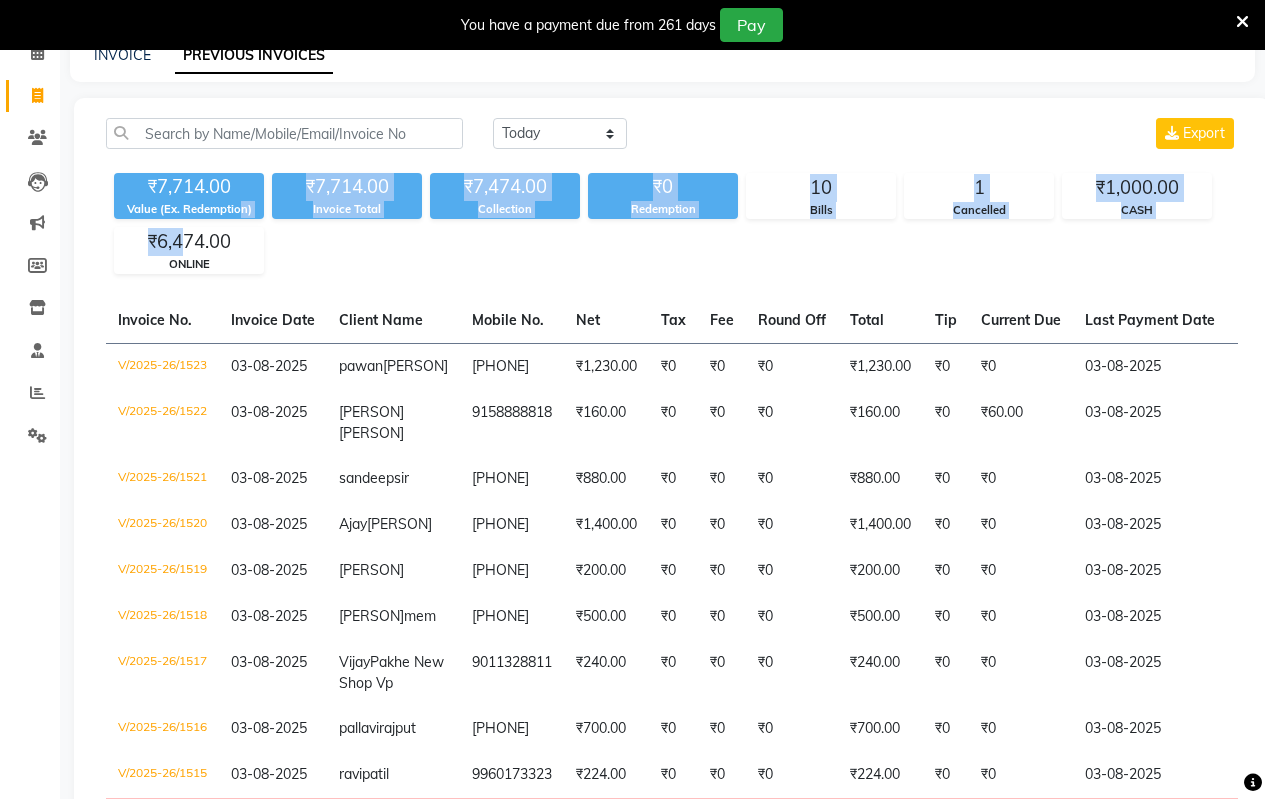 drag, startPoint x: 186, startPoint y: 228, endPoint x: 275, endPoint y: 194, distance: 95.27329 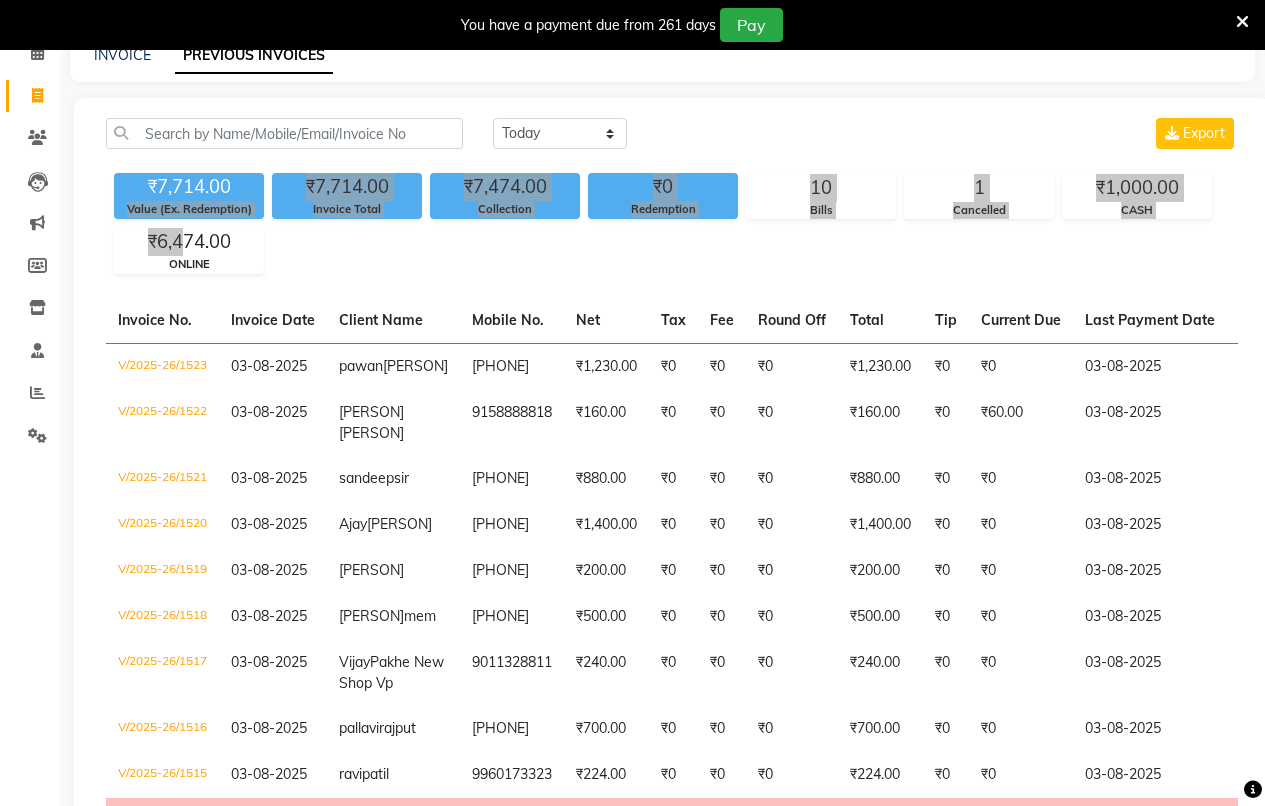 scroll, scrollTop: 0, scrollLeft: 0, axis: both 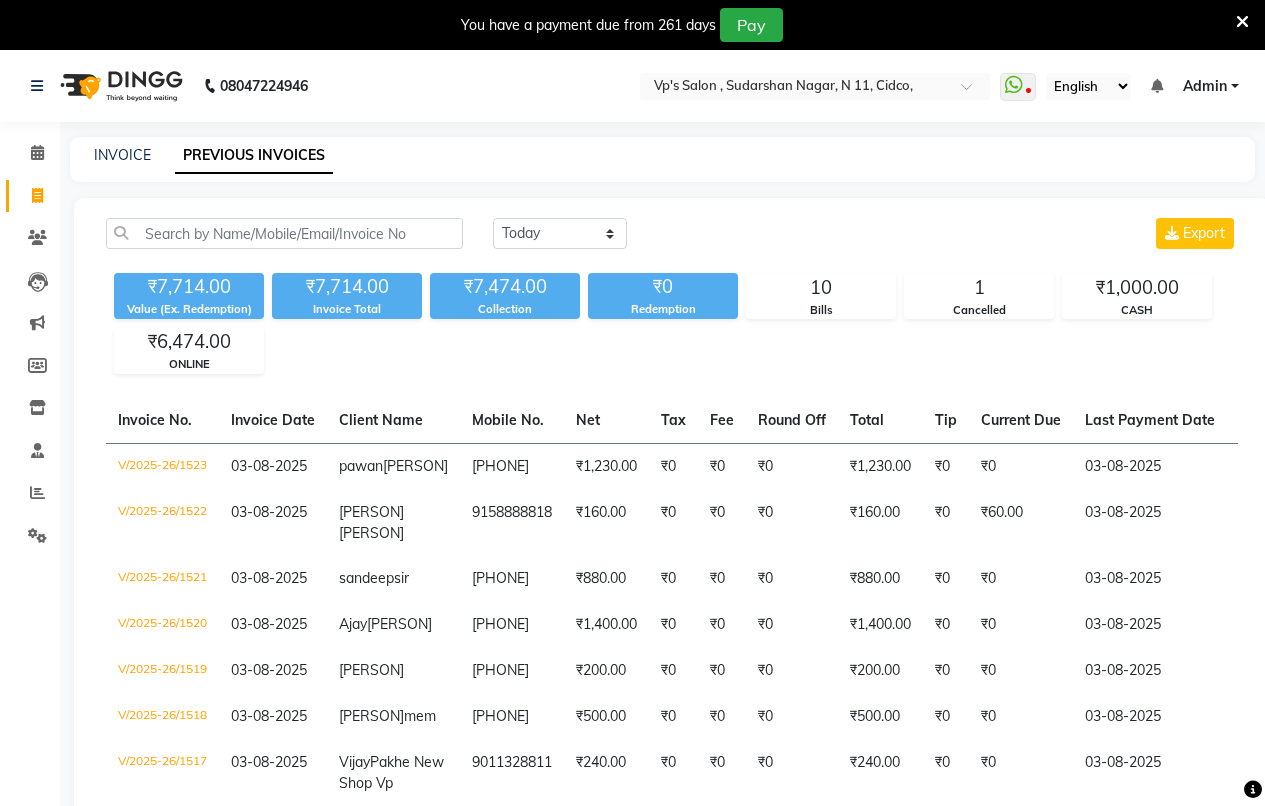 click on "Today Yesterday Custom Range Export" 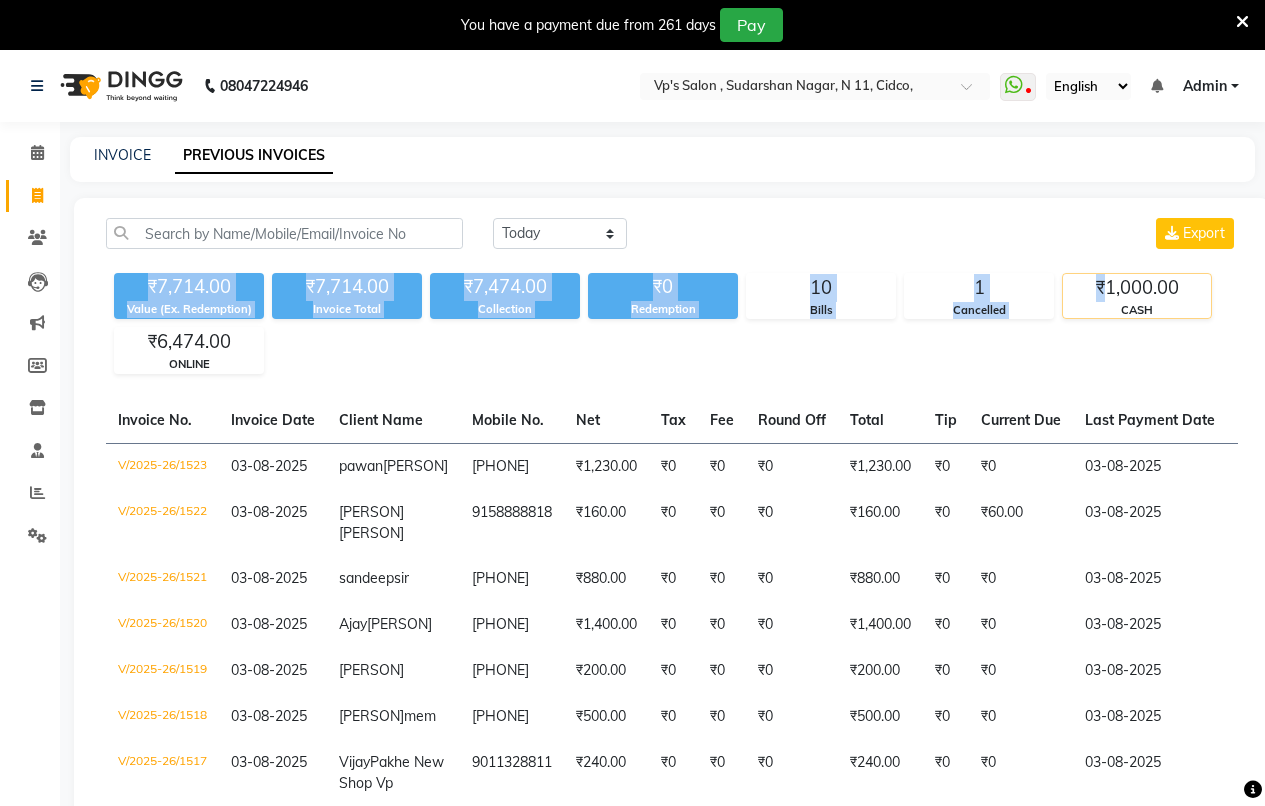 drag, startPoint x: 1102, startPoint y: 271, endPoint x: 1084, endPoint y: 306, distance: 39.357338 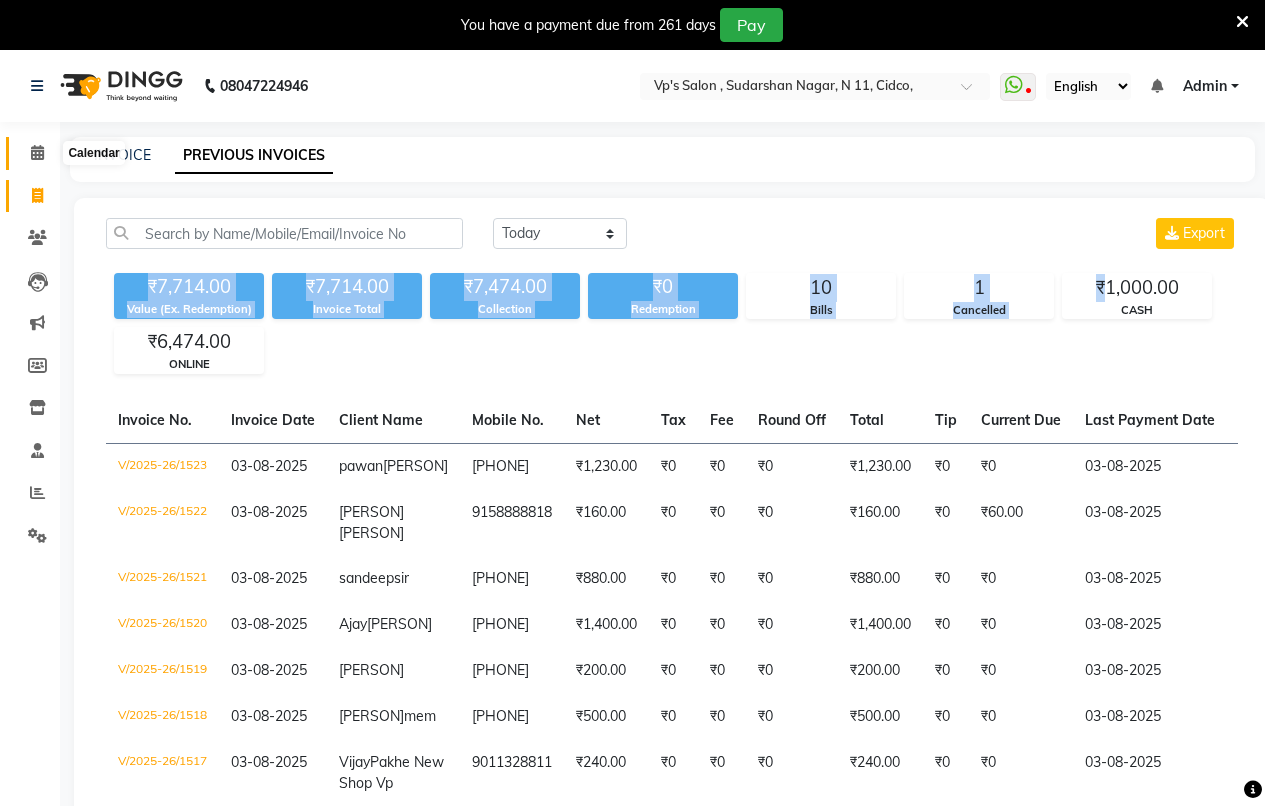 click 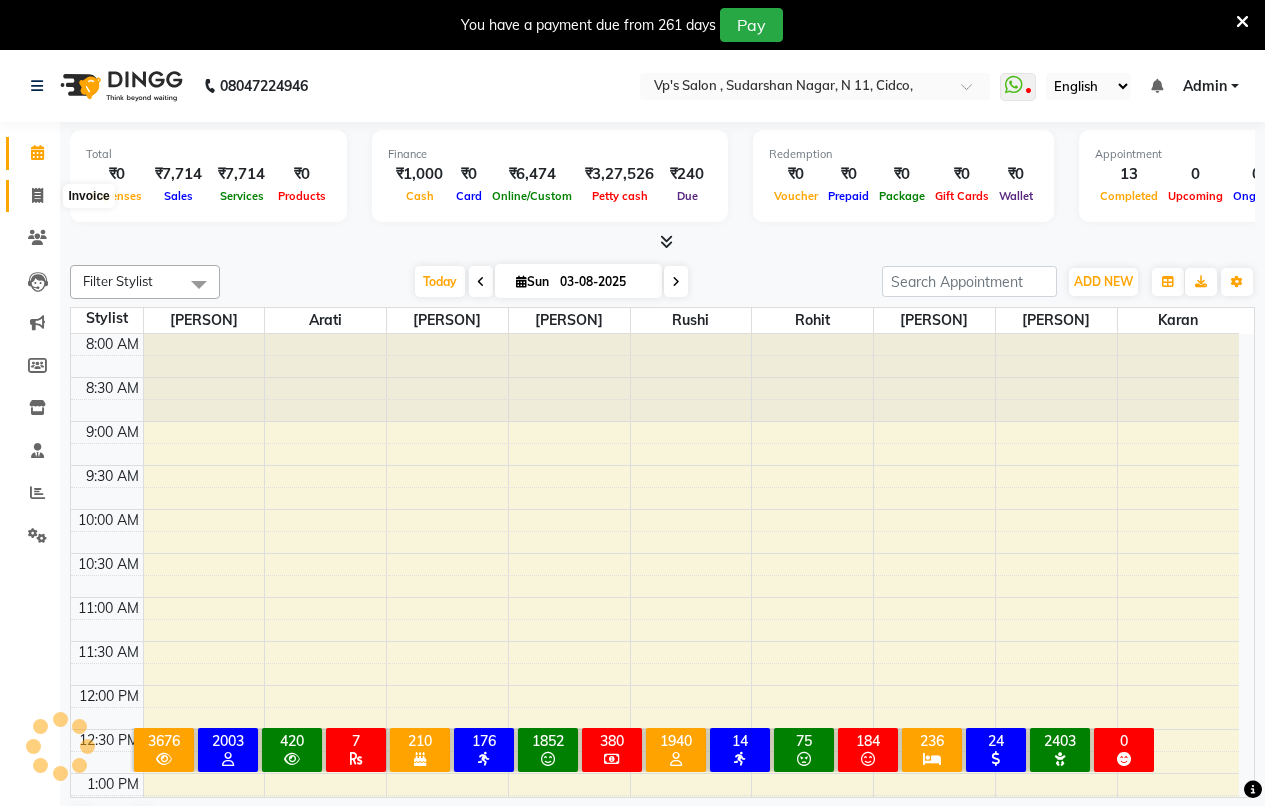 scroll, scrollTop: 0, scrollLeft: 0, axis: both 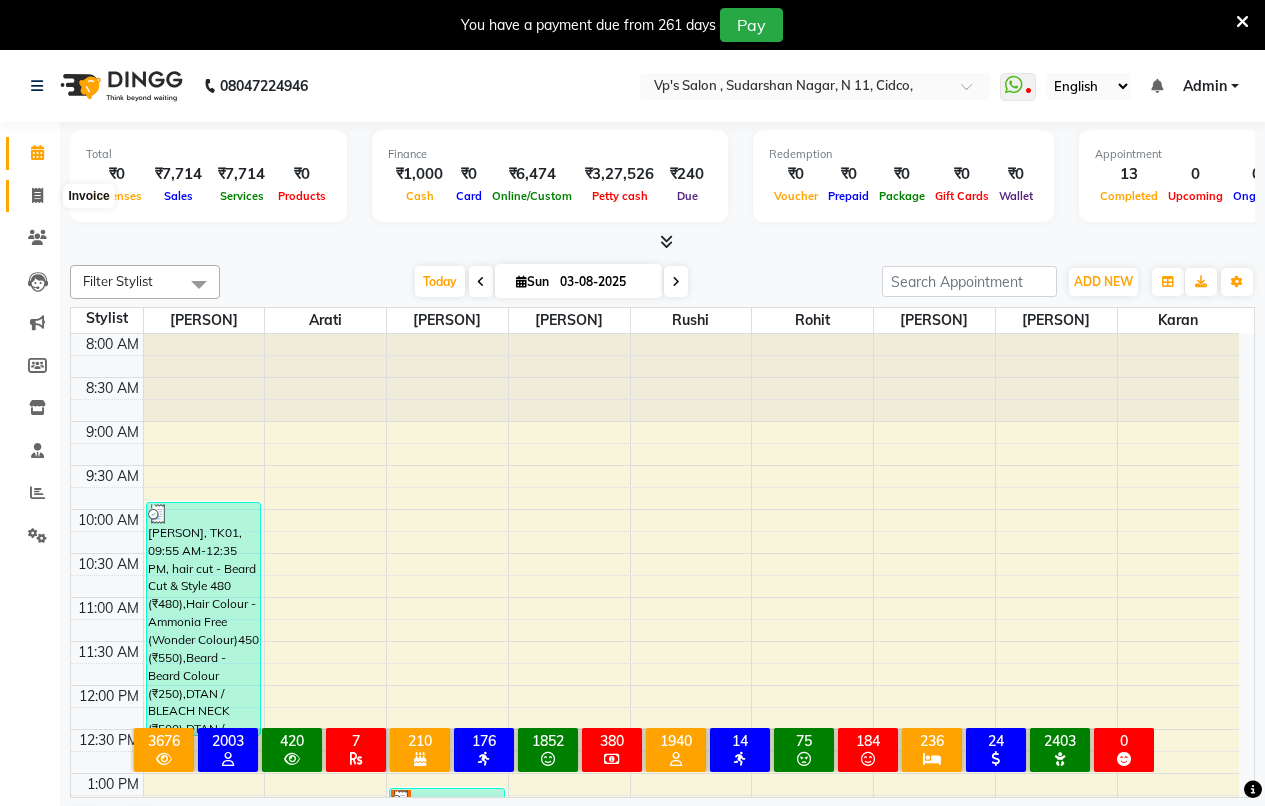 click 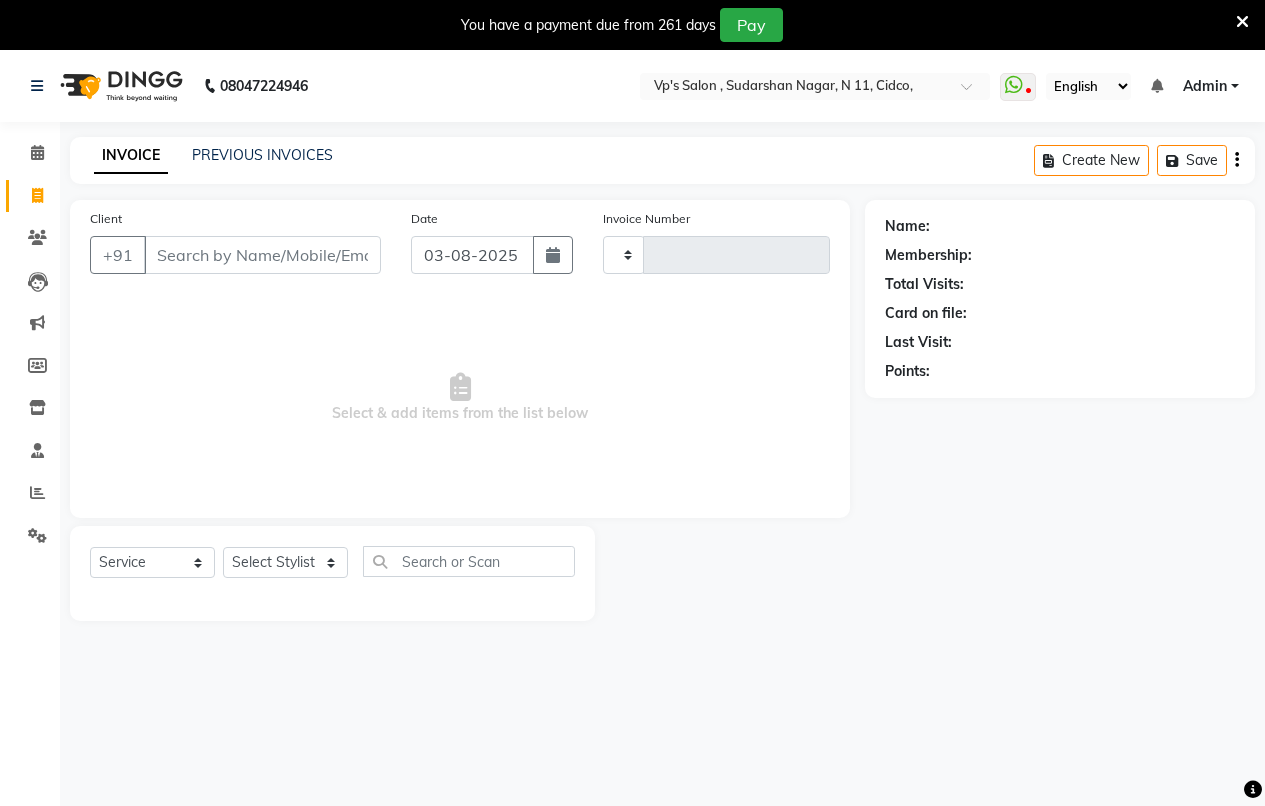 type on "1524" 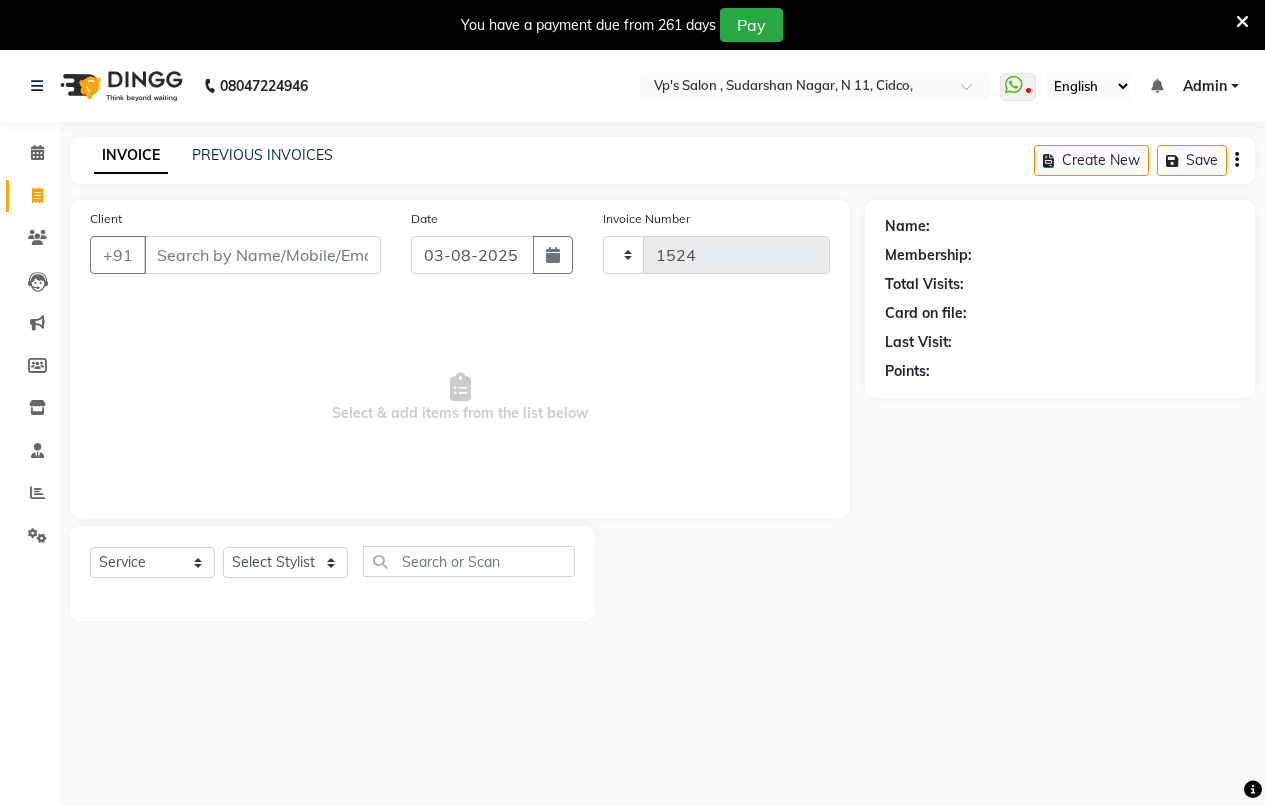 select on "4917" 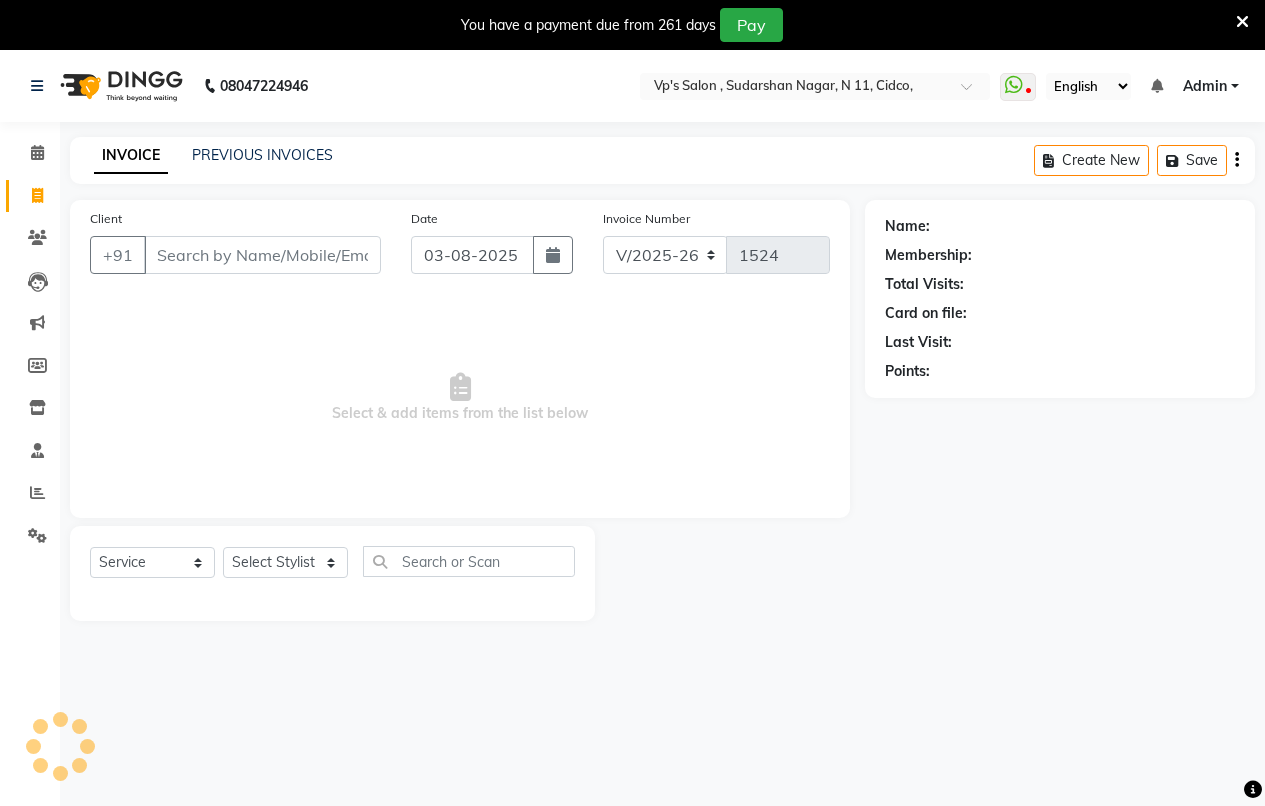 click on "INVOICE PREVIOUS INVOICES Create New Save Client +91 Date 03-08-2025 Invoice Number V/2025 V/2025-26 1524 Select & add items from the list below Select Service Product Membership Package Voucher Prepaid Gift Card Select Stylist [PERSON] [PERSON] [PERSON] [PERSON] [PERSON] [PERSON] [PERSON] [PERSON] Name: Membership: Total Visits: Card on file: Last Visit: Points:" 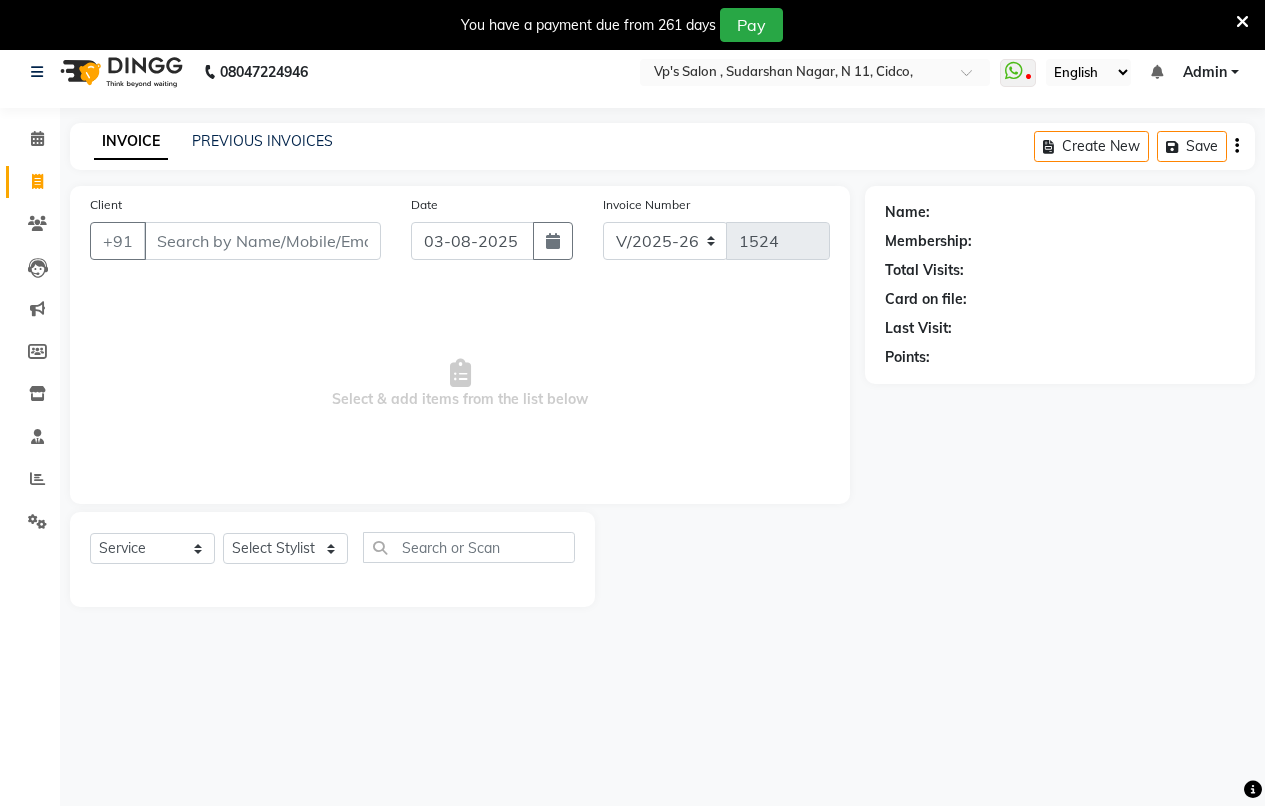 scroll, scrollTop: 0, scrollLeft: 0, axis: both 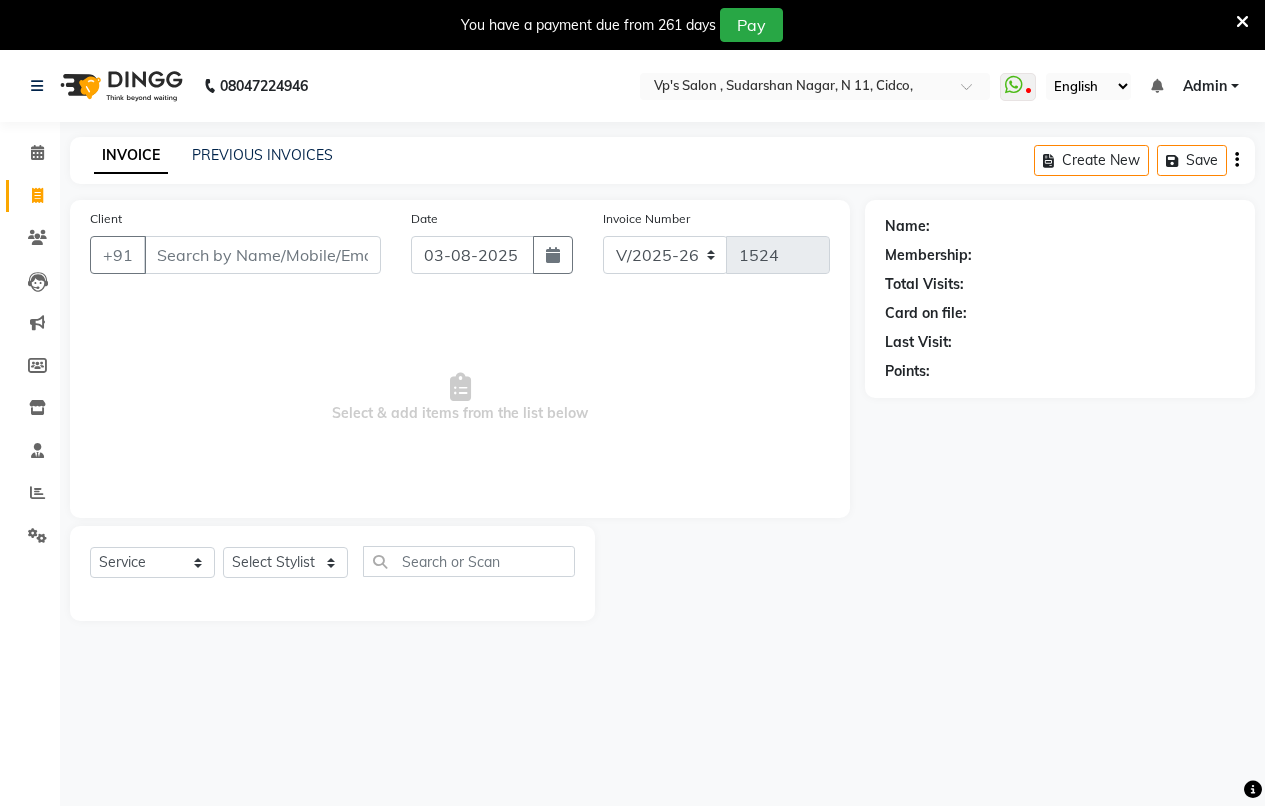 drag, startPoint x: 1014, startPoint y: 472, endPoint x: 1024, endPoint y: 481, distance: 13.453624 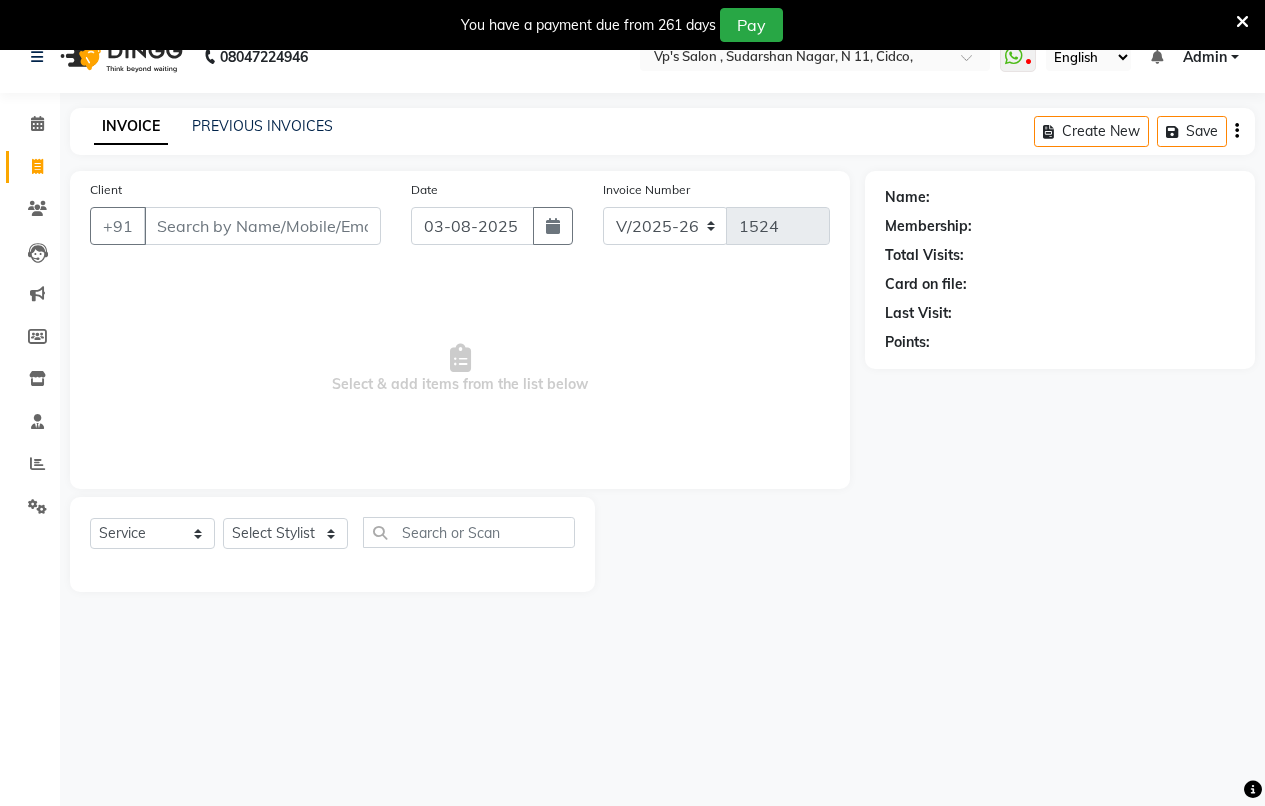 scroll, scrollTop: 50, scrollLeft: 0, axis: vertical 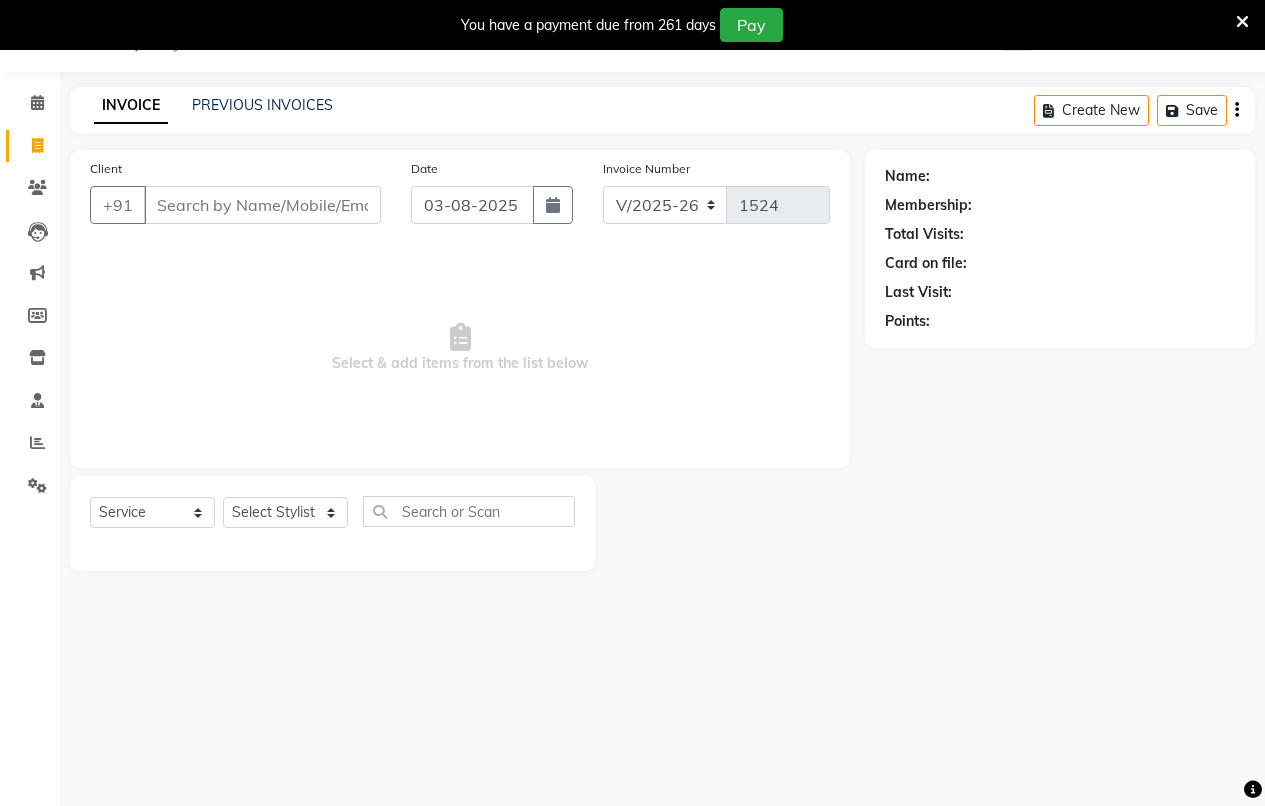 drag, startPoint x: 1102, startPoint y: 494, endPoint x: 1057, endPoint y: 509, distance: 47.434166 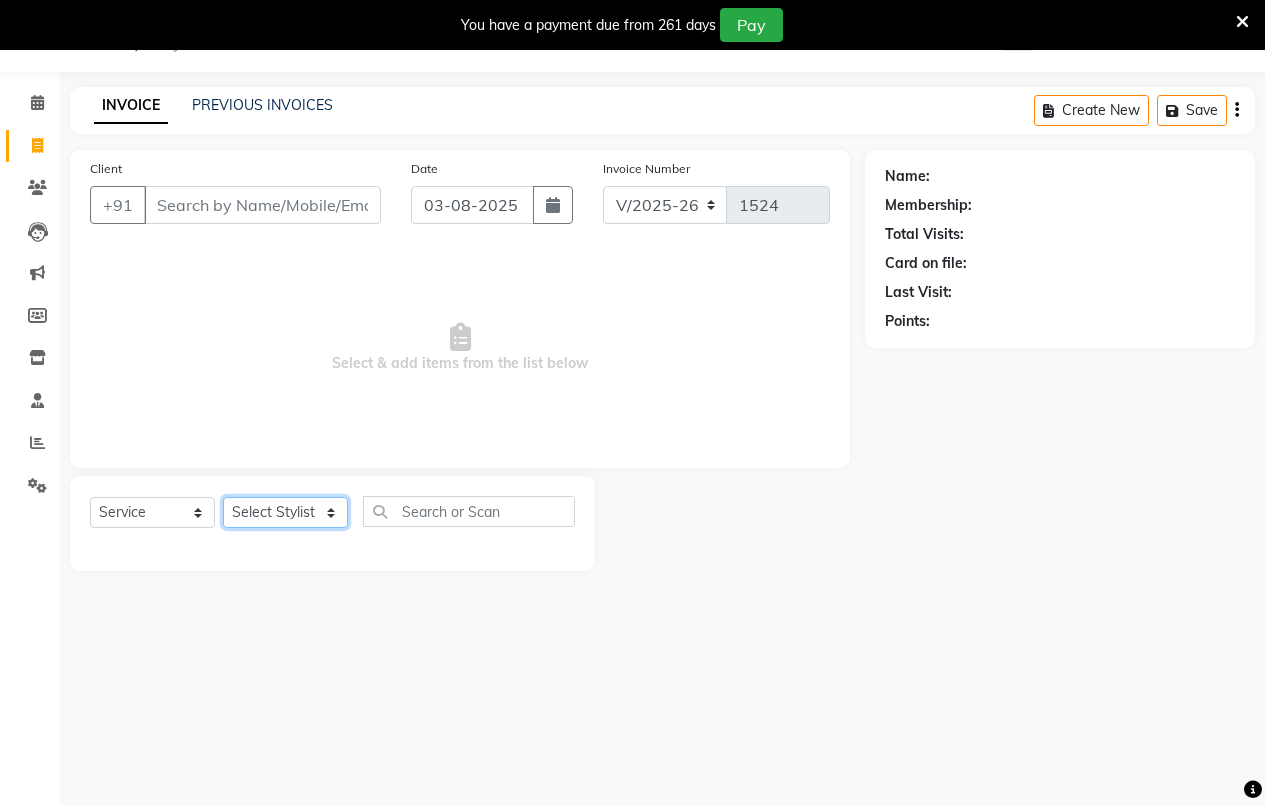 click on "Select Stylist [PERSON] [PERSON] [PERSON] [PERSON] [PERSON] [PERSON] [PERSON] [PERSON]" 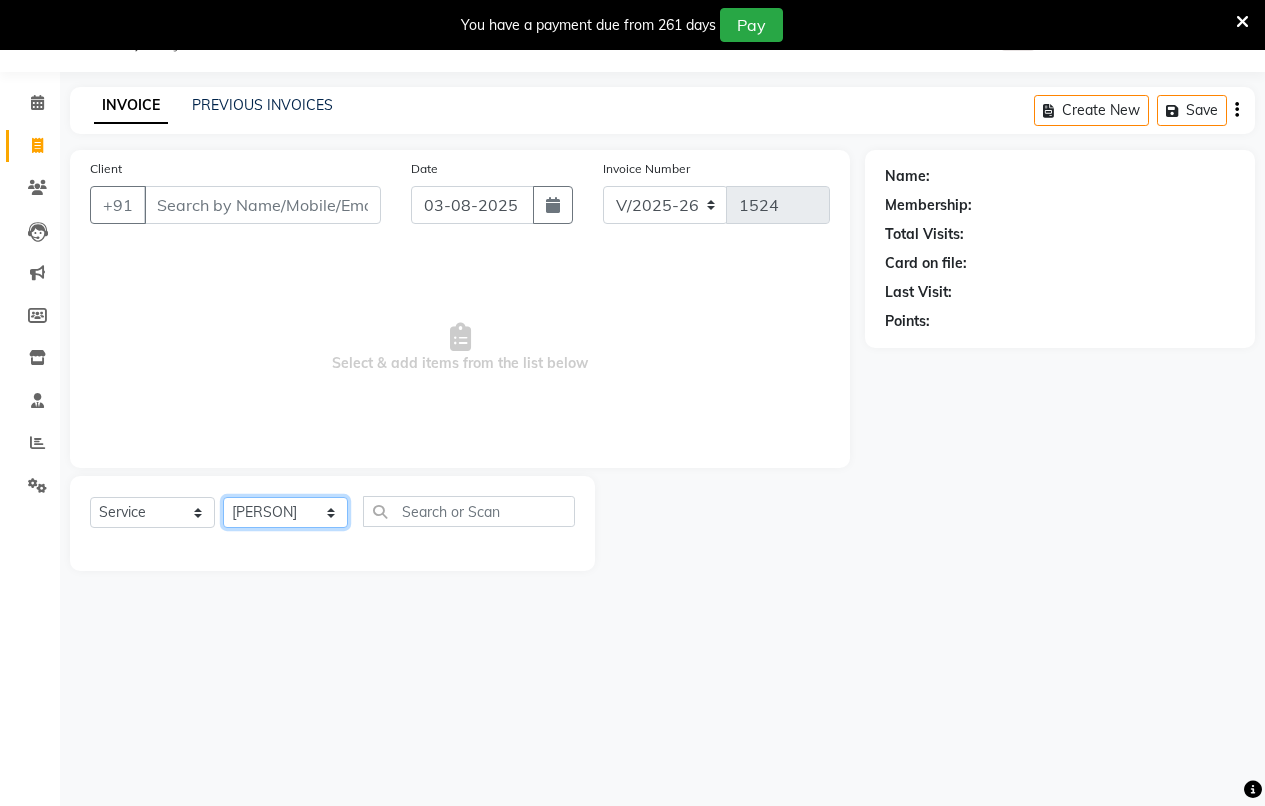 click on "Select Stylist [PERSON] [PERSON] [PERSON] [PERSON] [PERSON] [PERSON] [PERSON] [PERSON]" 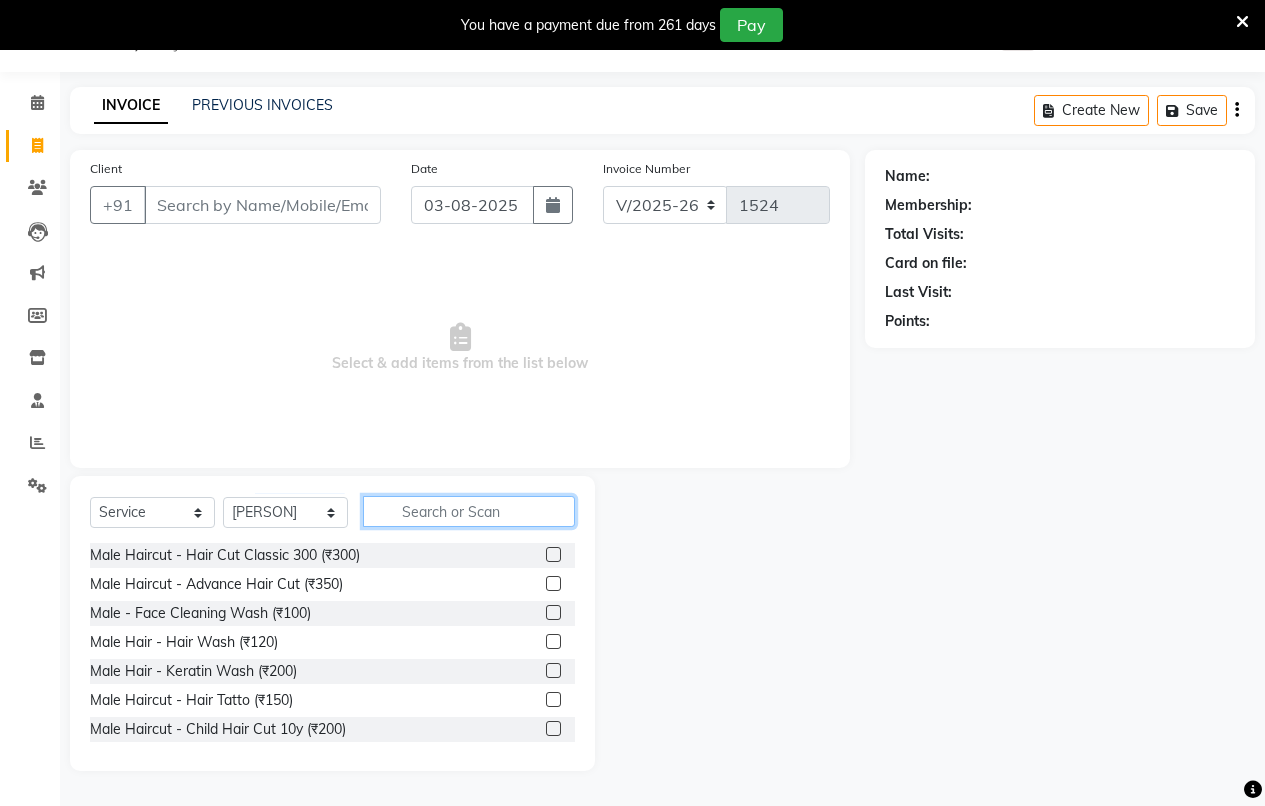 click 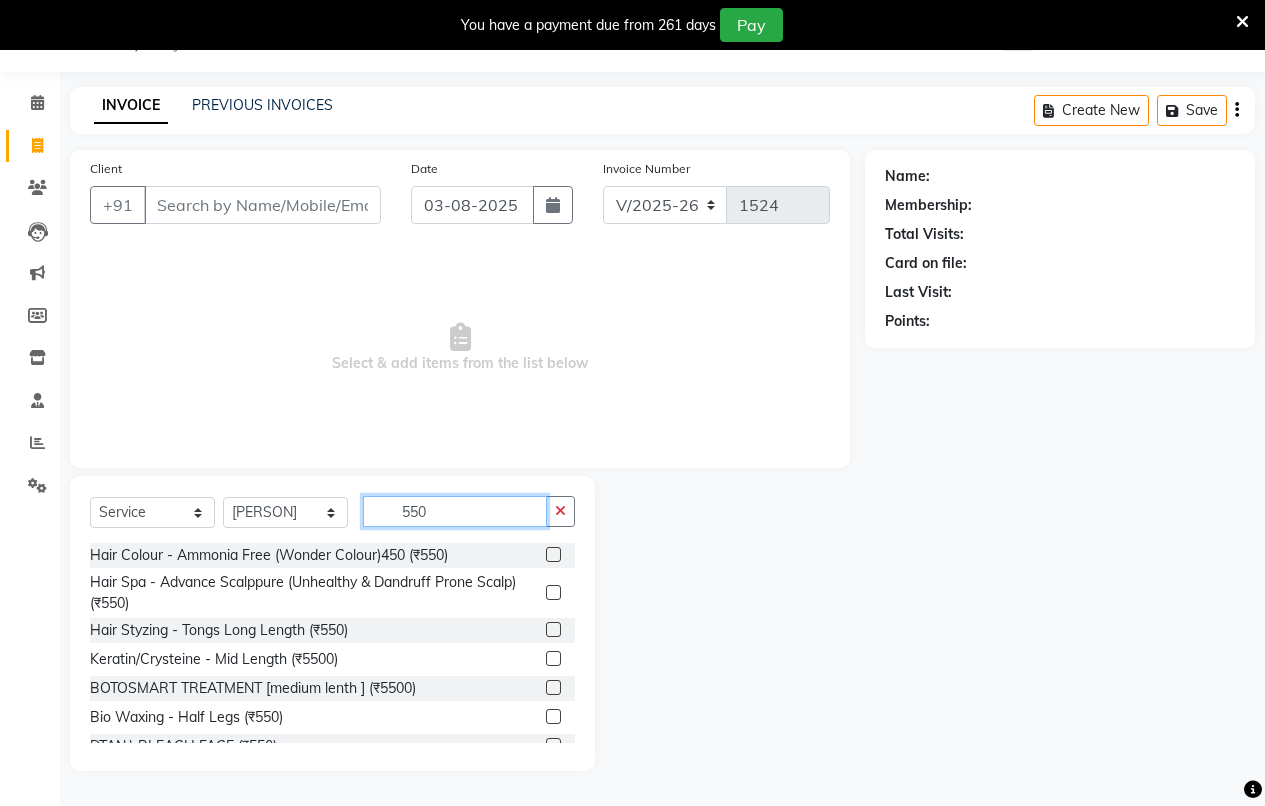 type on "550" 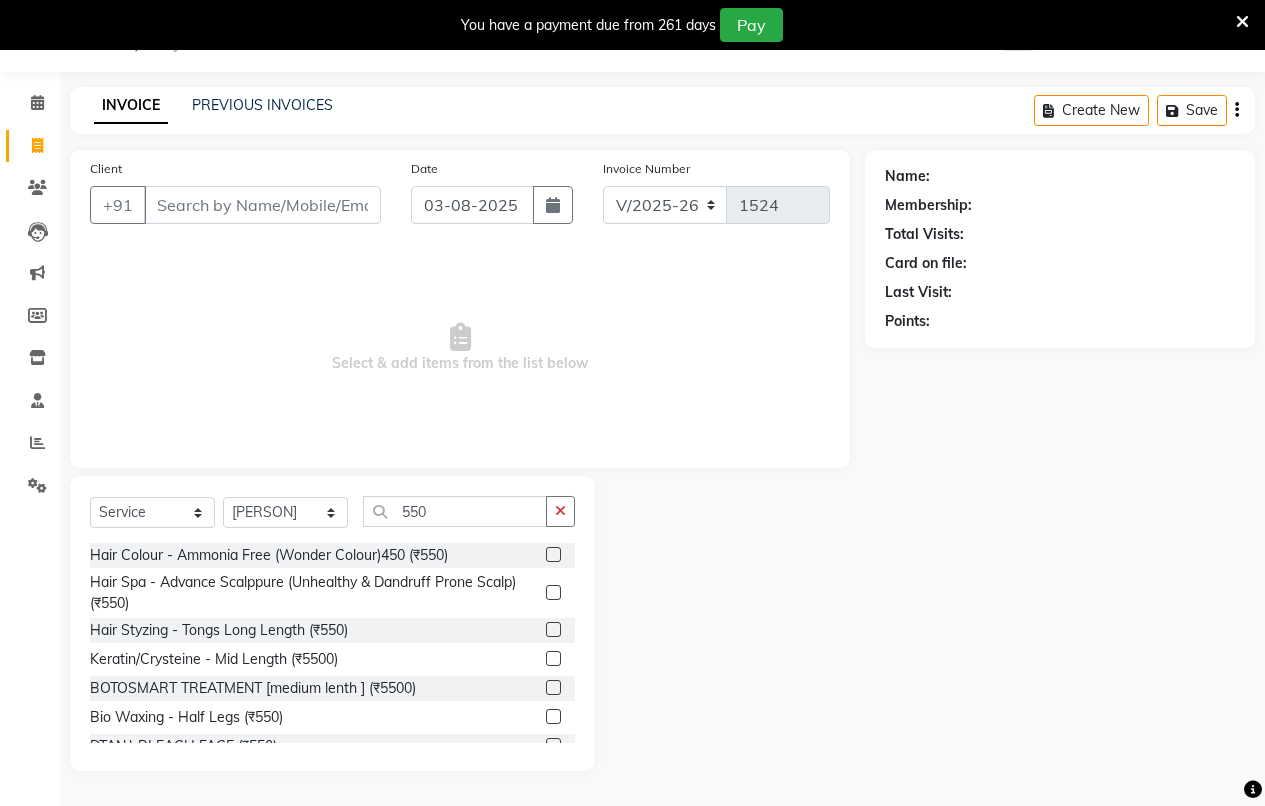 click 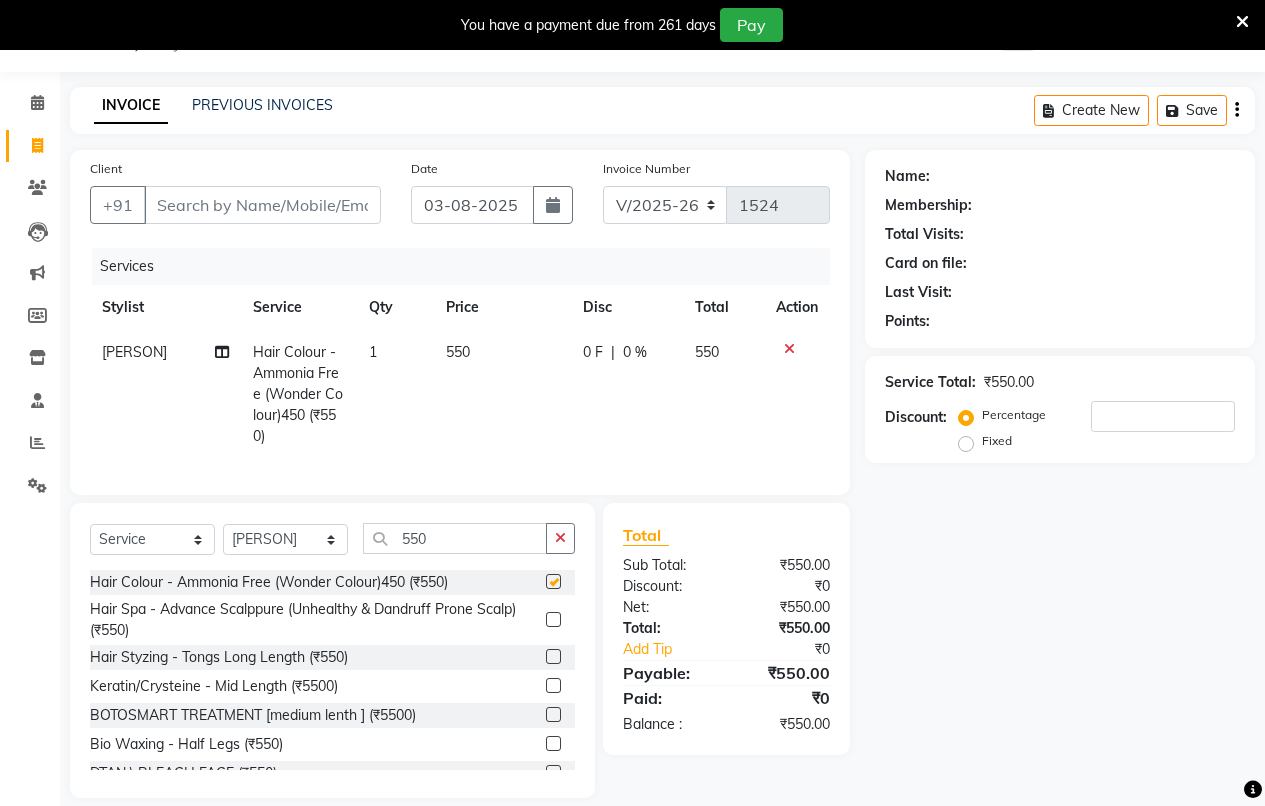 checkbox on "false" 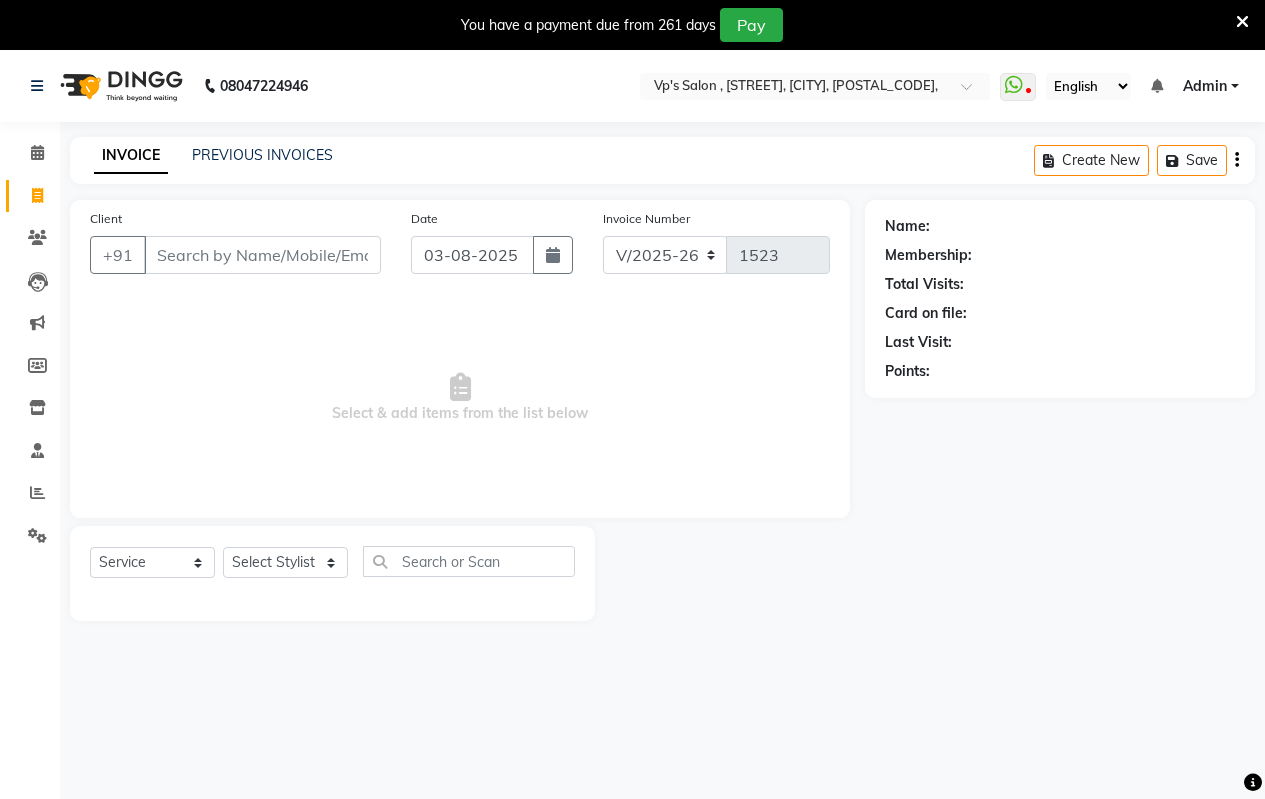 select on "4917" 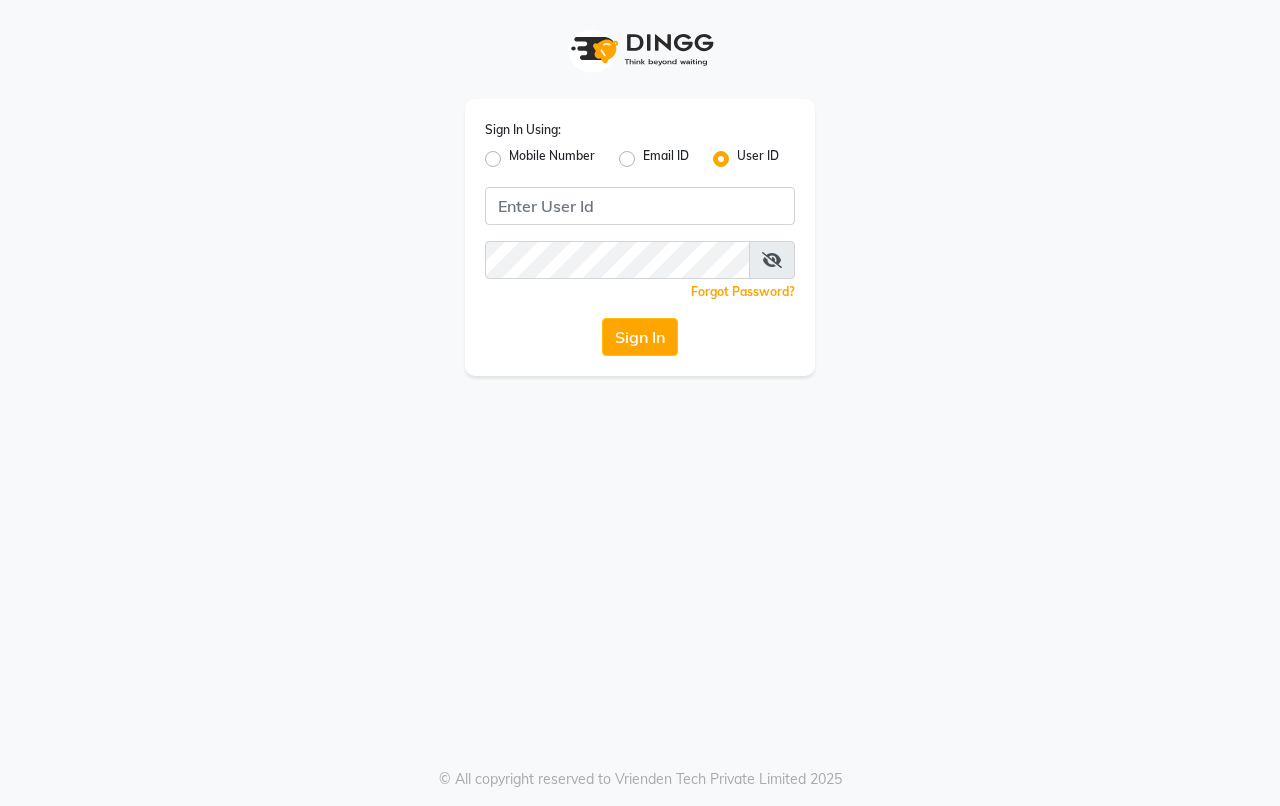 scroll, scrollTop: 0, scrollLeft: 0, axis: both 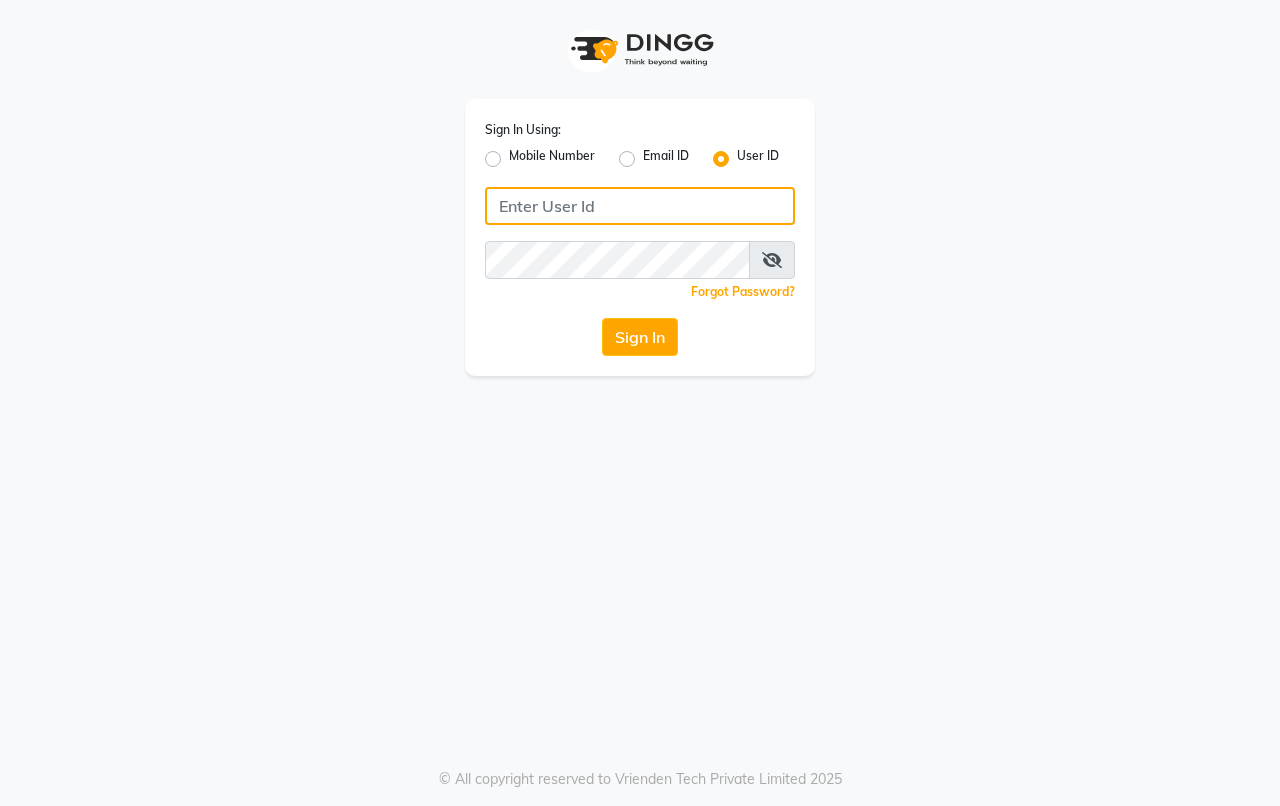 type on "7420902029" 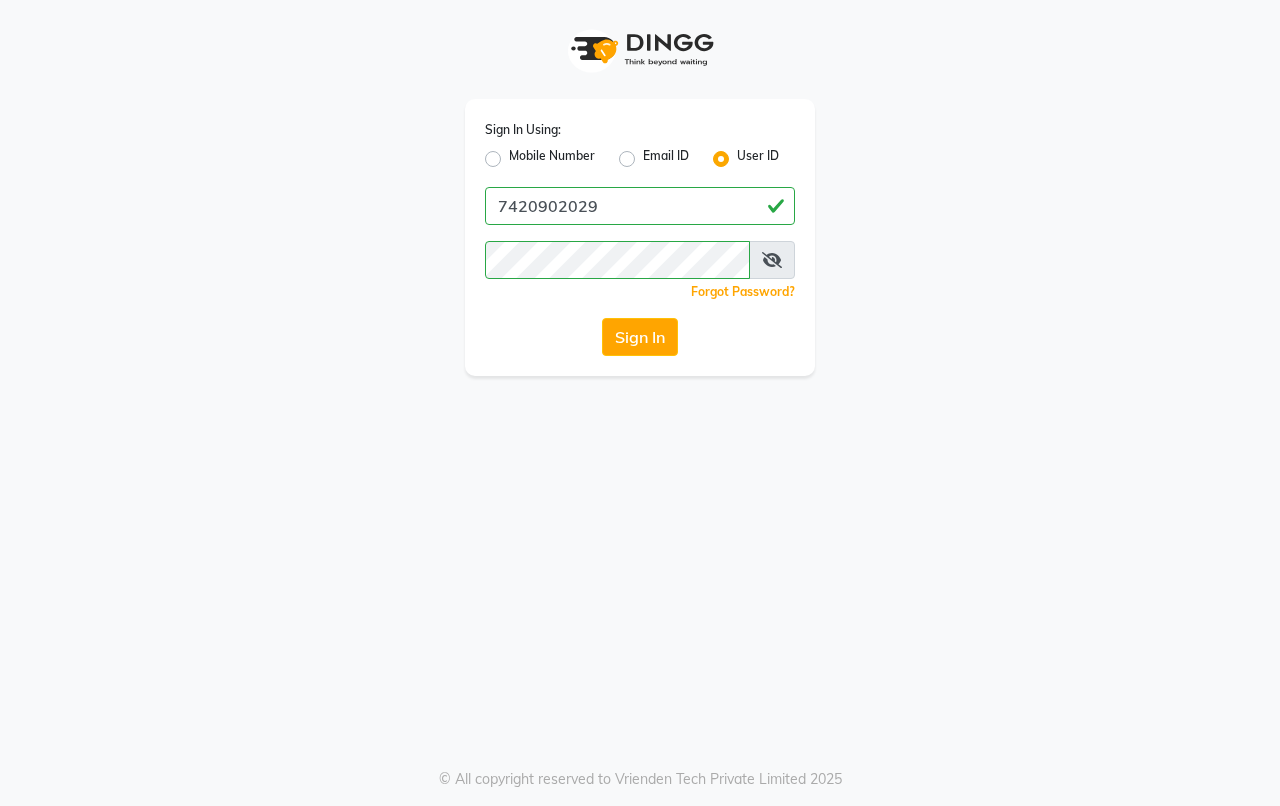 click on "Mobile Number" 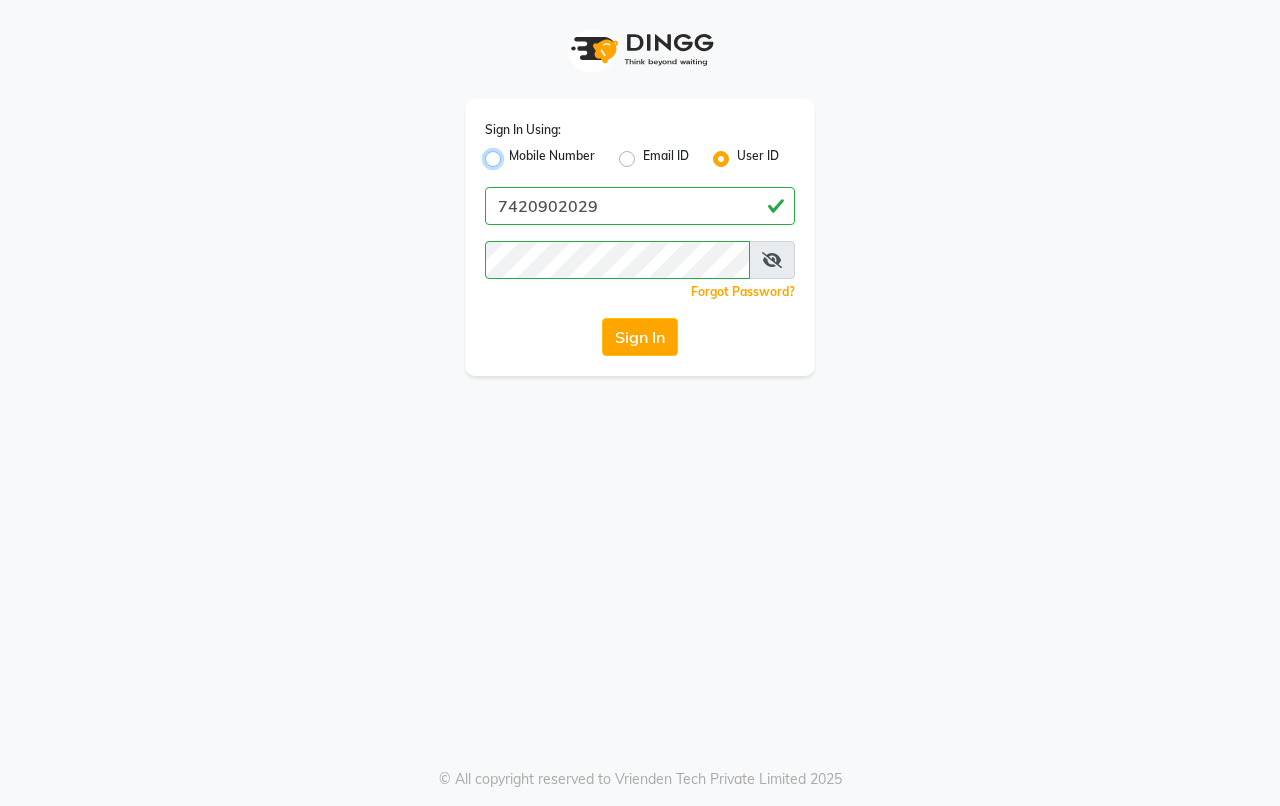 click on "Mobile Number" at bounding box center [515, 153] 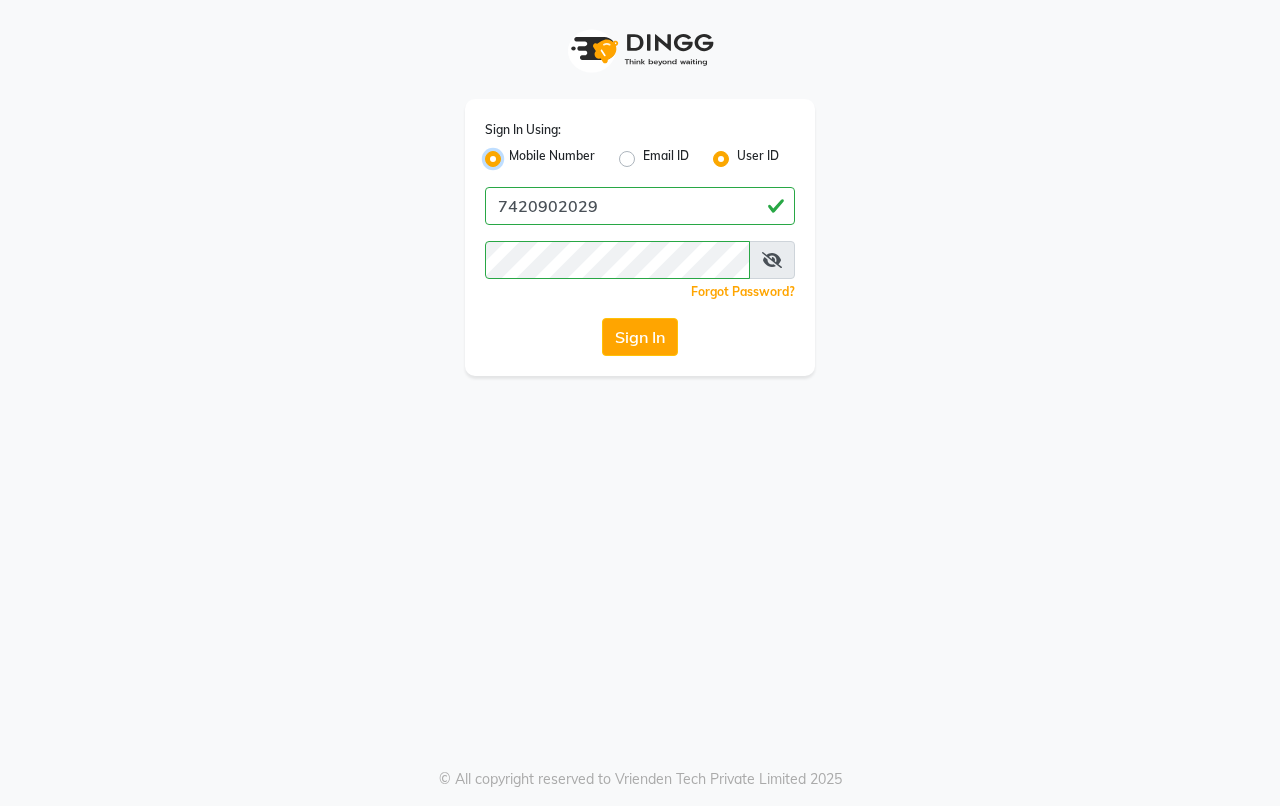radio on "false" 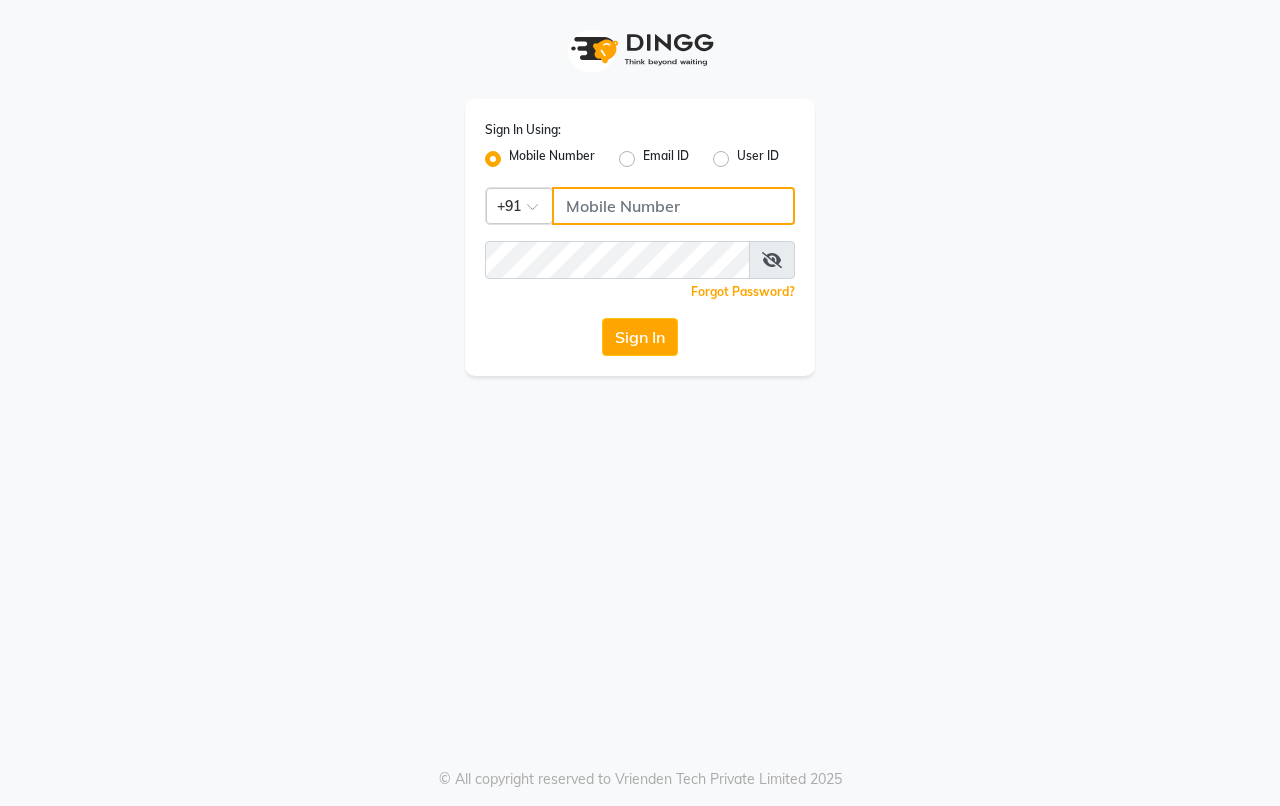 click 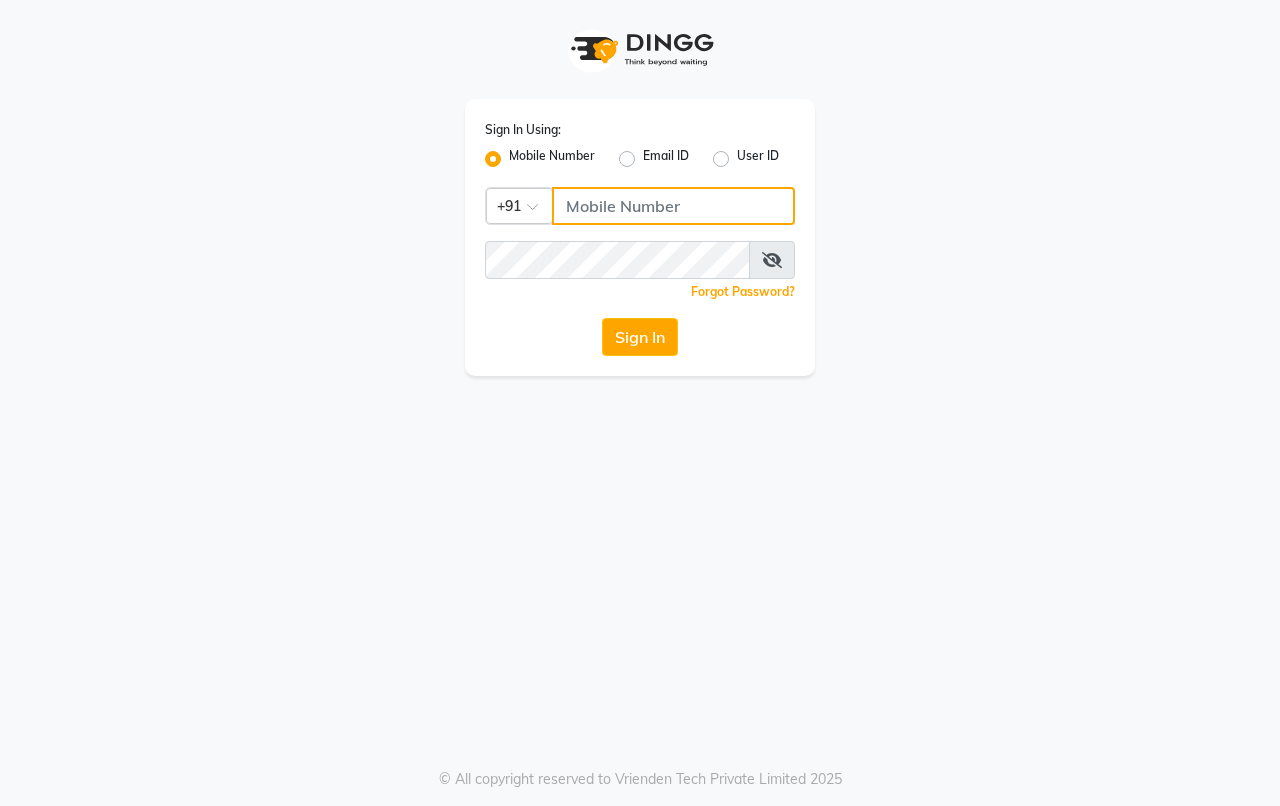 type on "7420902029" 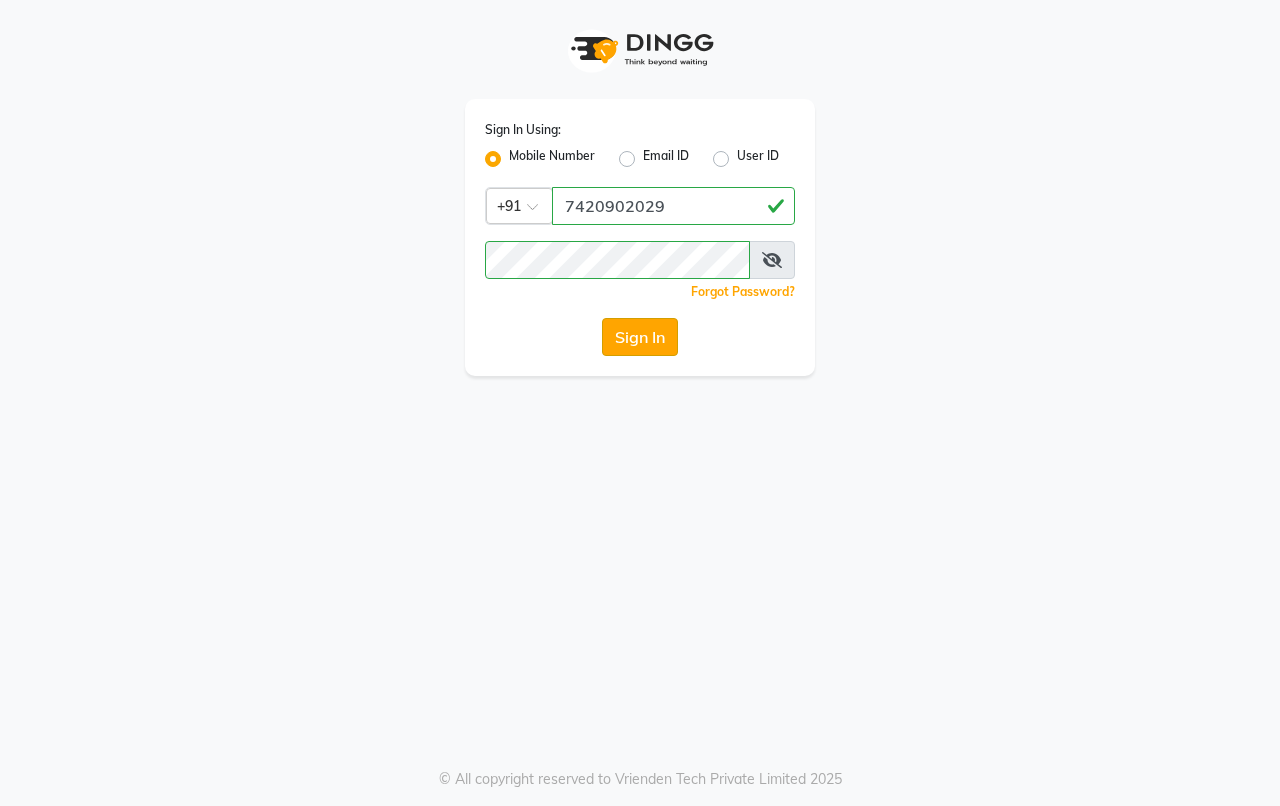 click on "Sign In" 